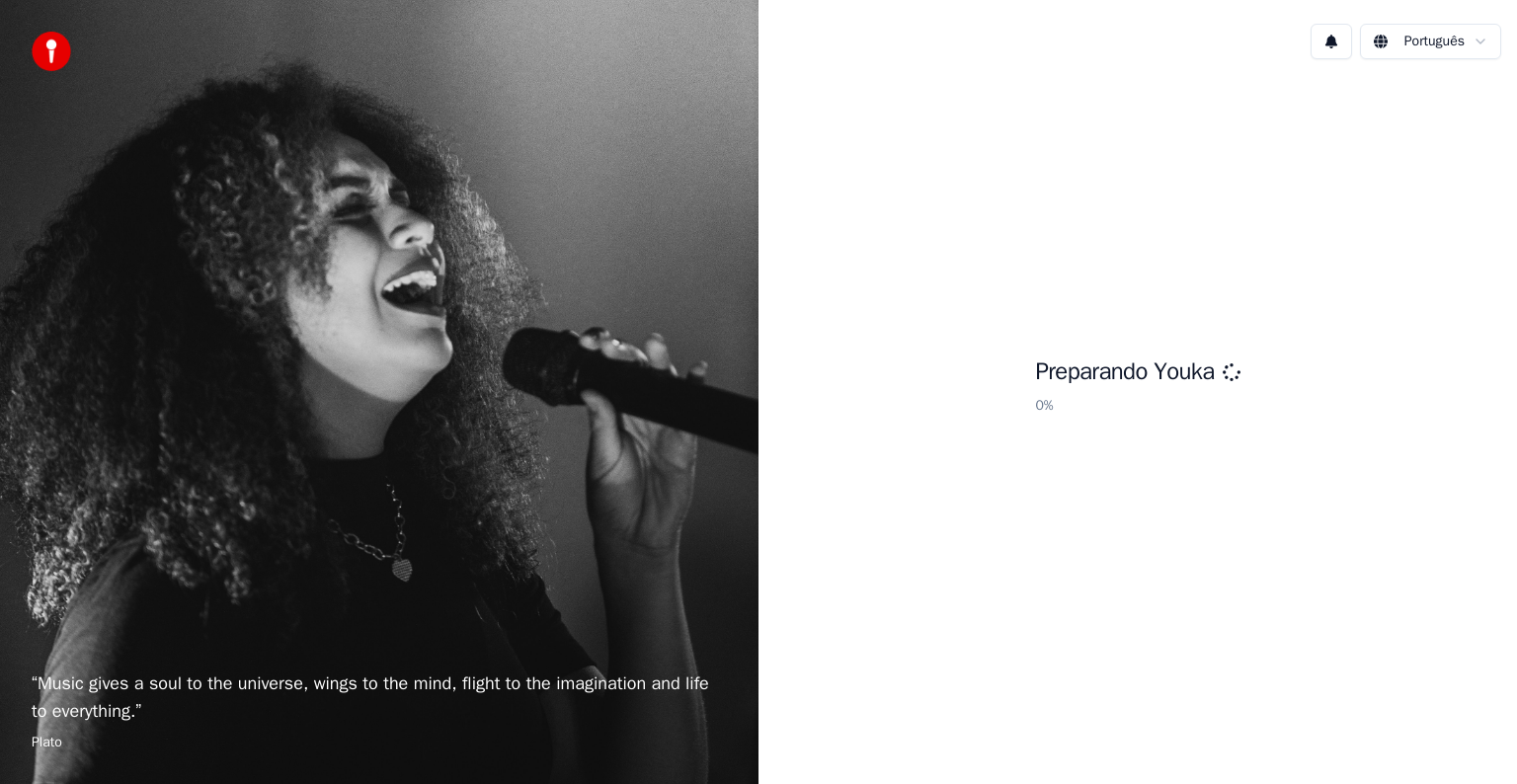 scroll, scrollTop: 0, scrollLeft: 0, axis: both 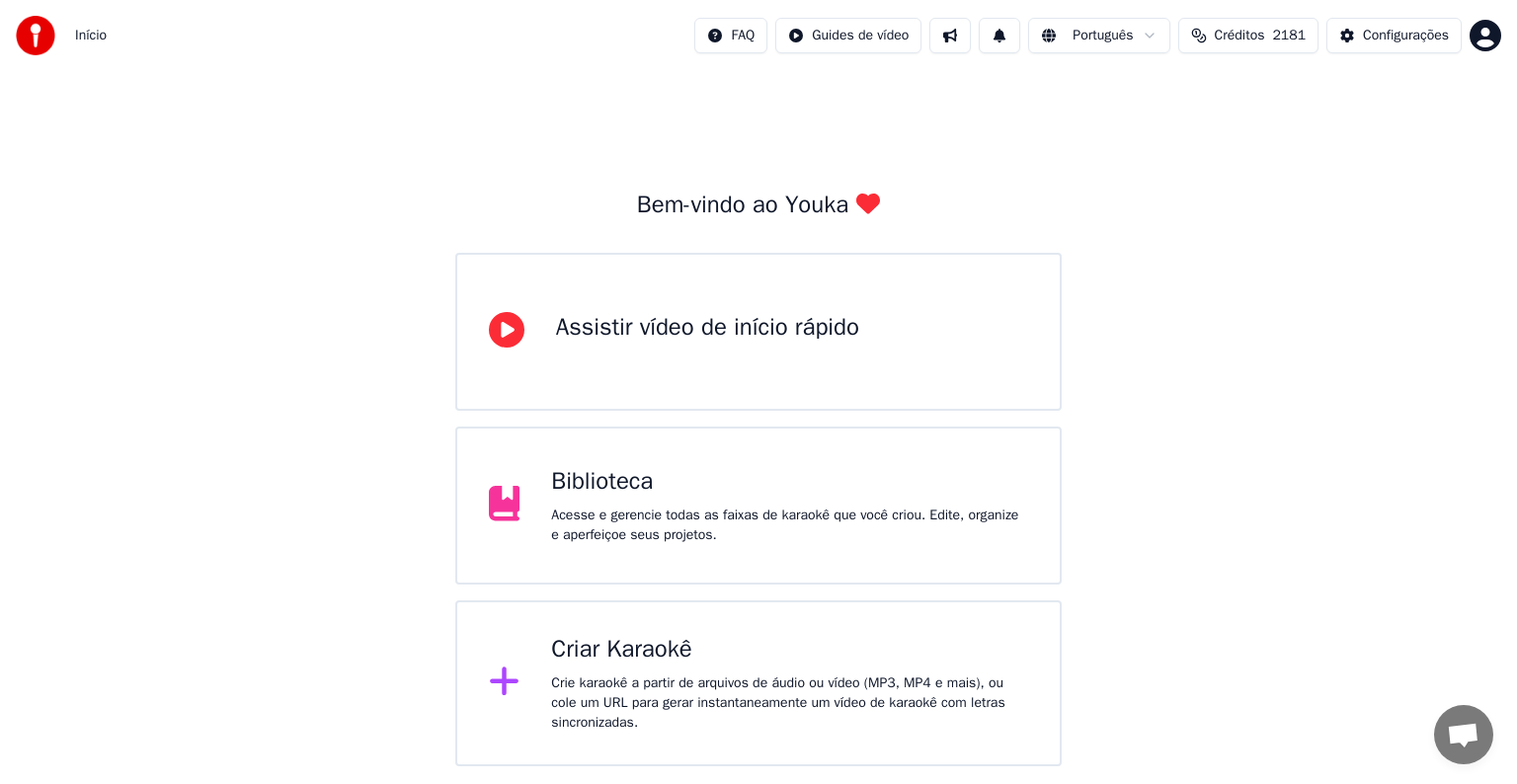 click on "Biblioteca Acesse e gerencie todas as faixas de karaokê que você criou. Edite, organize e aperfeiçoe seus projetos." at bounding box center (789, 506) 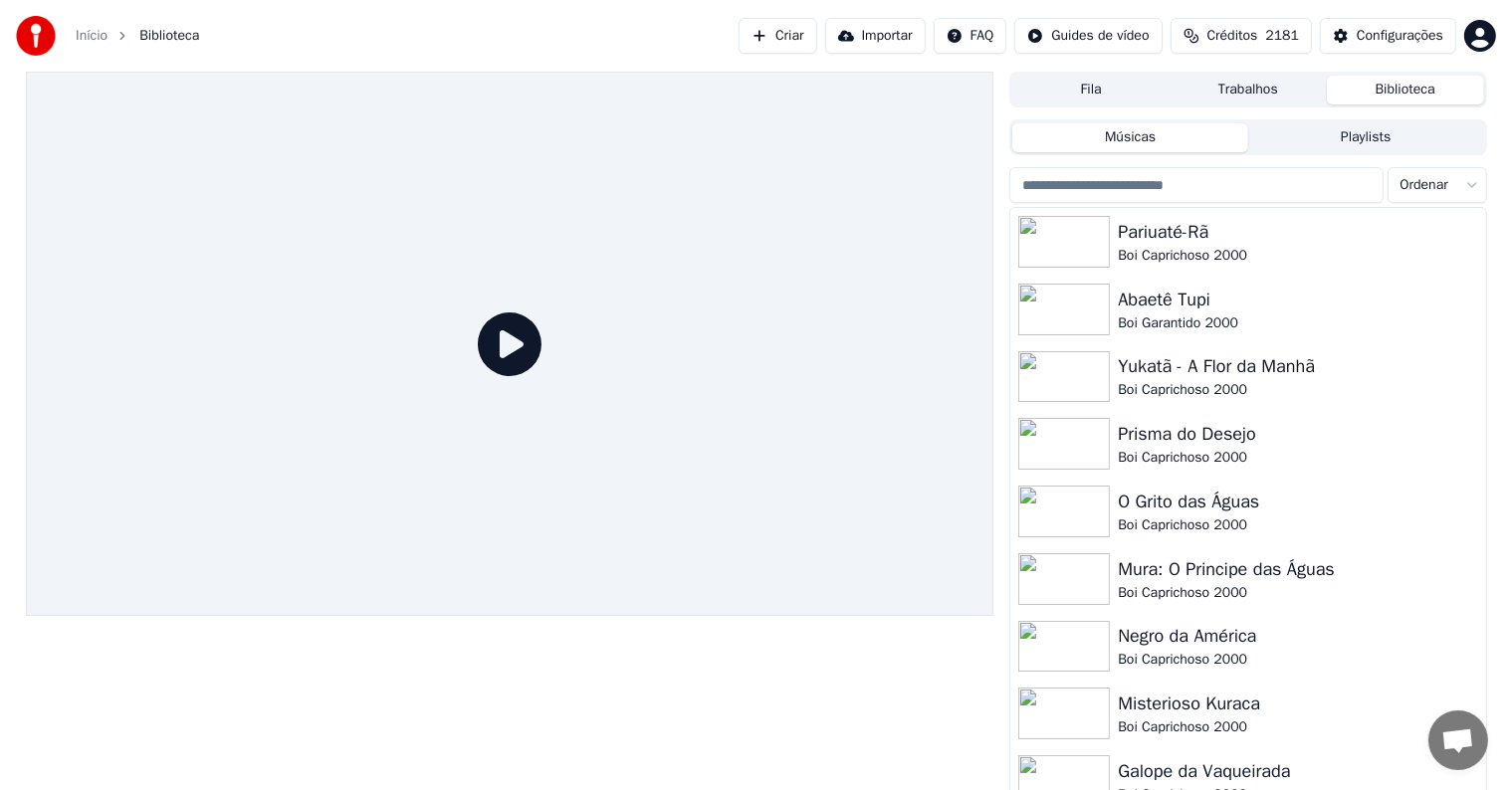 click on "Criar" at bounding box center [777, 36] 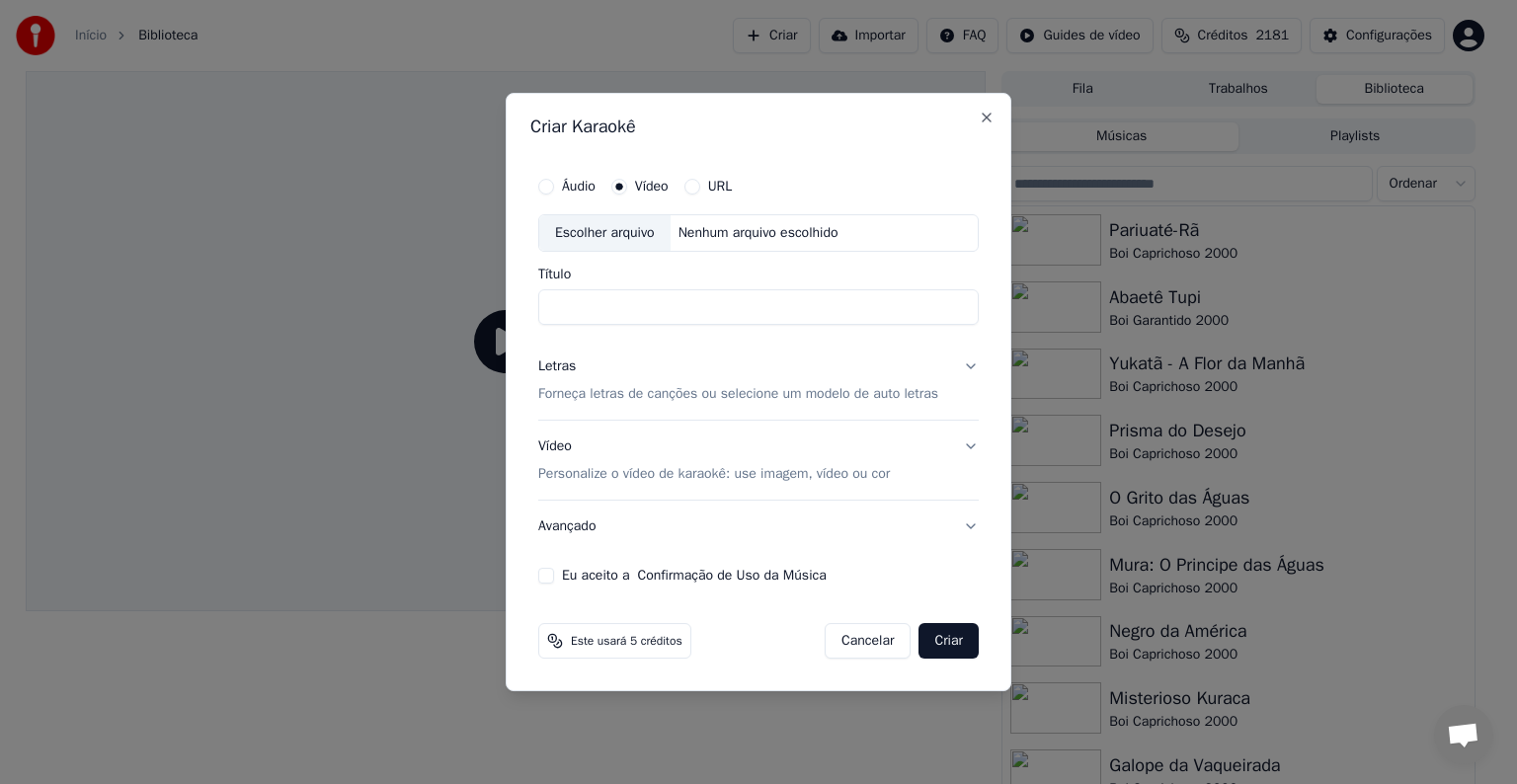 click on "Escolher arquivo" at bounding box center (604, 233) 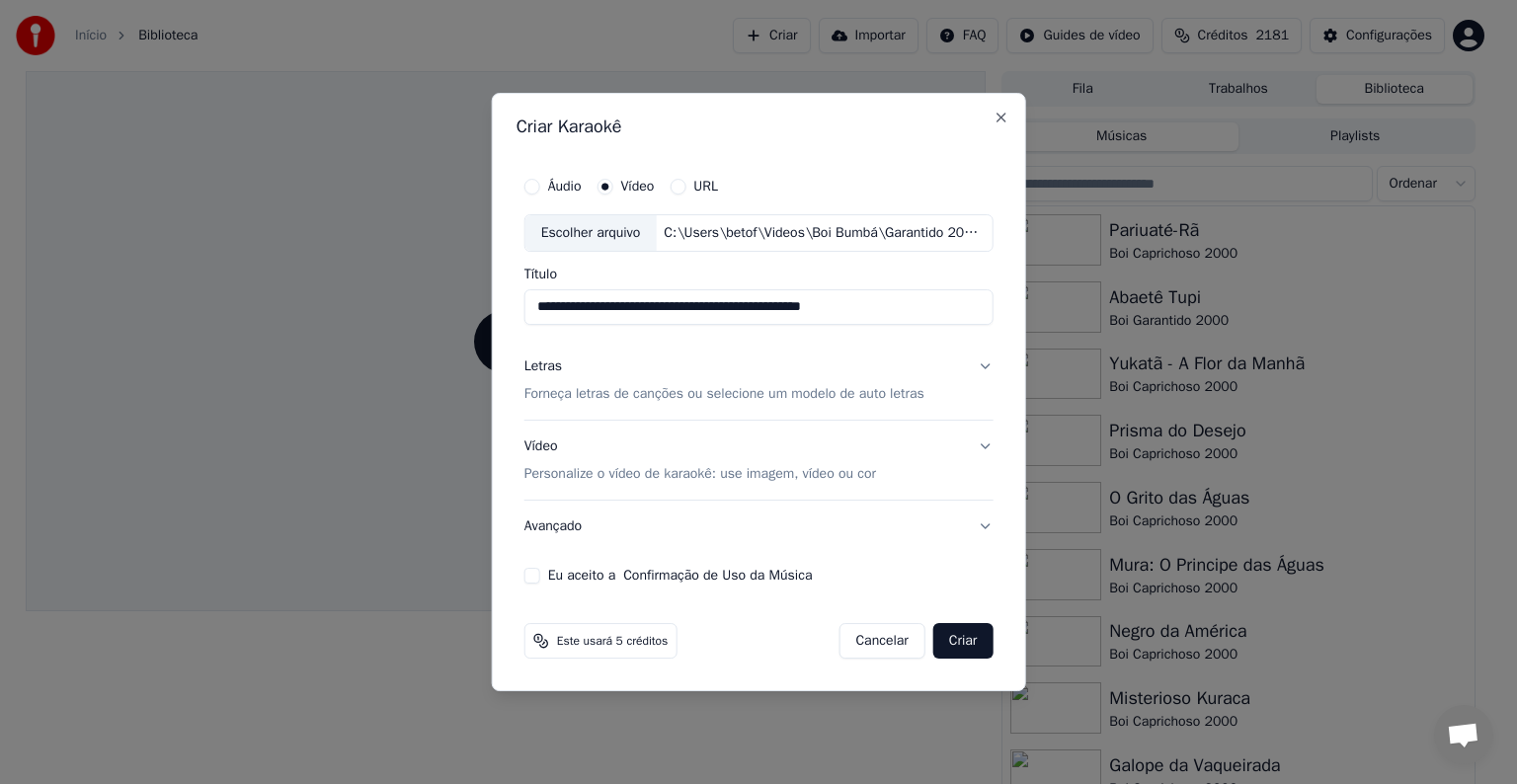 drag, startPoint x: 616, startPoint y: 314, endPoint x: 943, endPoint y: 332, distance: 327.49504 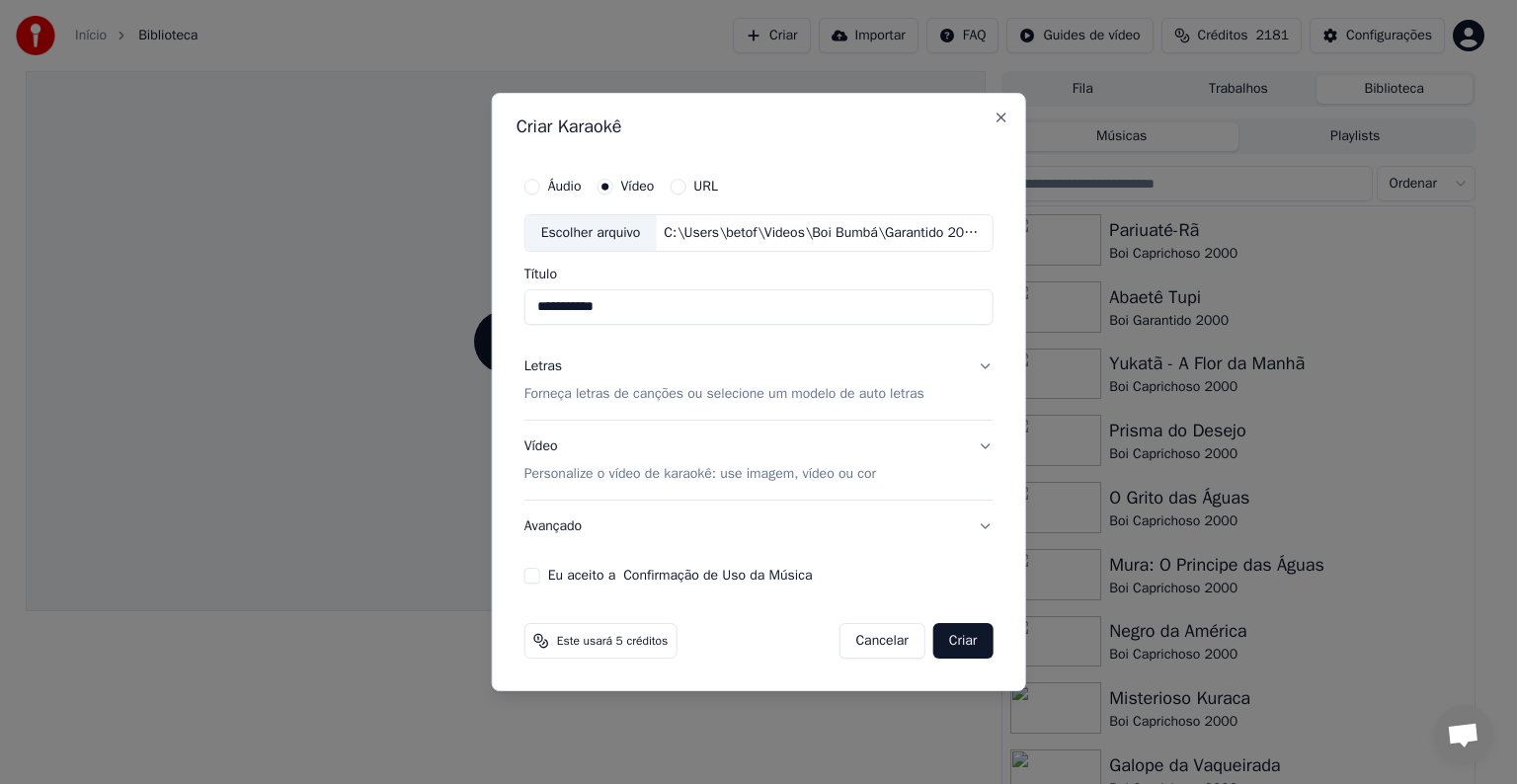 type on "**********" 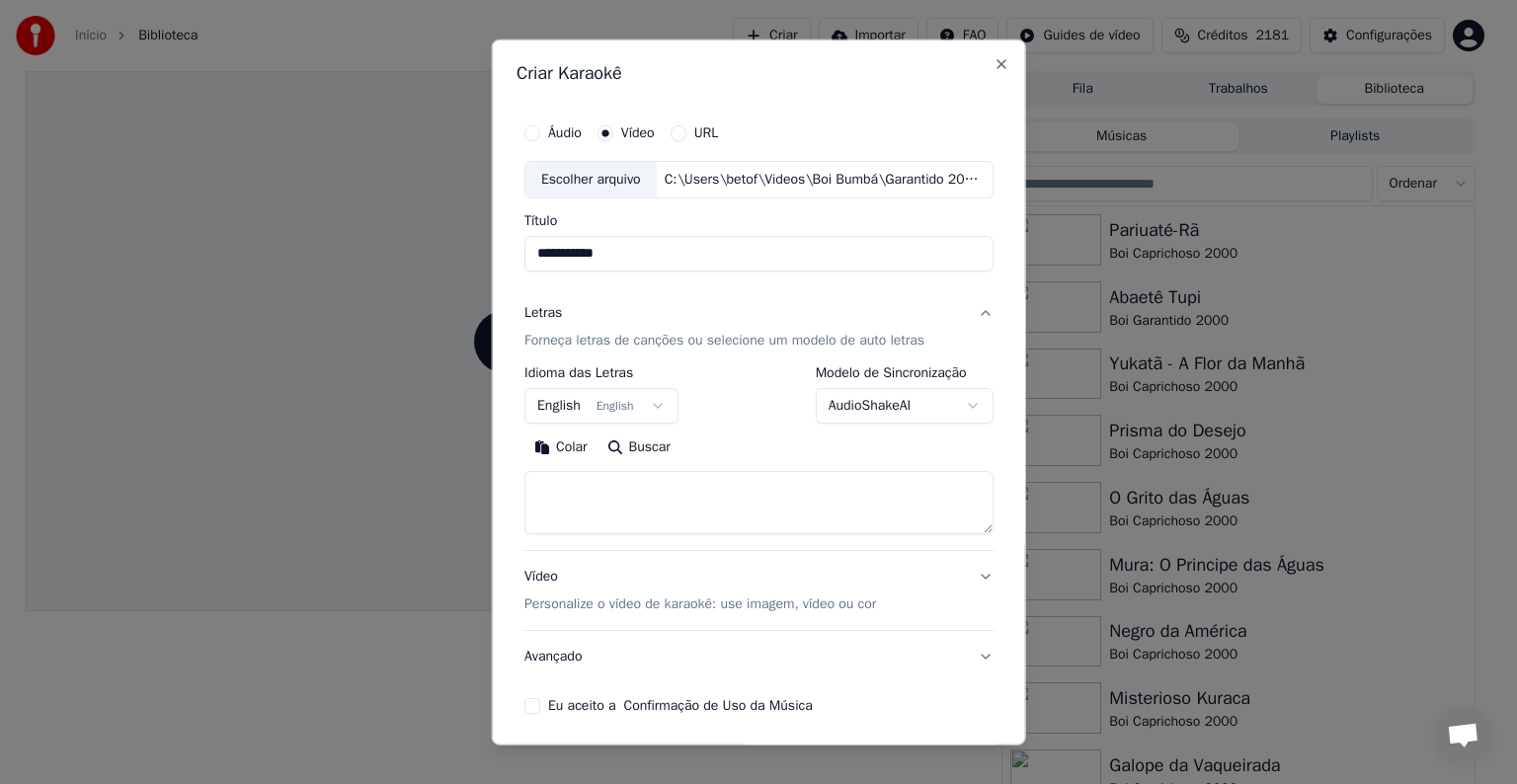 click on "English English" at bounding box center [601, 406] 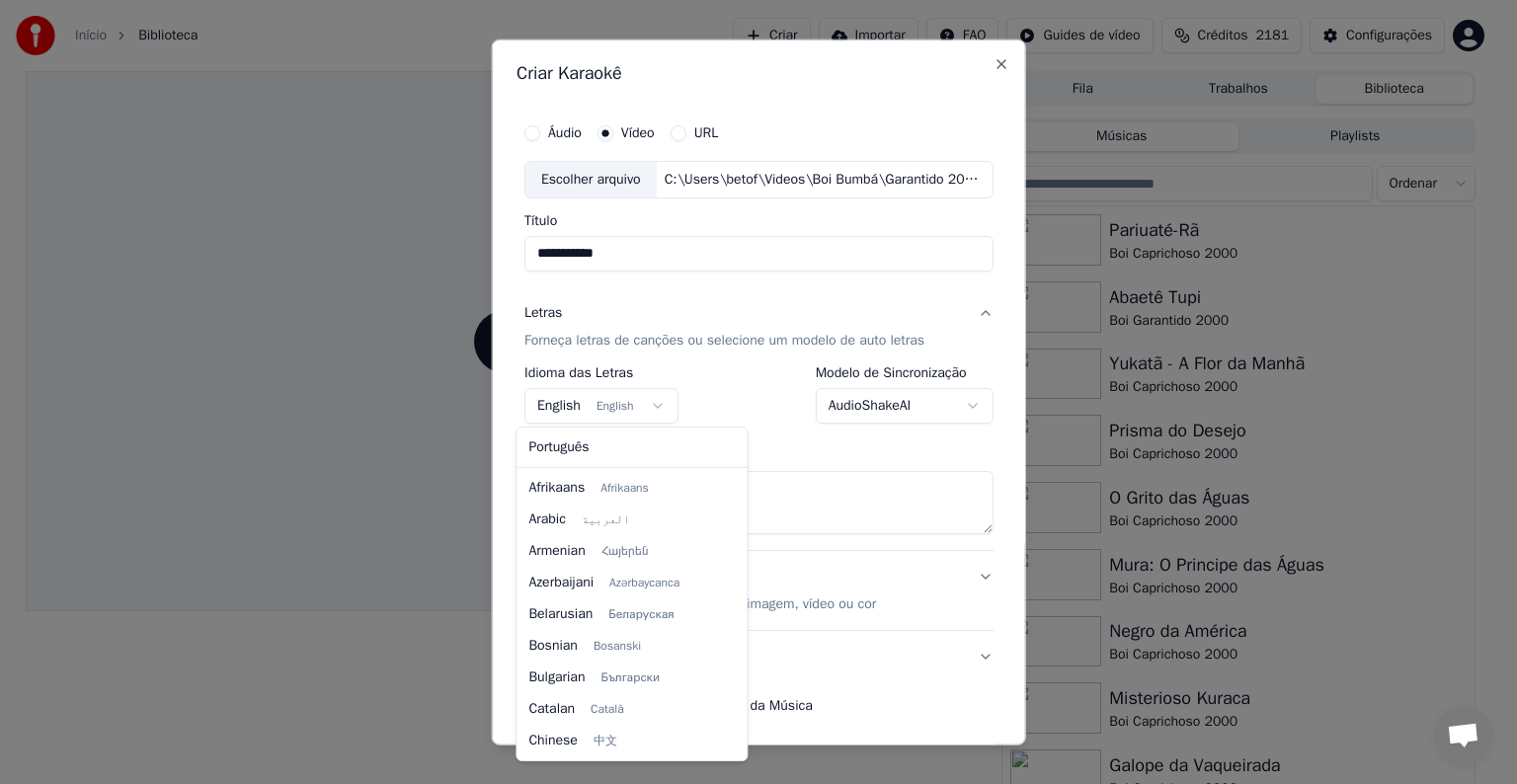 scroll, scrollTop: 158, scrollLeft: 0, axis: vertical 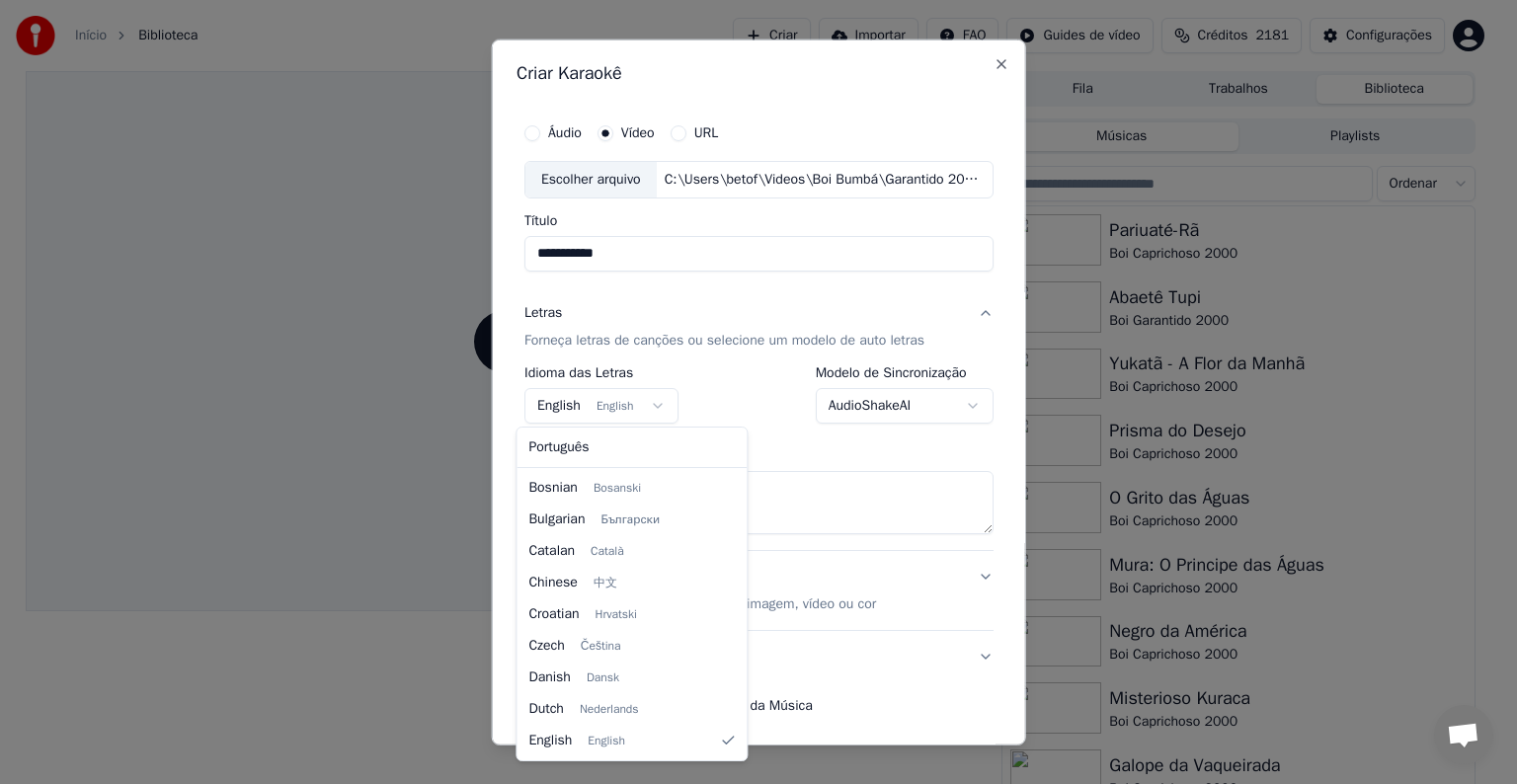select on "**" 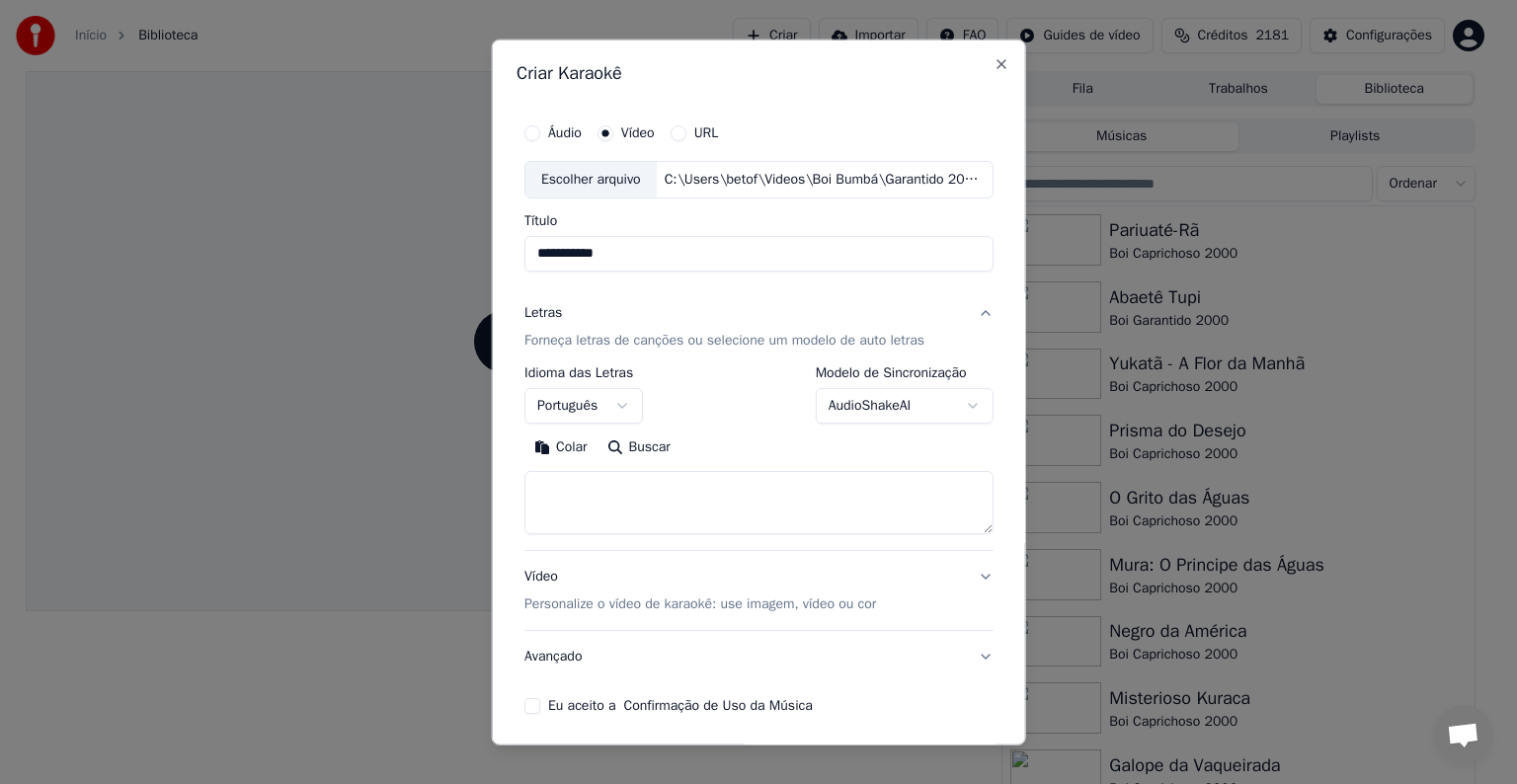 click on "Colar" at bounding box center [561, 447] 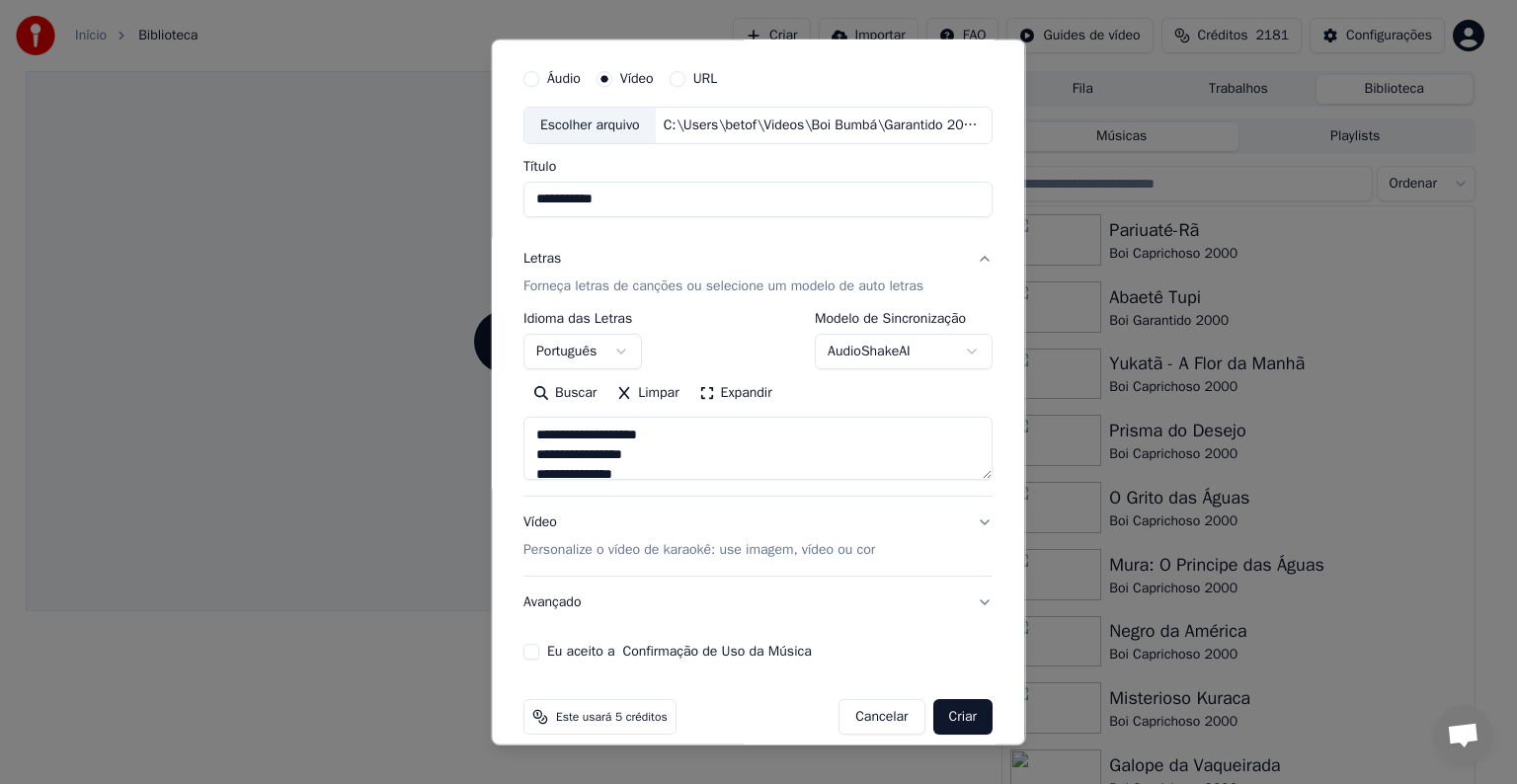 scroll, scrollTop: 75, scrollLeft: 0, axis: vertical 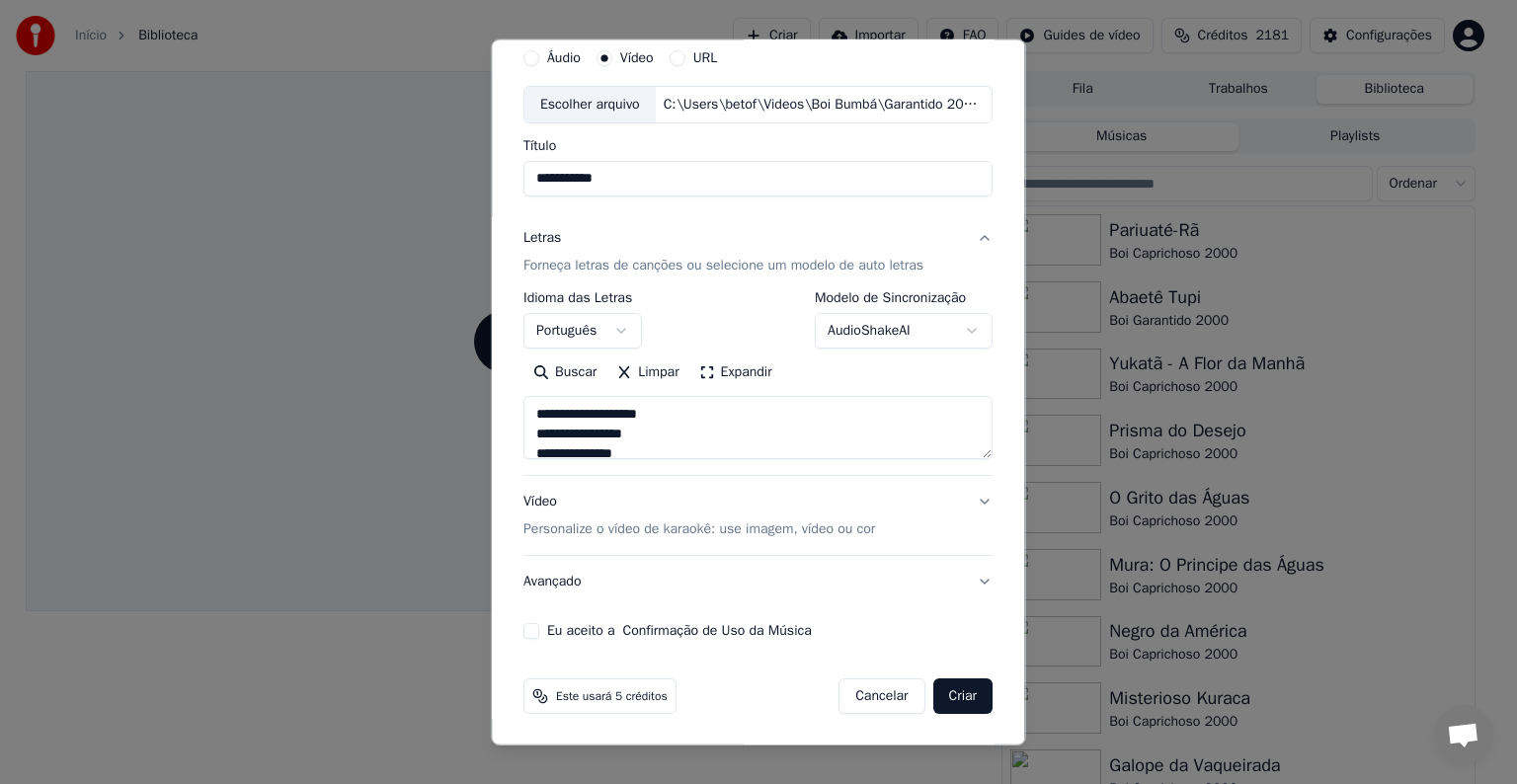 click on "Eu aceito a   Confirmação de Uso da Música" at bounding box center [679, 631] 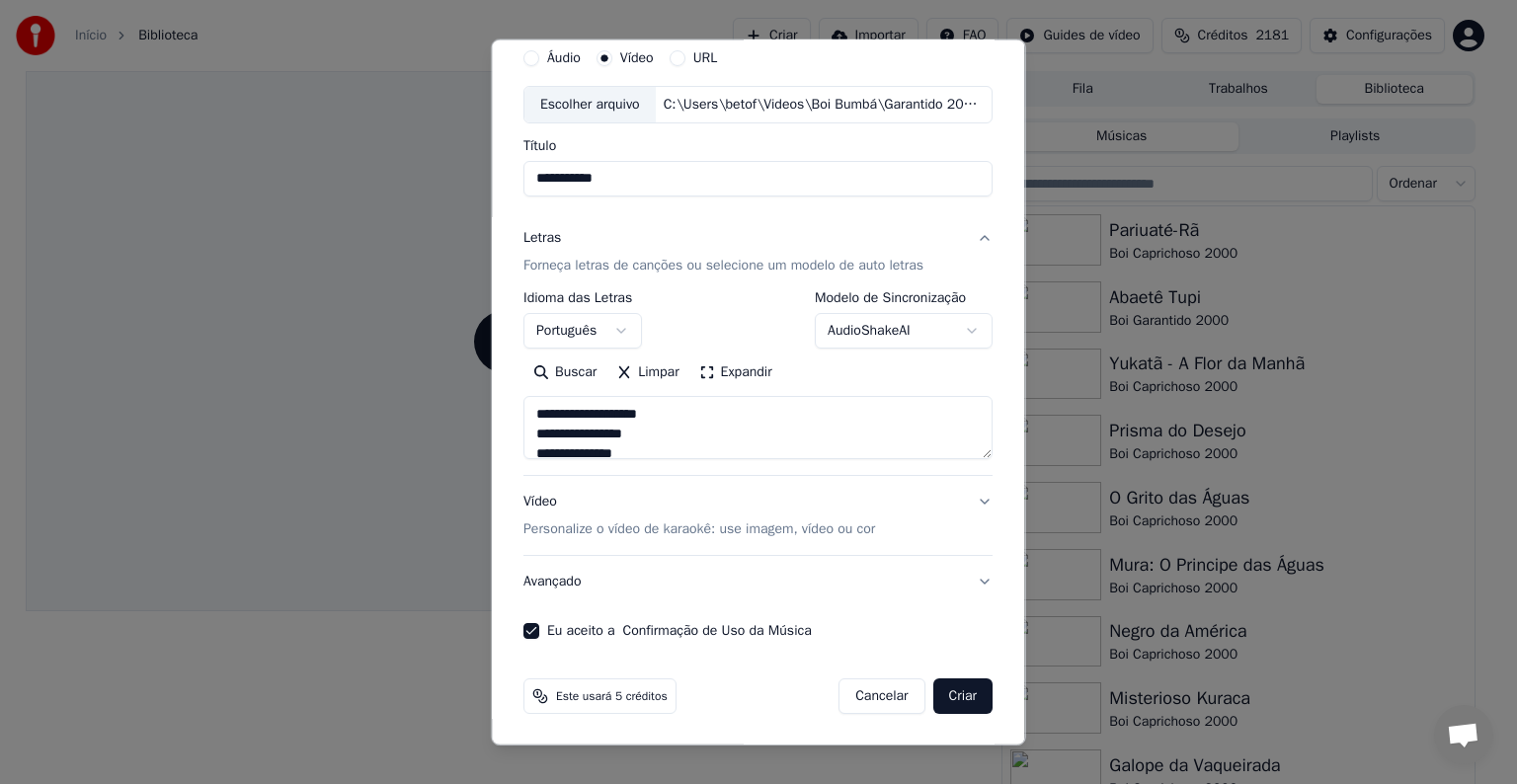 click on "Criar" at bounding box center [963, 696] 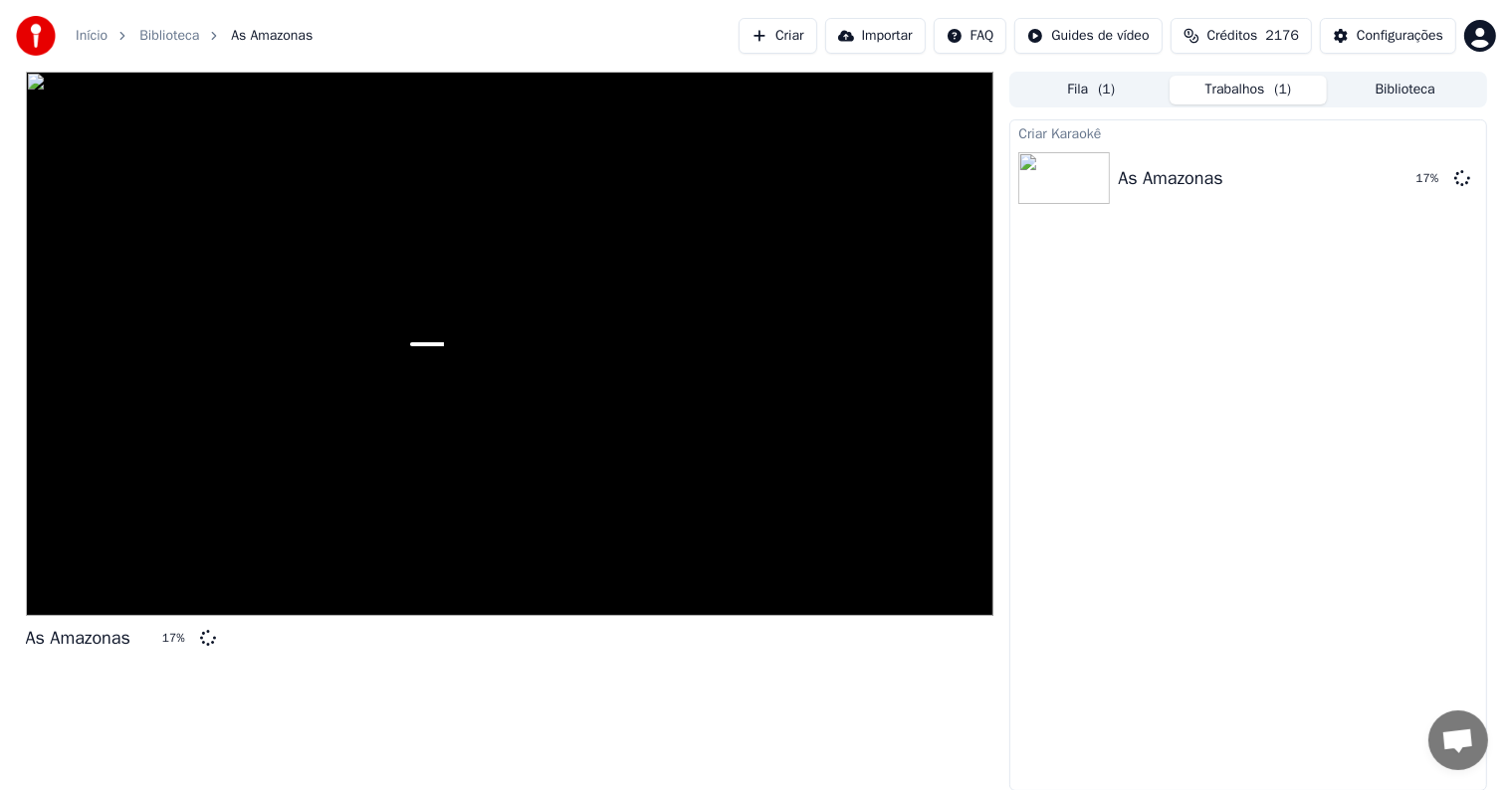 click on "Criar" at bounding box center [777, 36] 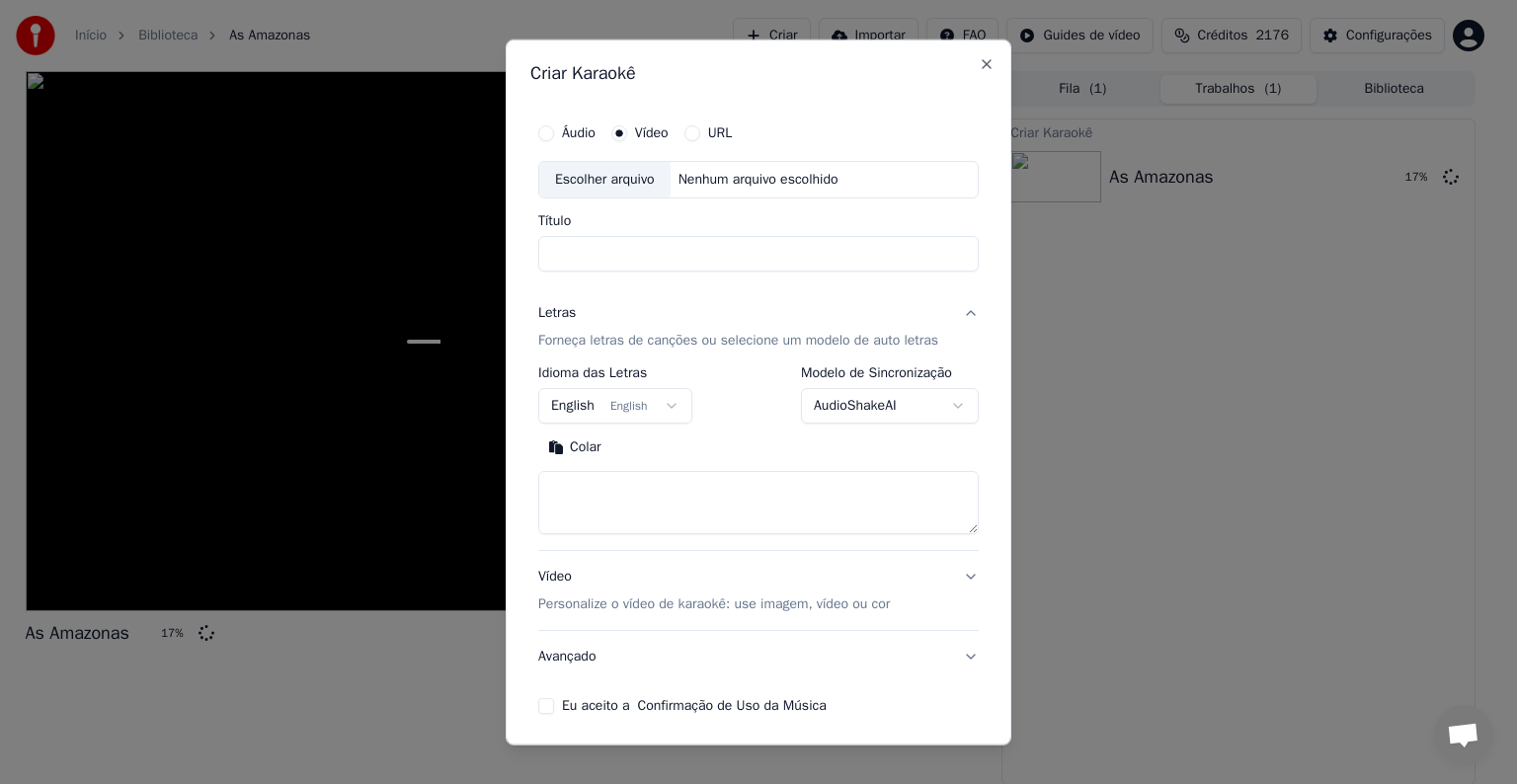 click on "Escolher arquivo" at bounding box center [604, 180] 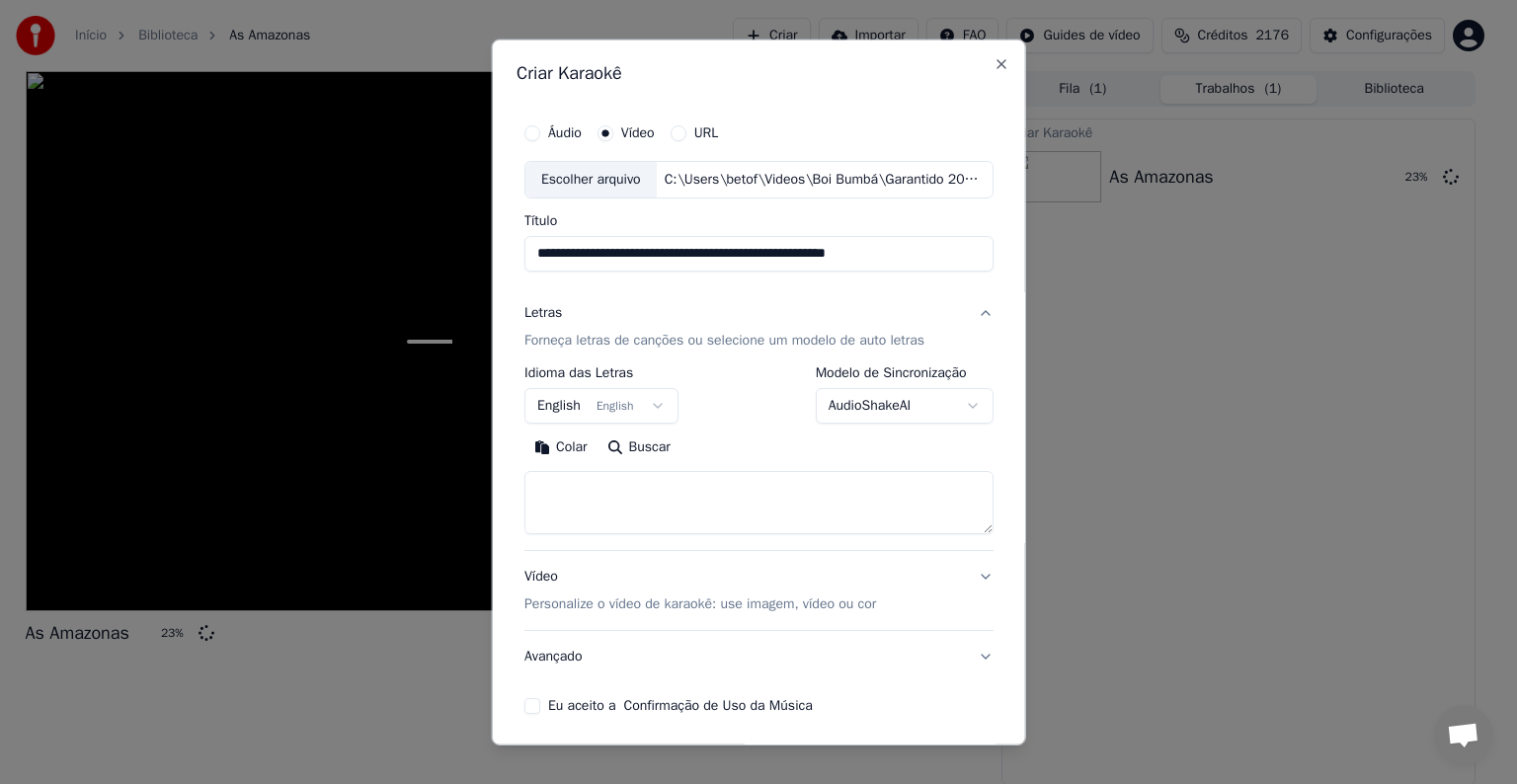 drag, startPoint x: 629, startPoint y: 255, endPoint x: 952, endPoint y: 273, distance: 323.50116 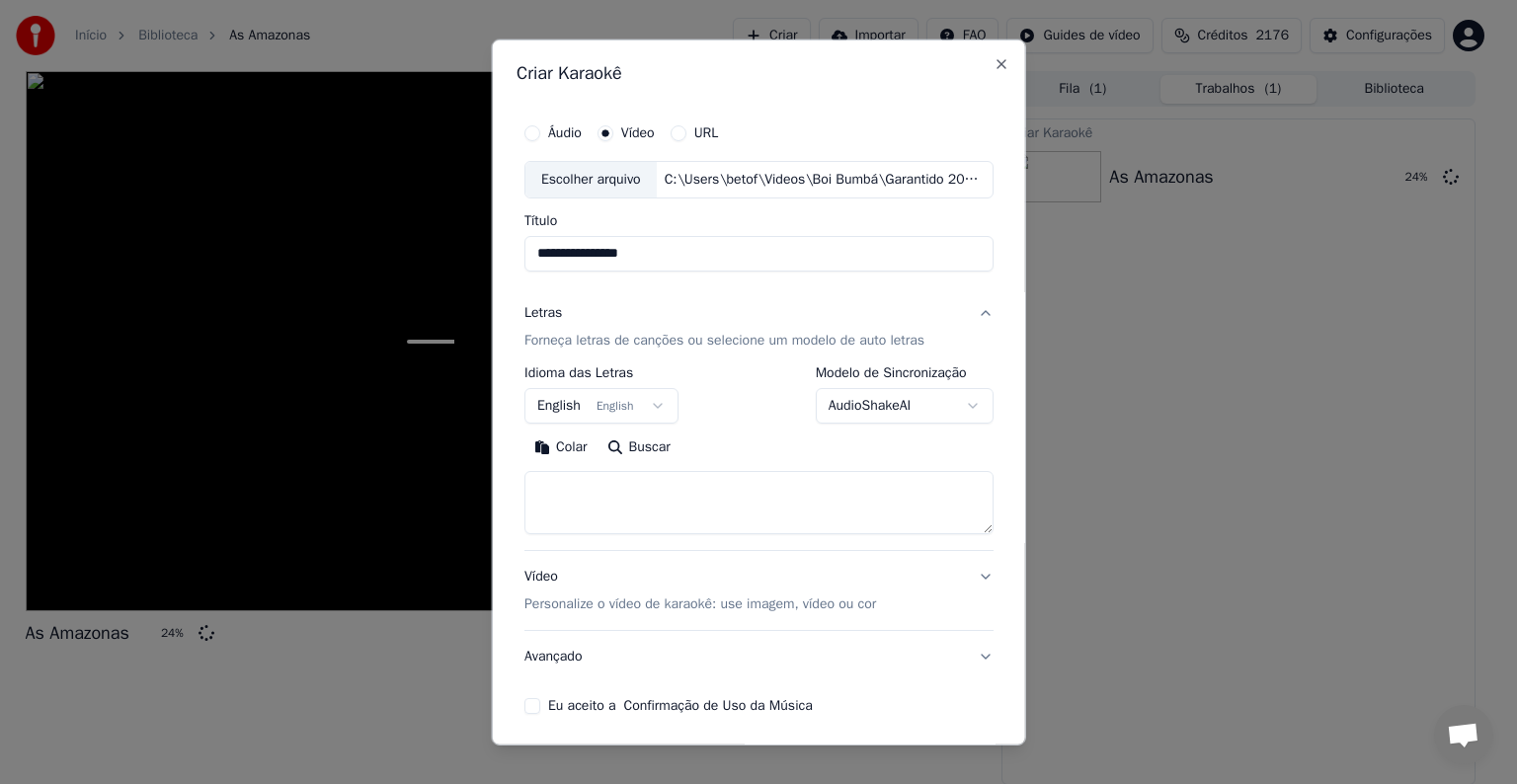 type on "**********" 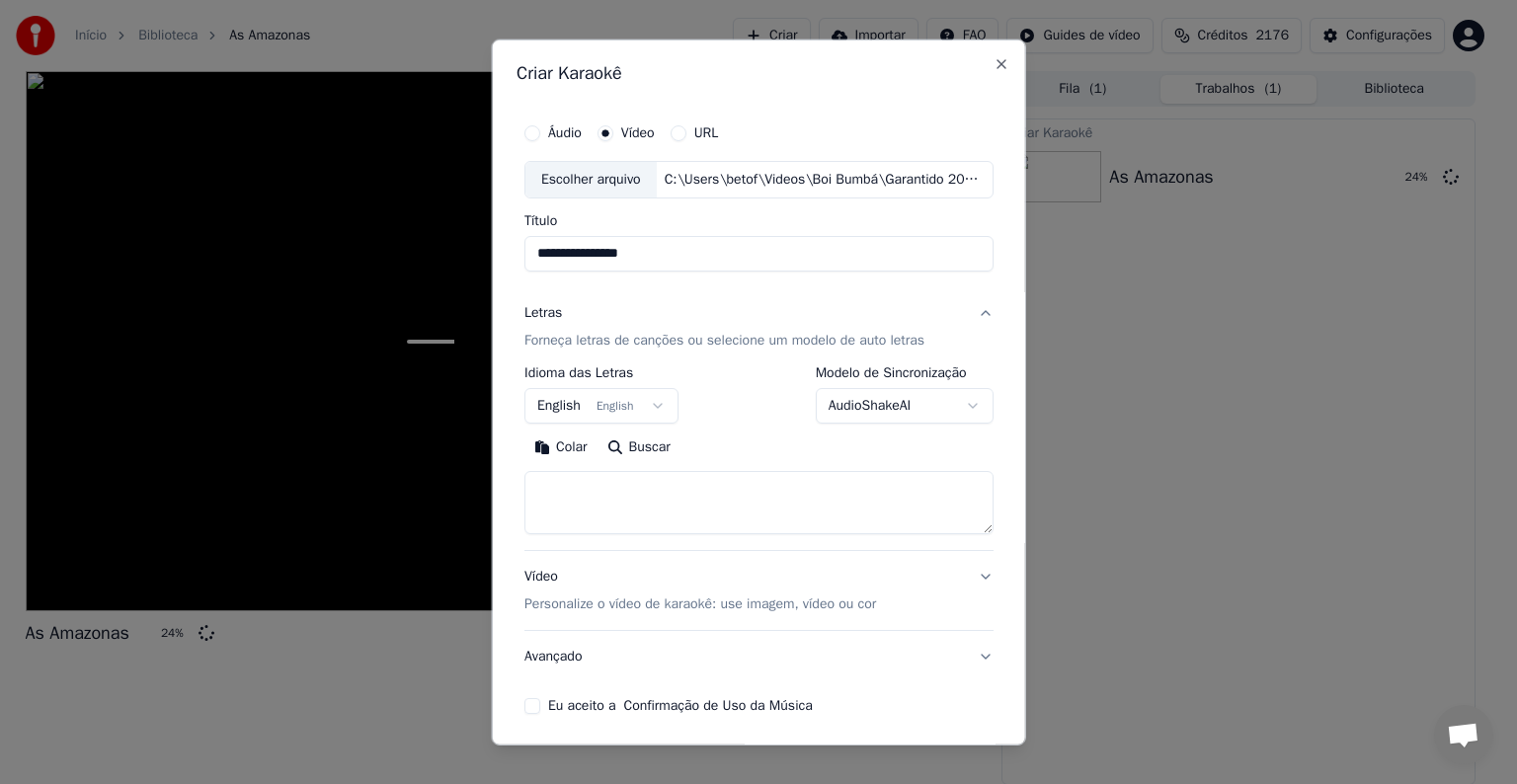 click on "English English" at bounding box center (601, 406) 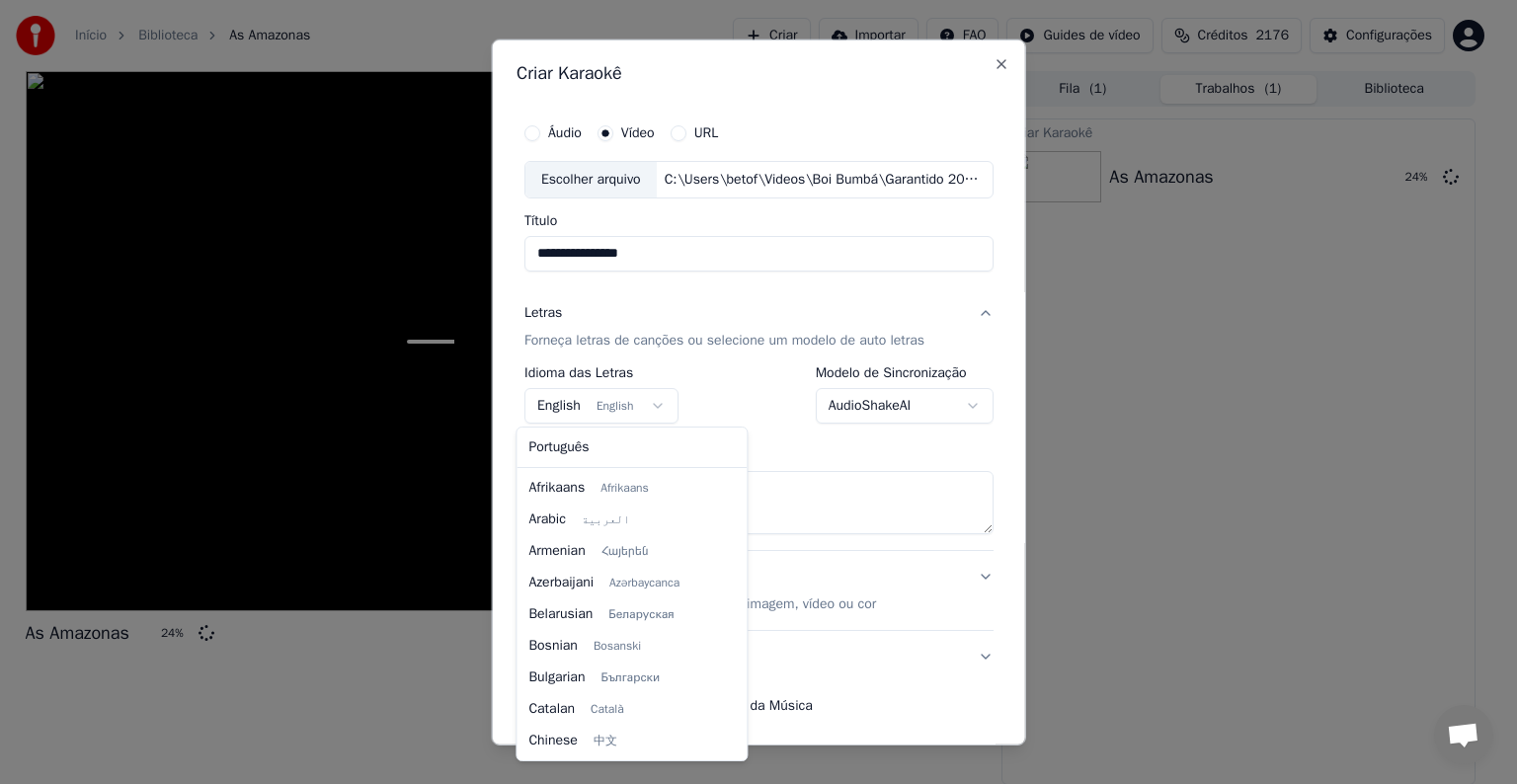 scroll, scrollTop: 158, scrollLeft: 0, axis: vertical 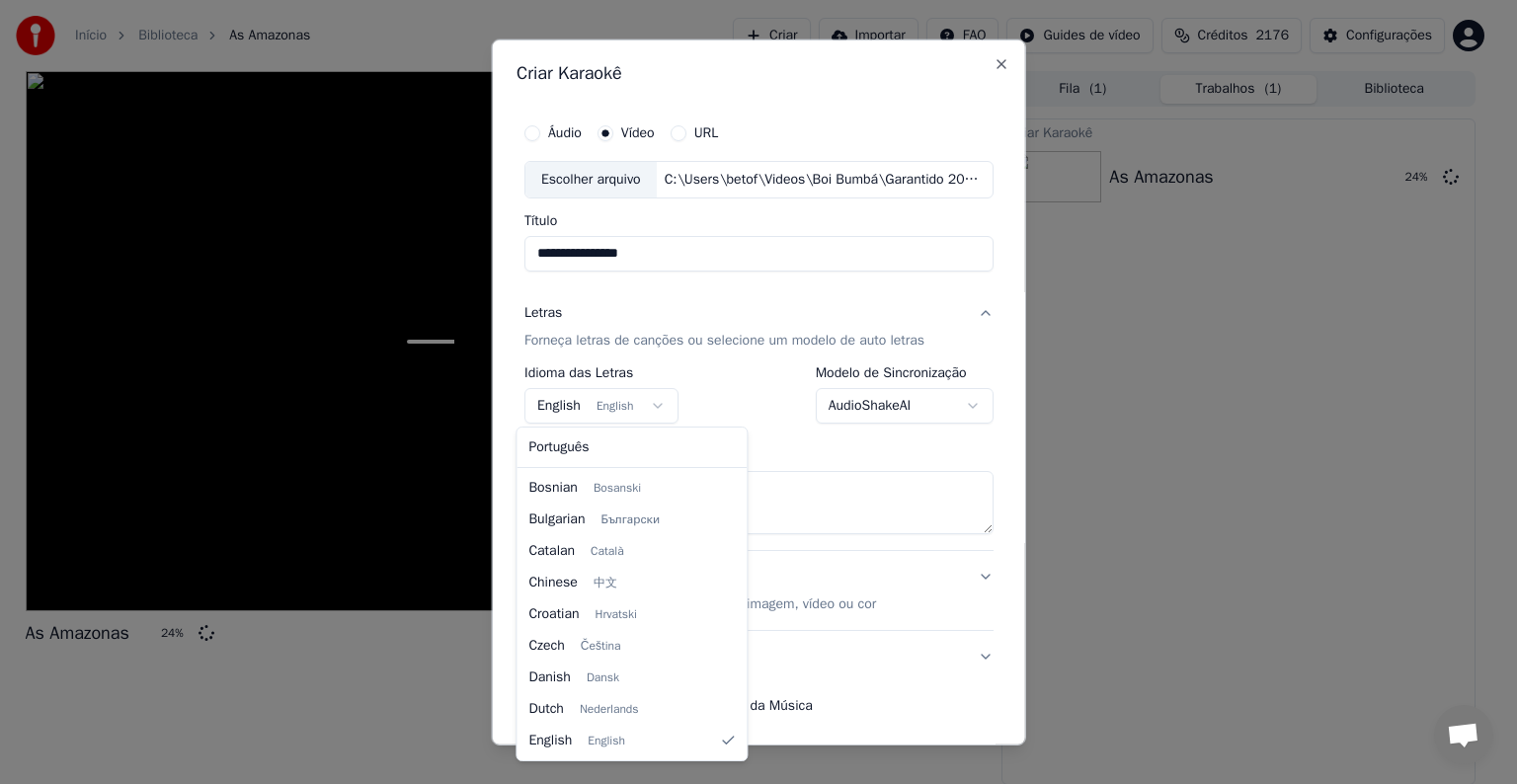 select on "**" 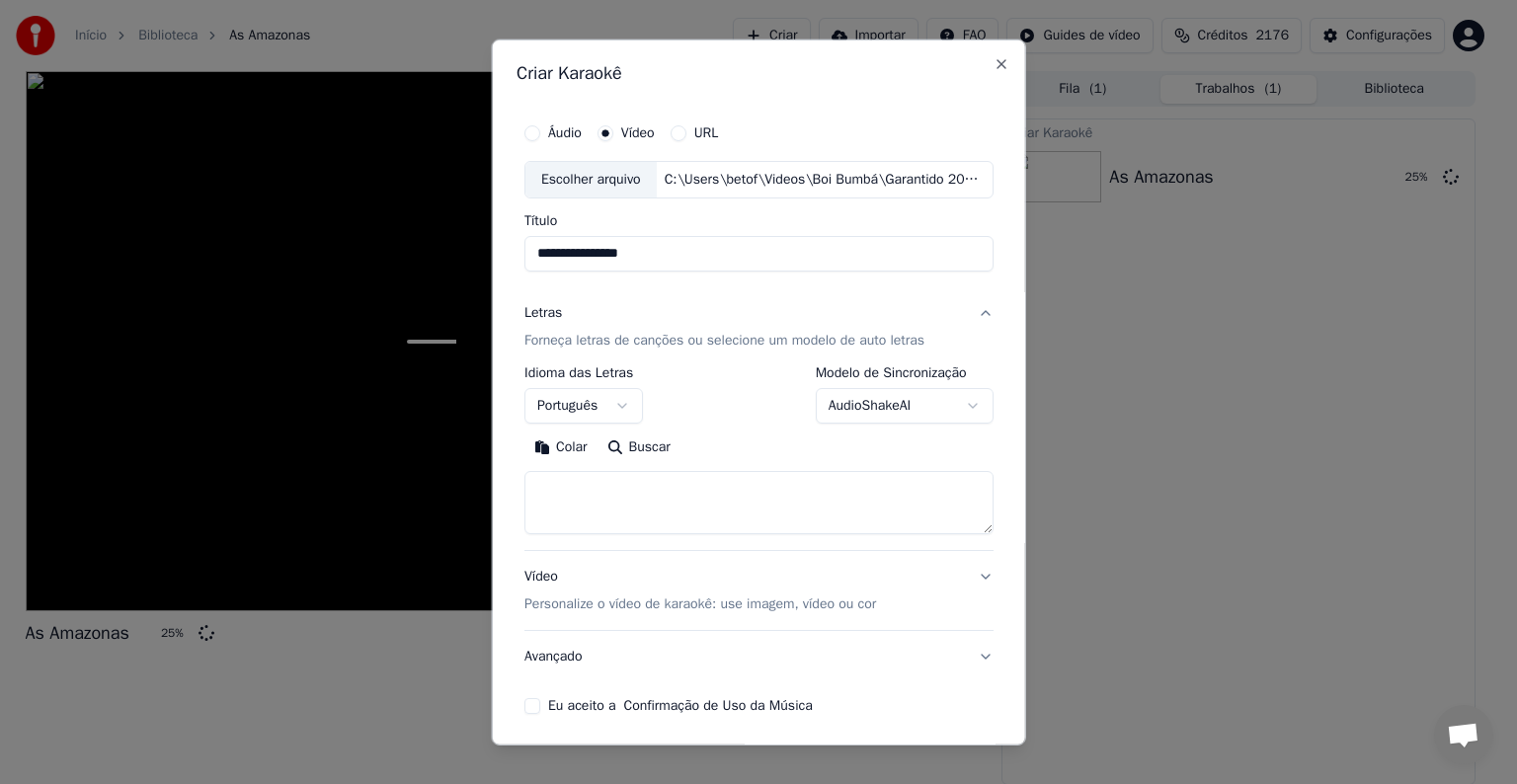 click on "Colar" at bounding box center (561, 447) 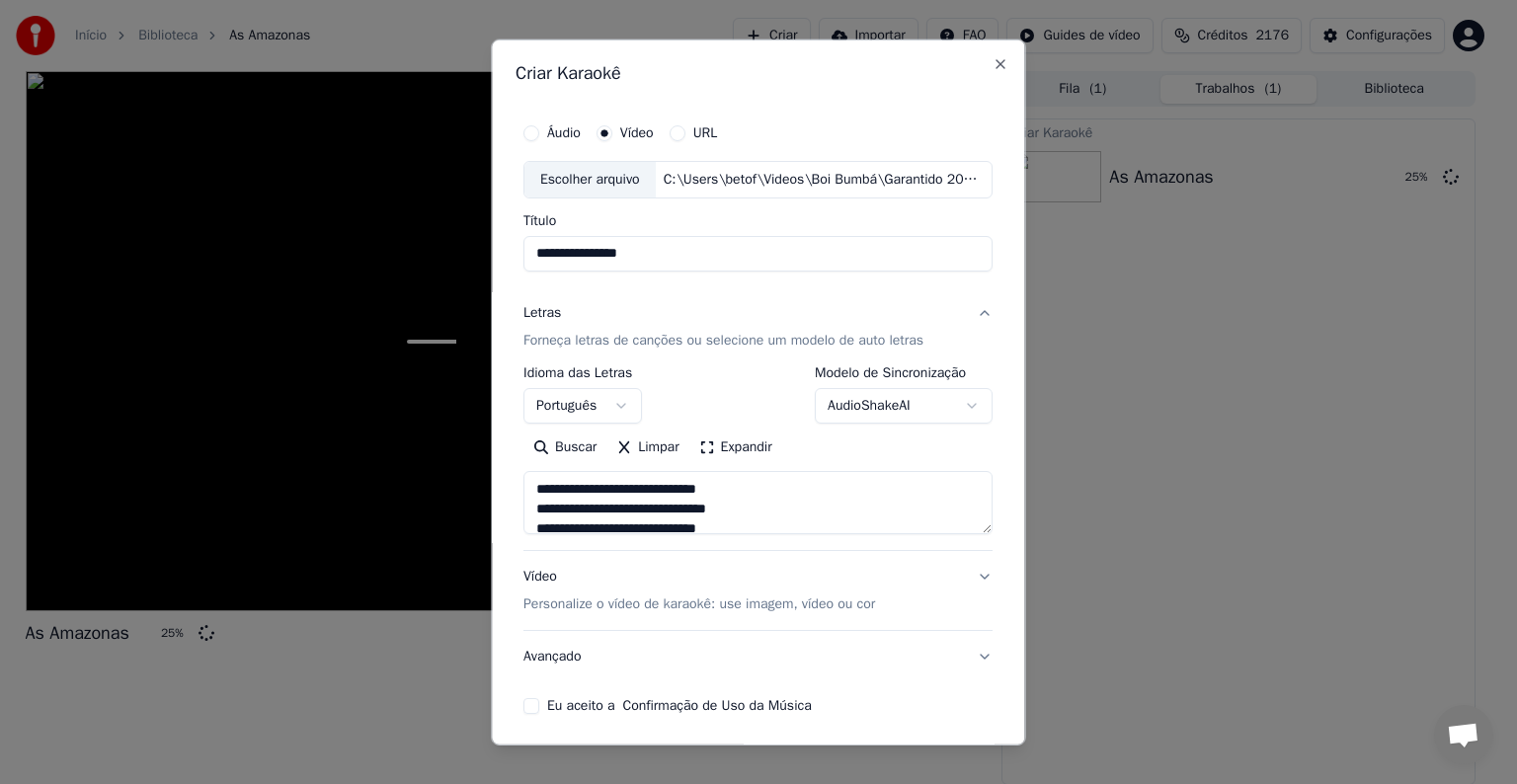 click on "Eu aceito a   Confirmação de Uso da Música" at bounding box center (679, 706) 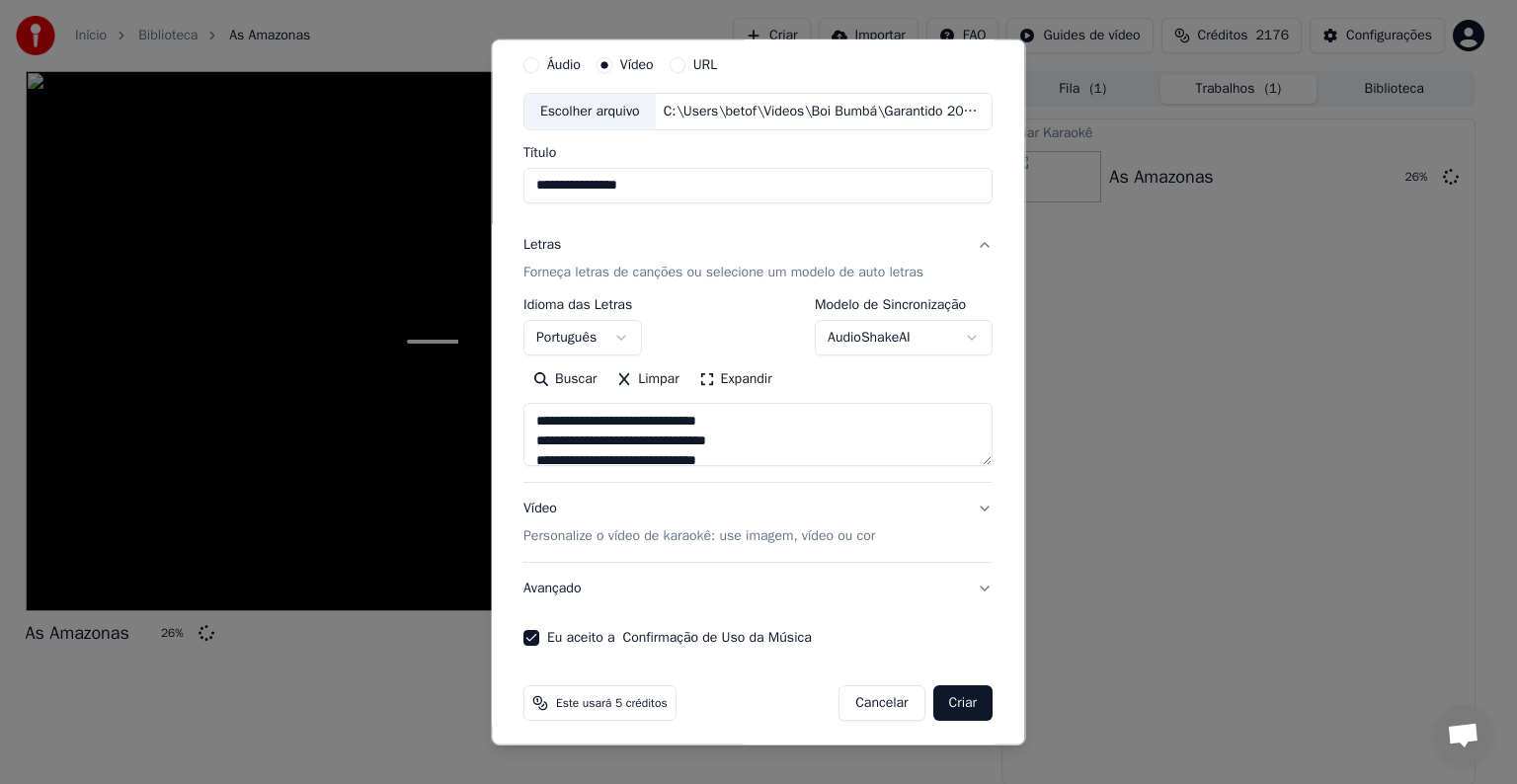 scroll, scrollTop: 75, scrollLeft: 0, axis: vertical 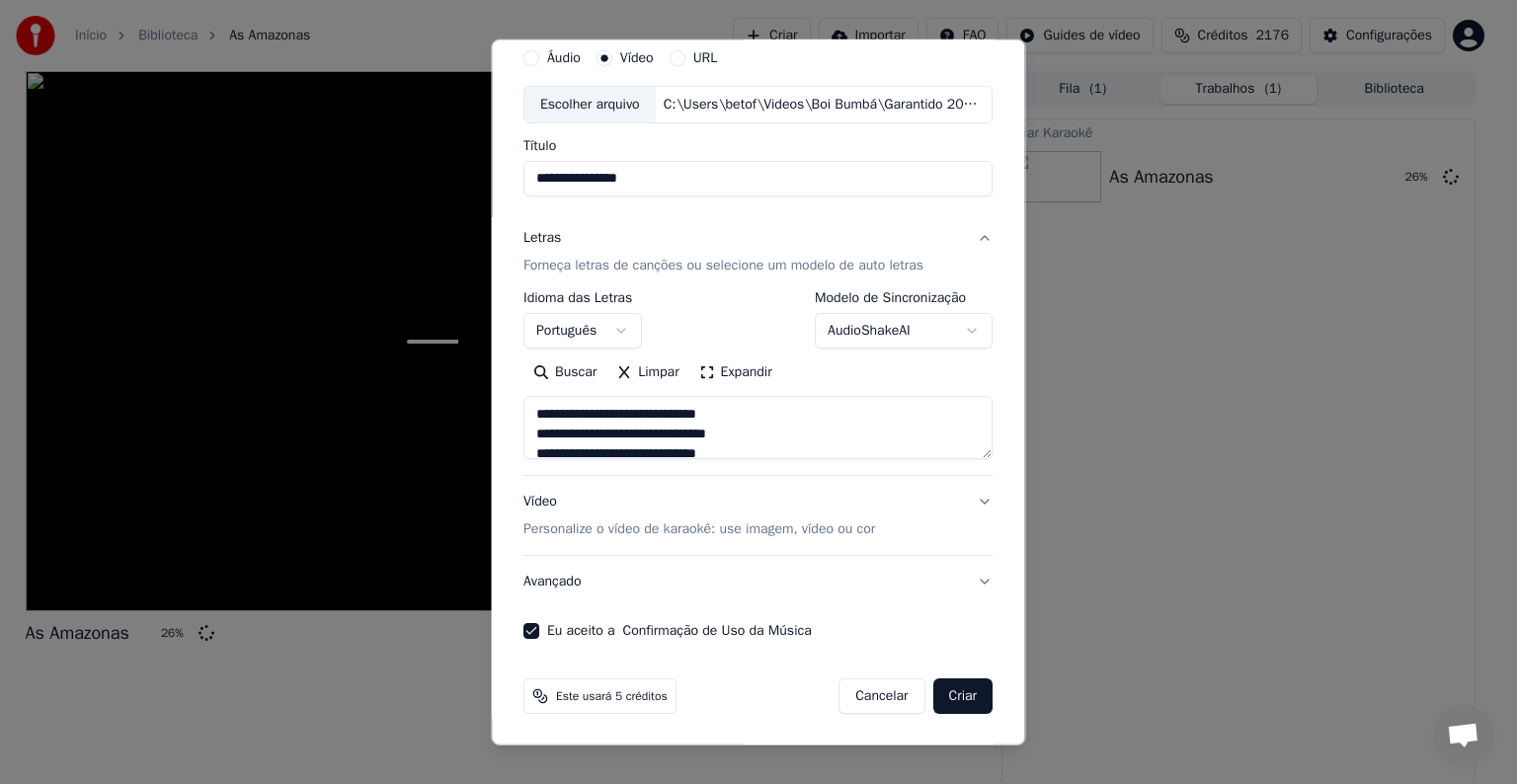click on "Criar" at bounding box center (963, 696) 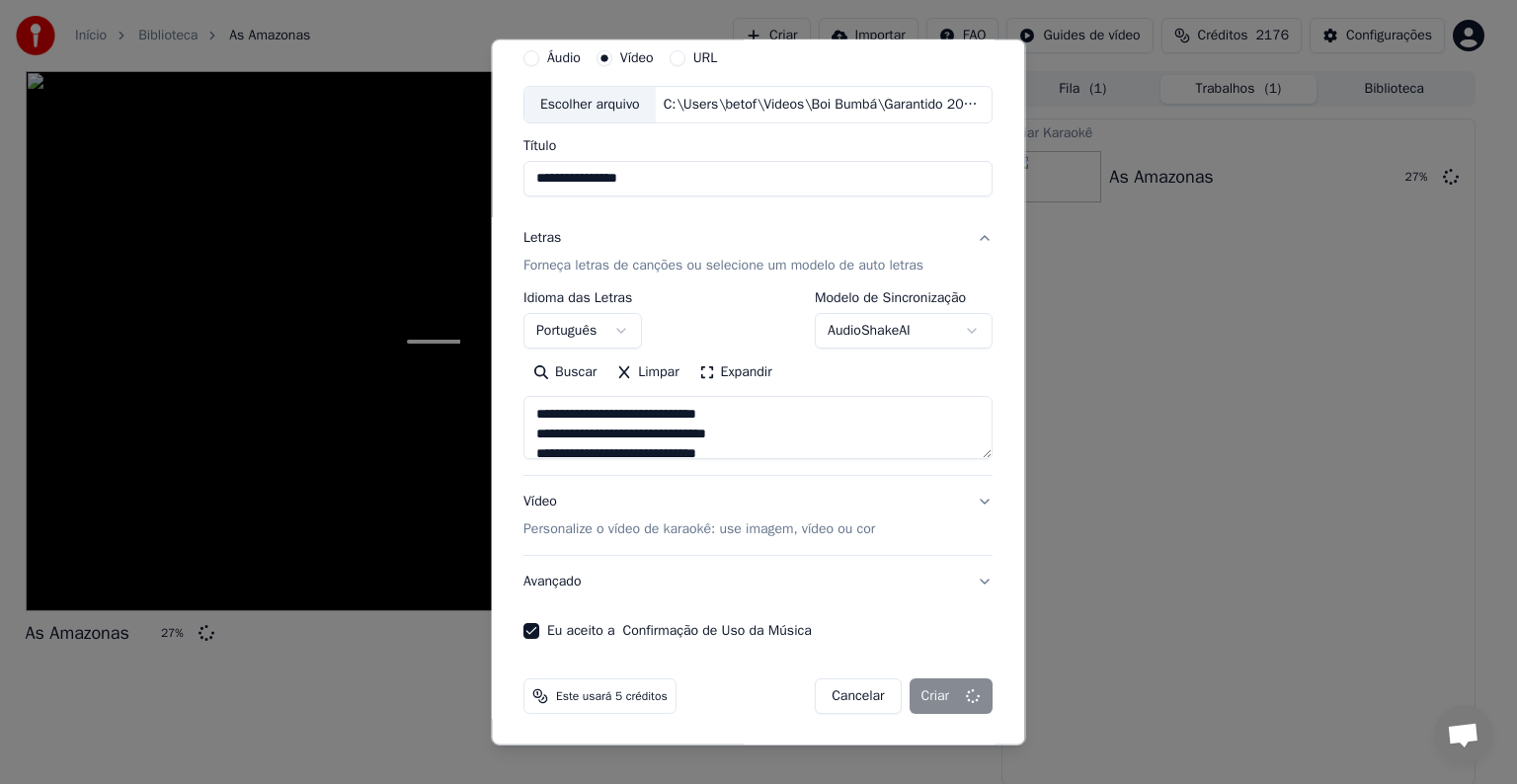 type on "**********" 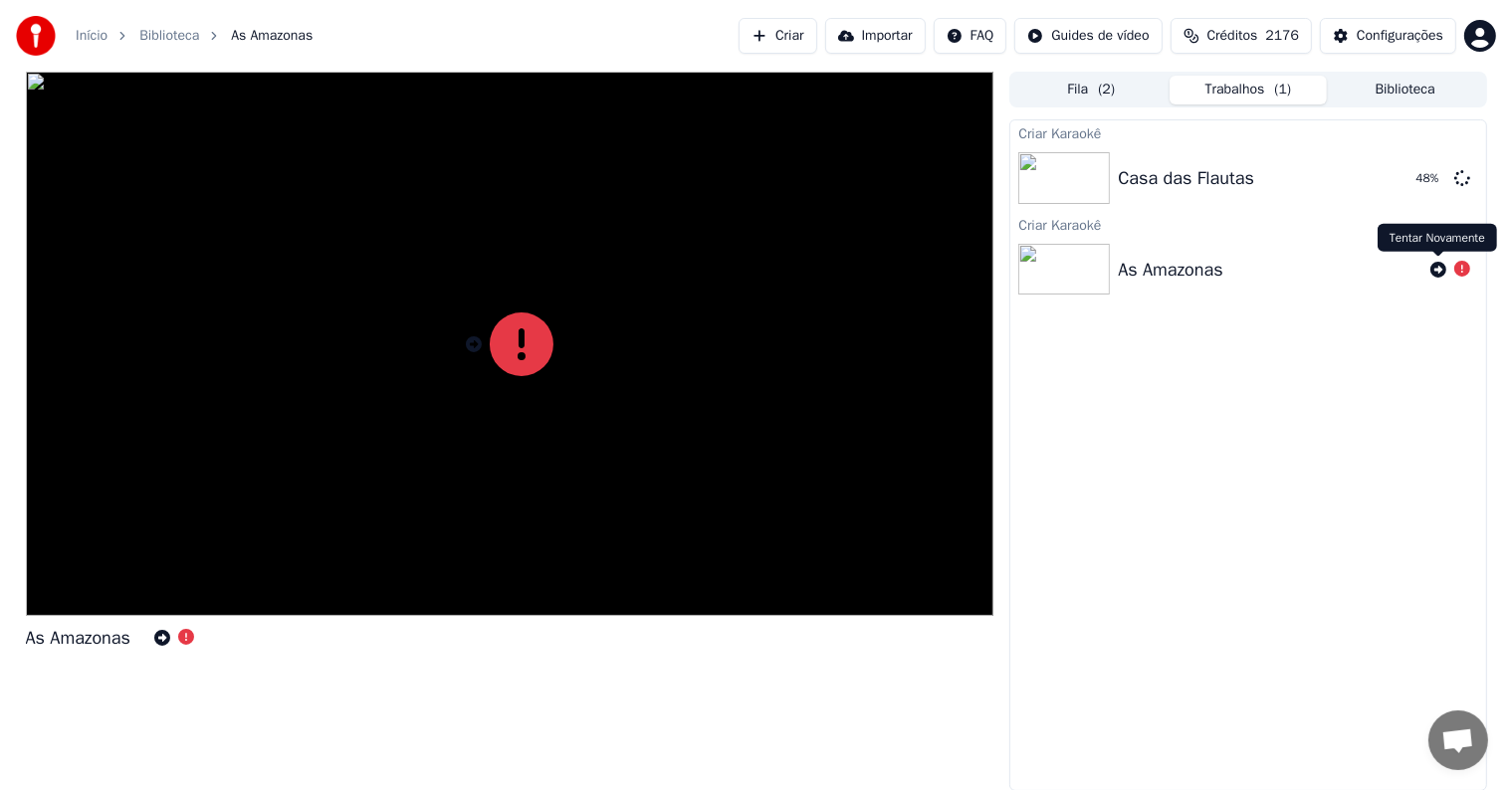 click 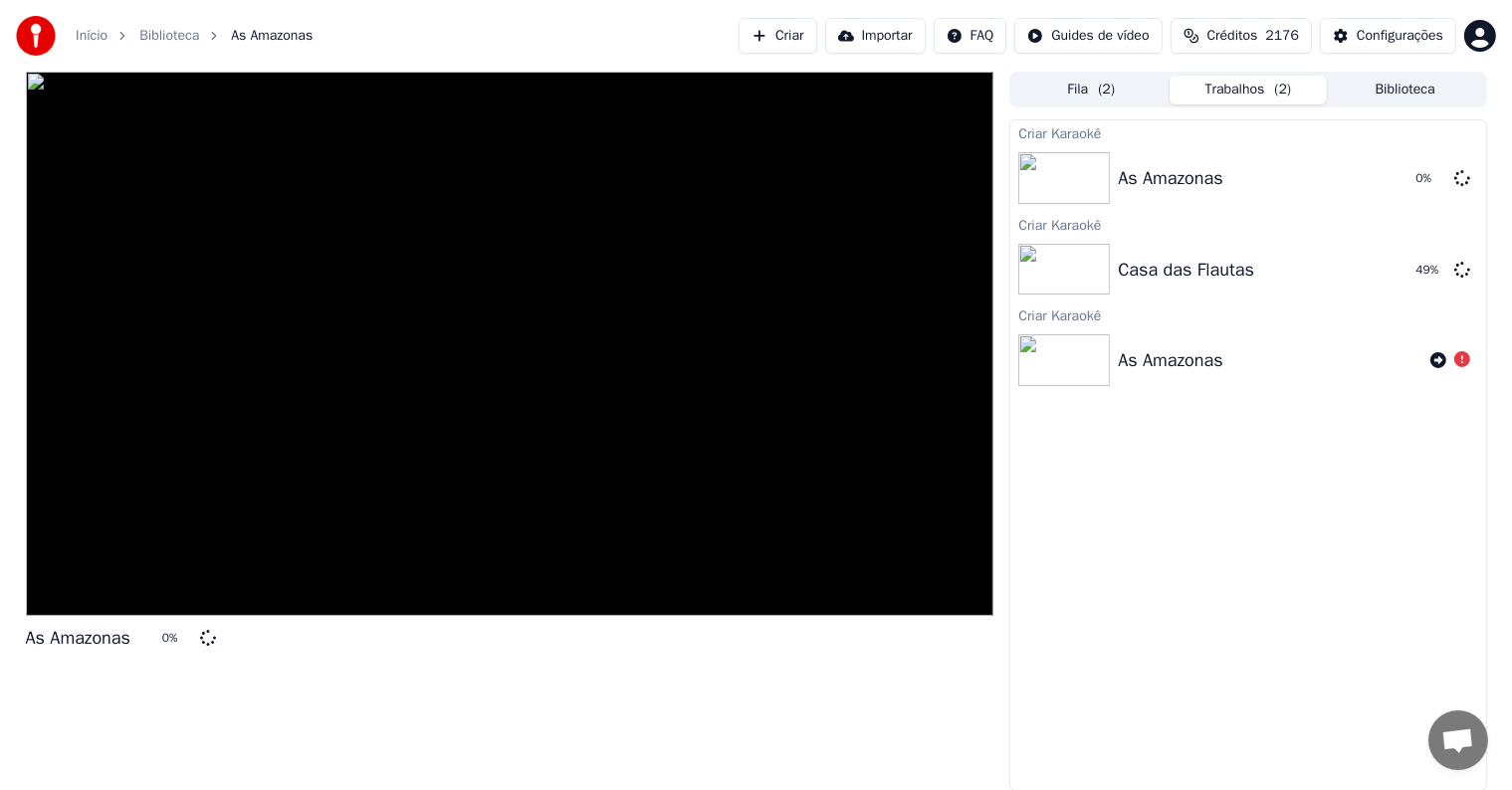click on "Criar" at bounding box center [777, 36] 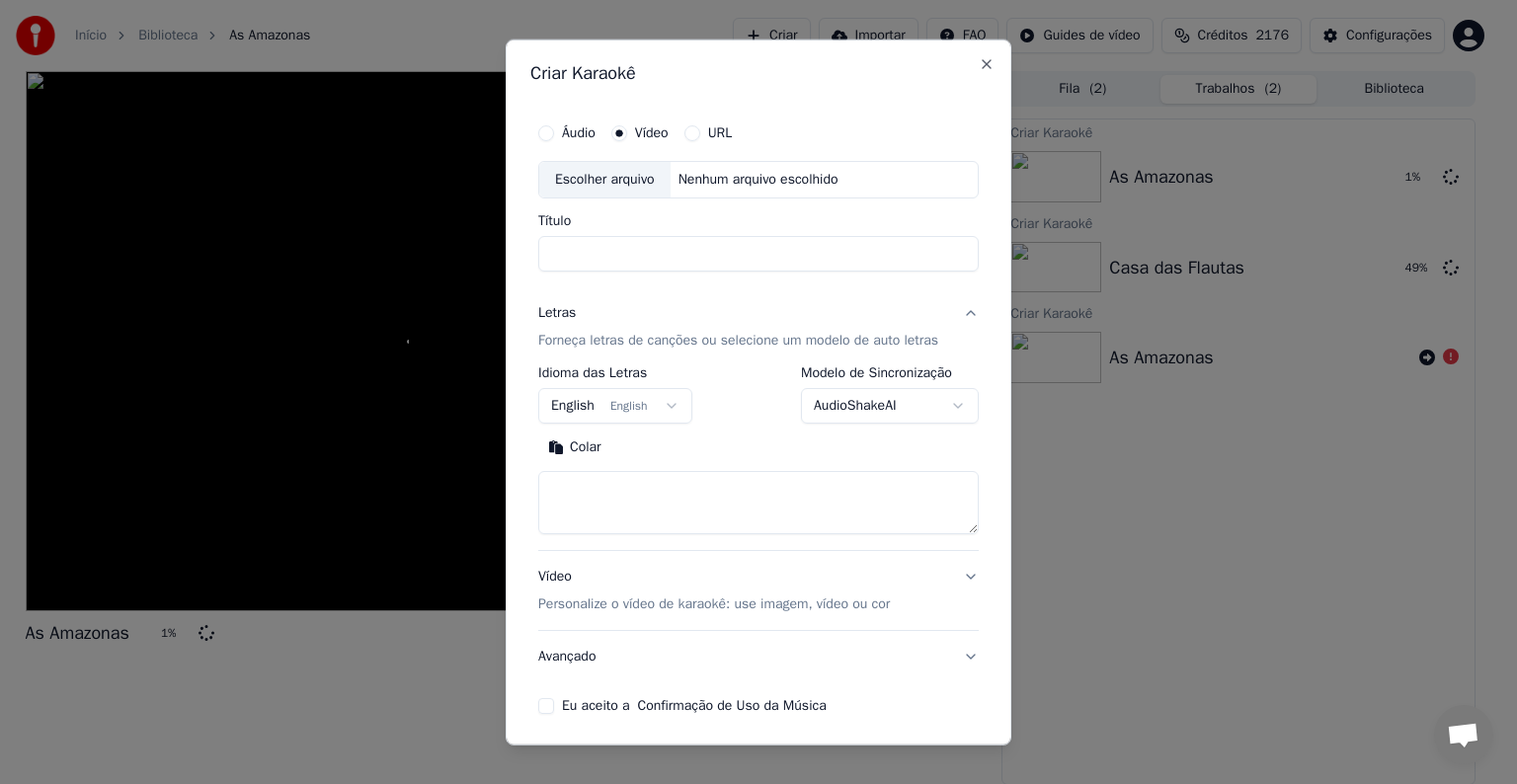 click on "Escolher arquivo" at bounding box center [604, 180] 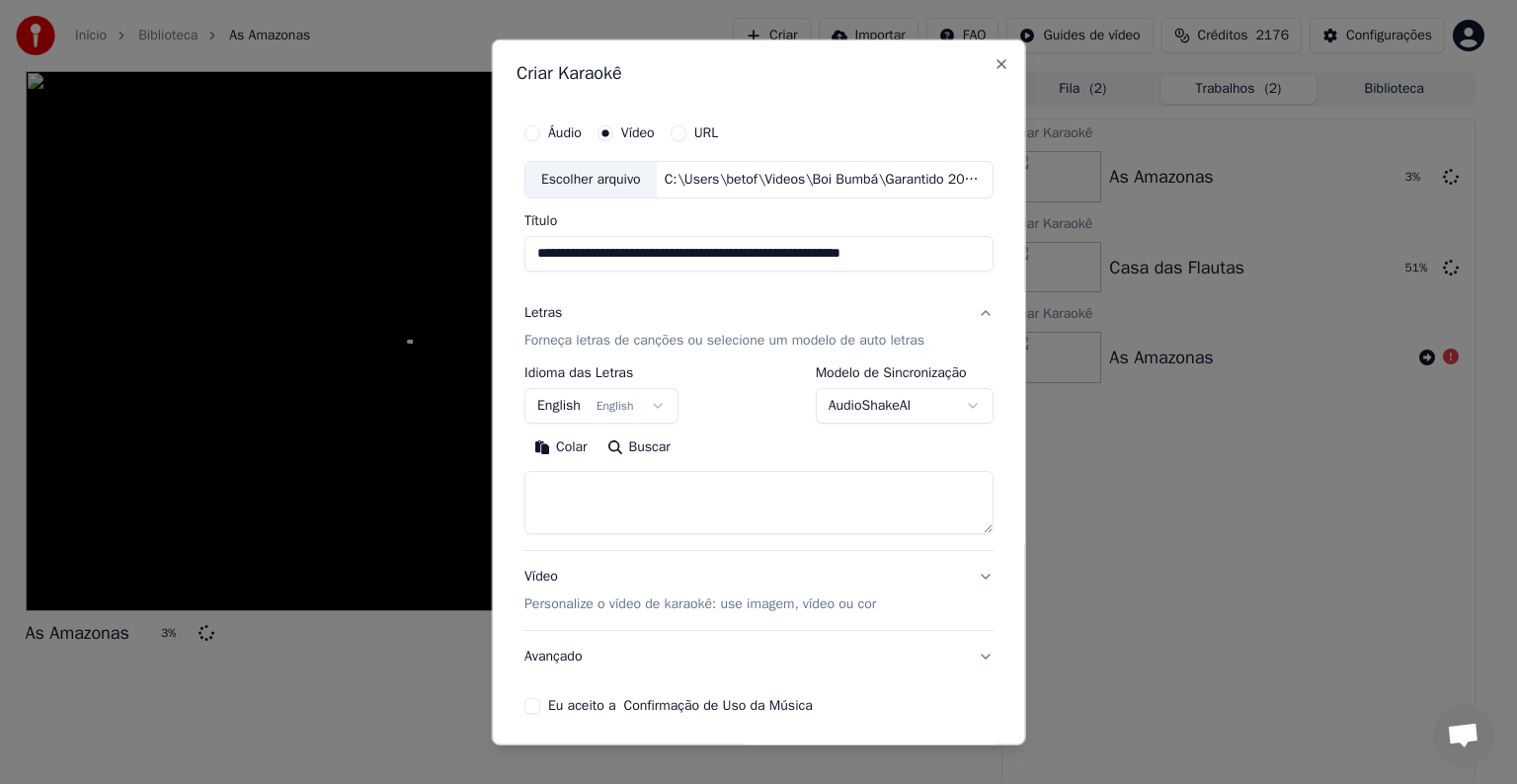 drag, startPoint x: 921, startPoint y: 258, endPoint x: 645, endPoint y: 234, distance: 277.0415 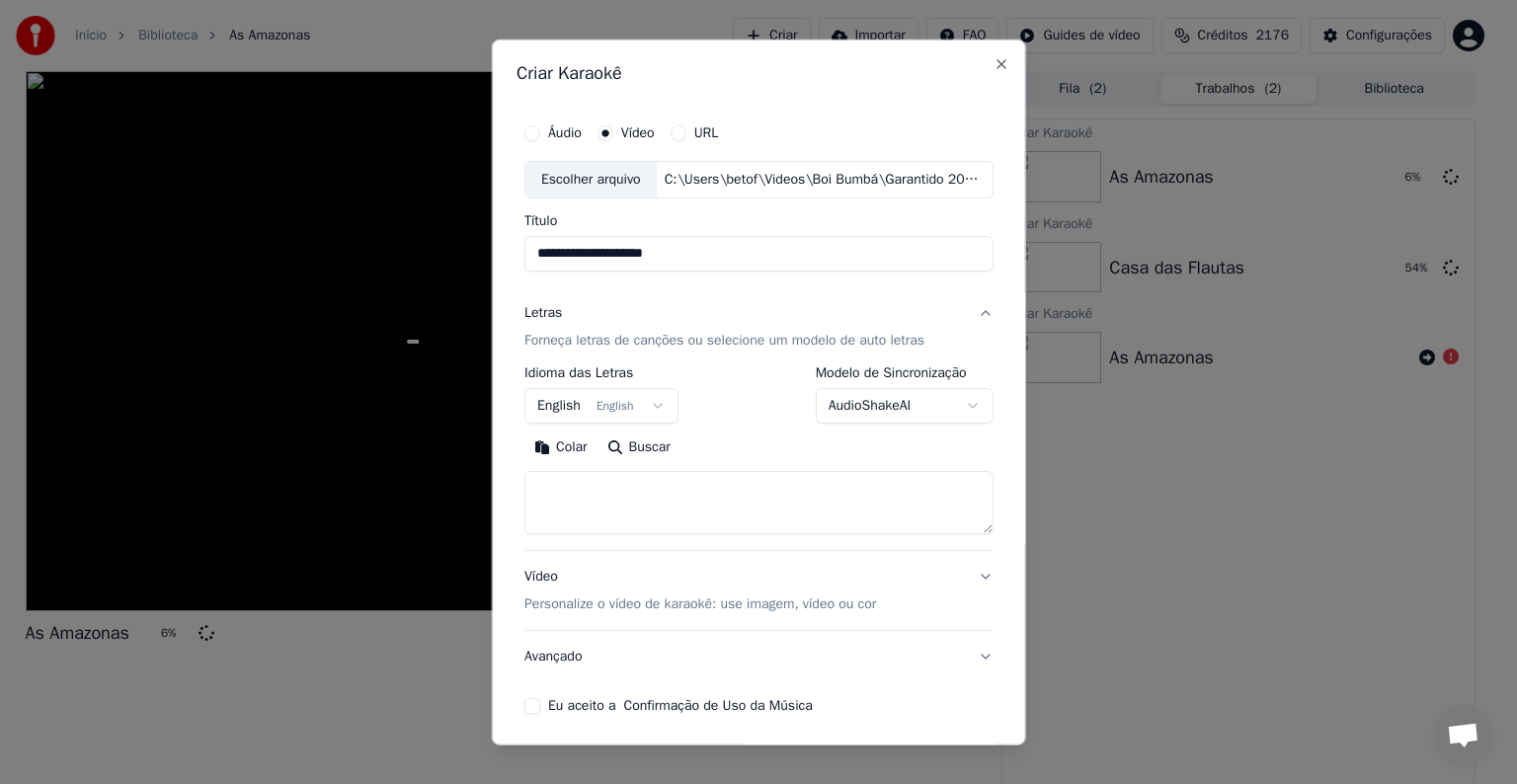 type on "**********" 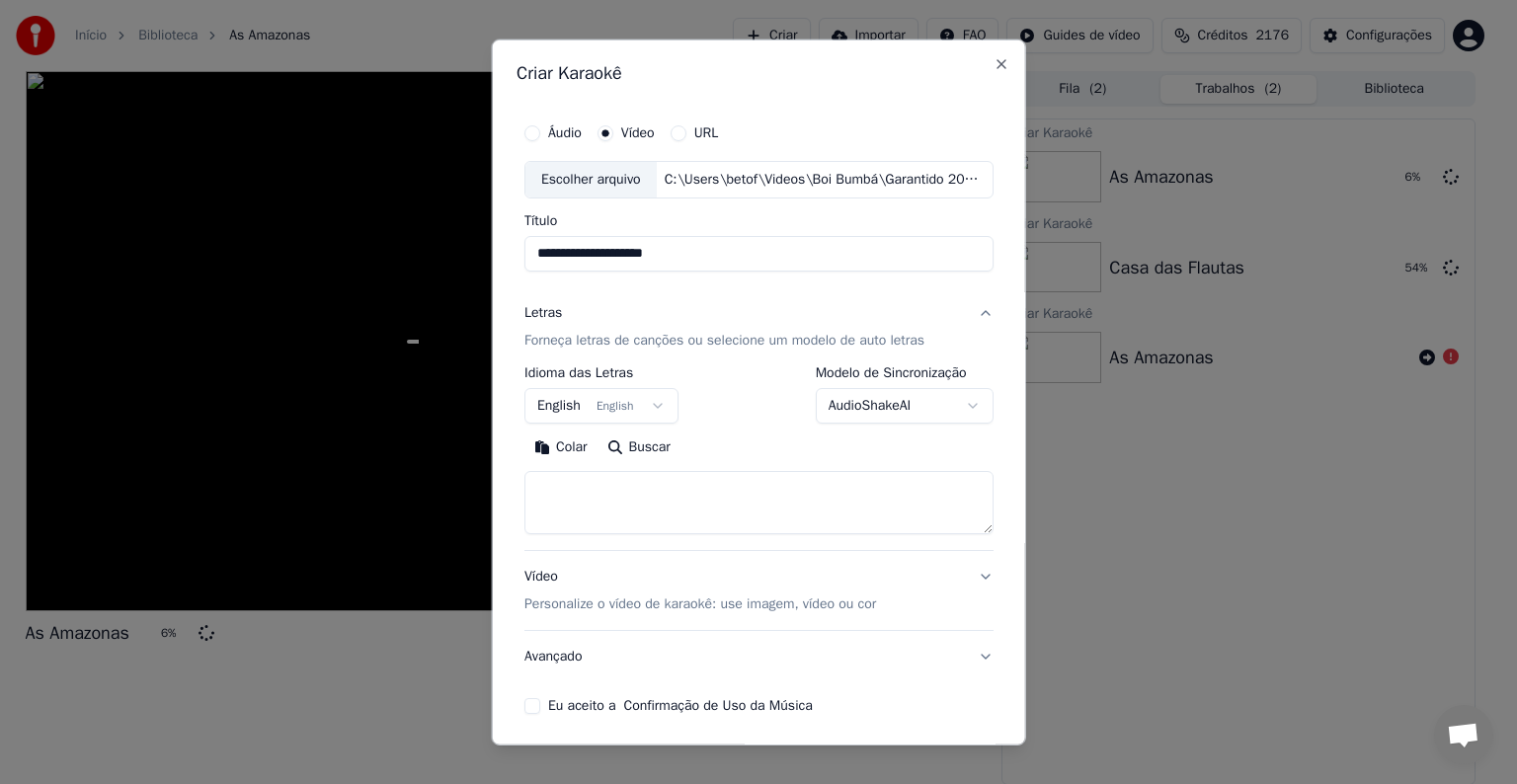 click on "English English" at bounding box center (601, 406) 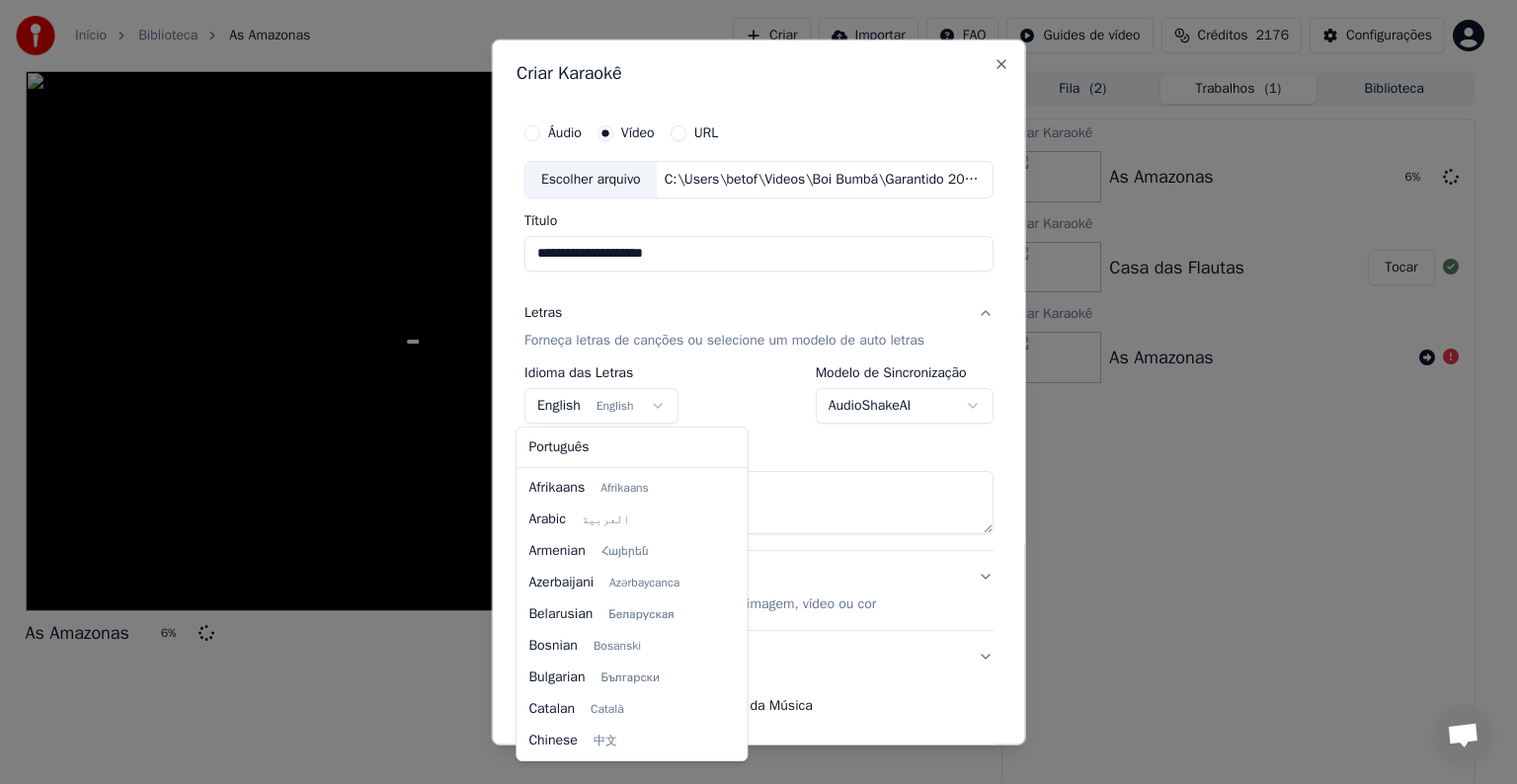 scroll, scrollTop: 158, scrollLeft: 0, axis: vertical 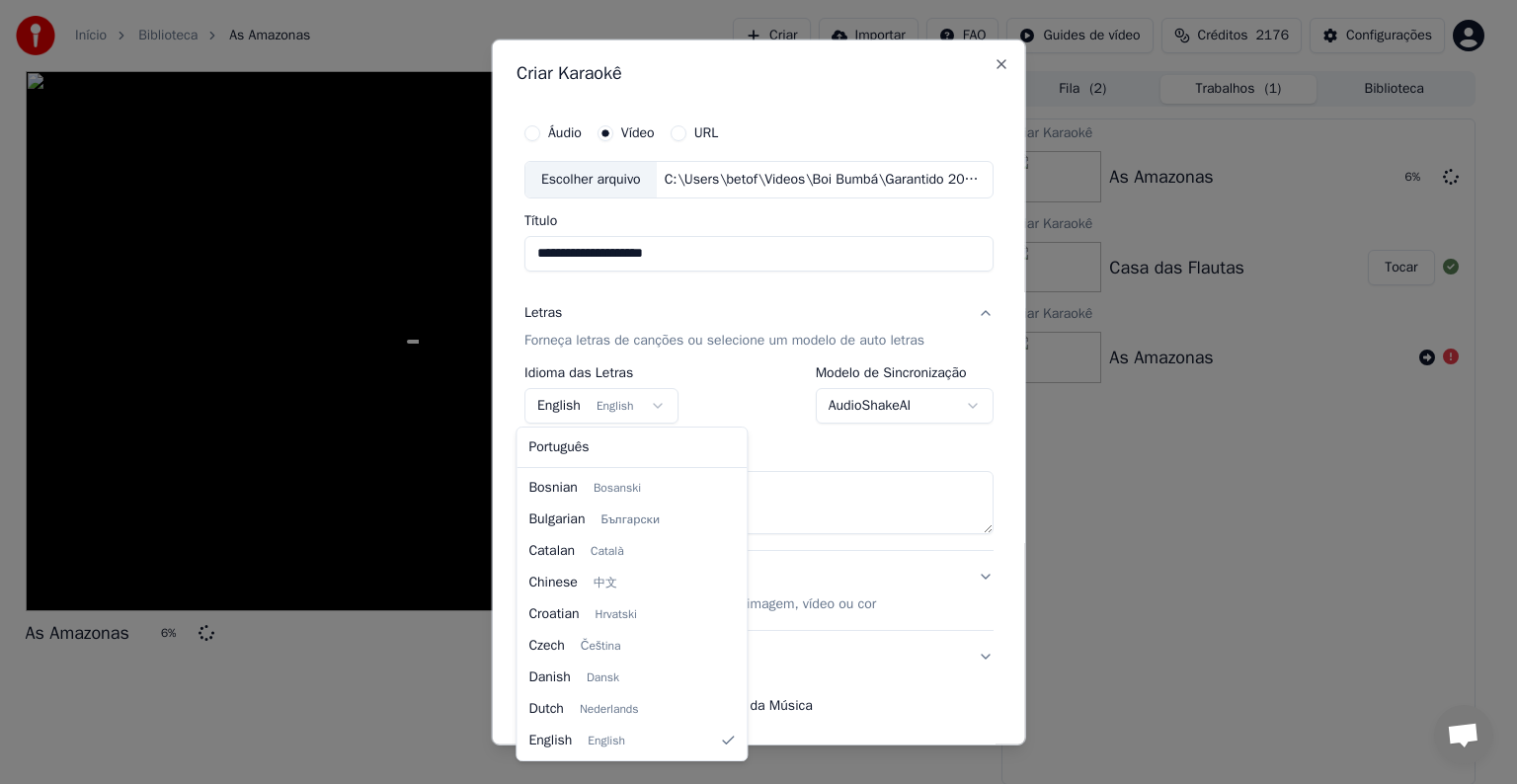 select on "**" 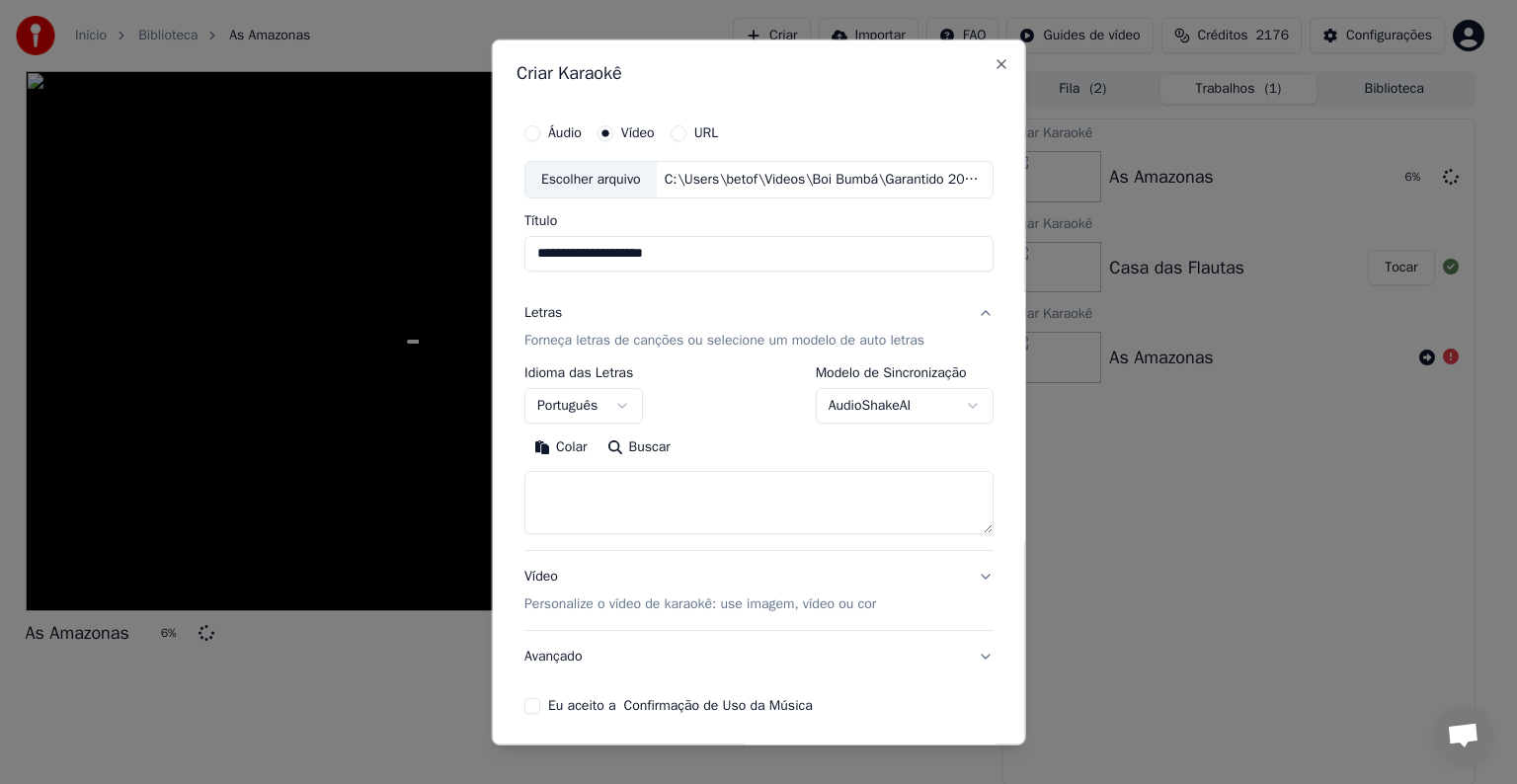 click on "Colar" at bounding box center (561, 447) 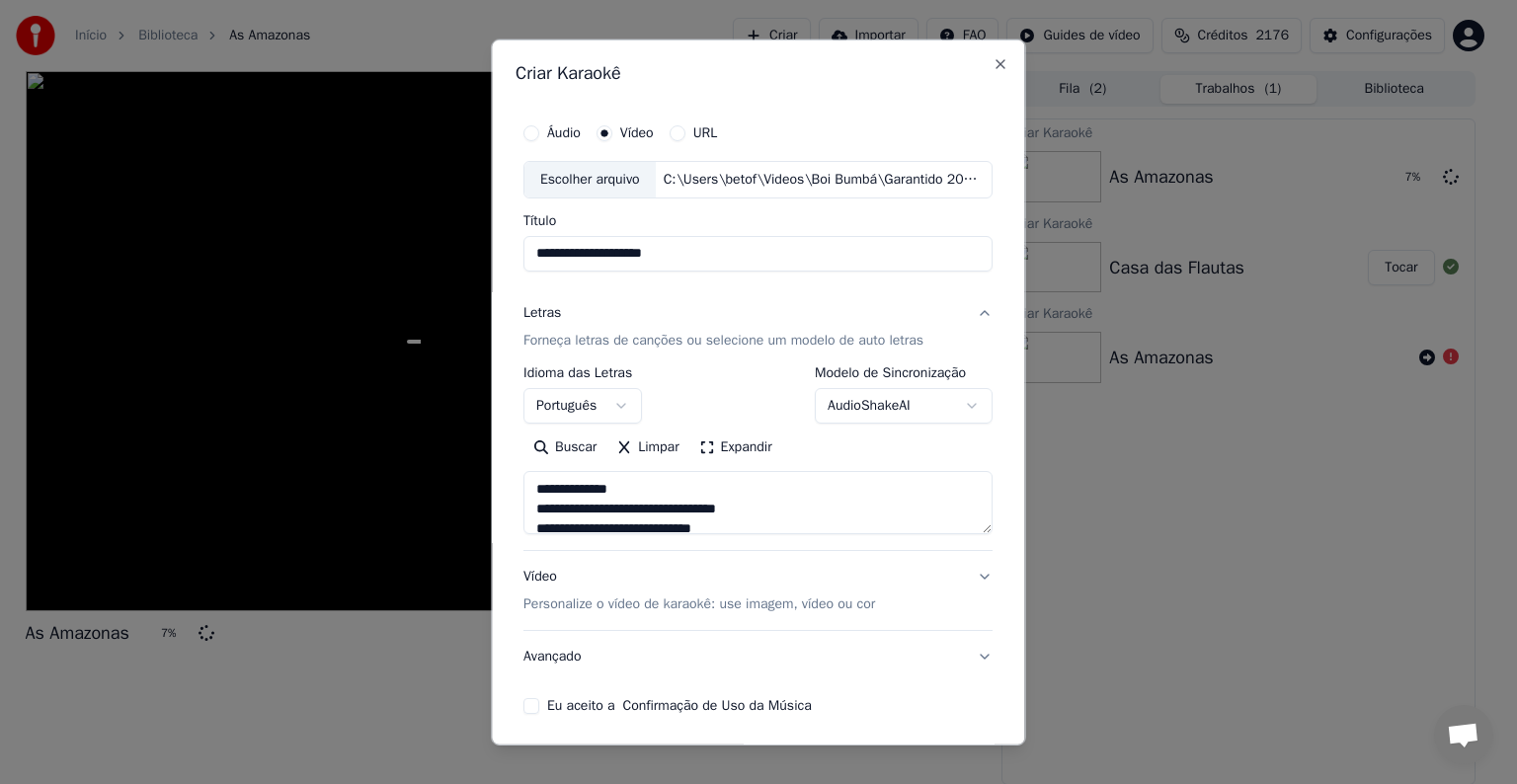 click on "Eu aceito a   Confirmação de Uso da Música" at bounding box center (679, 706) 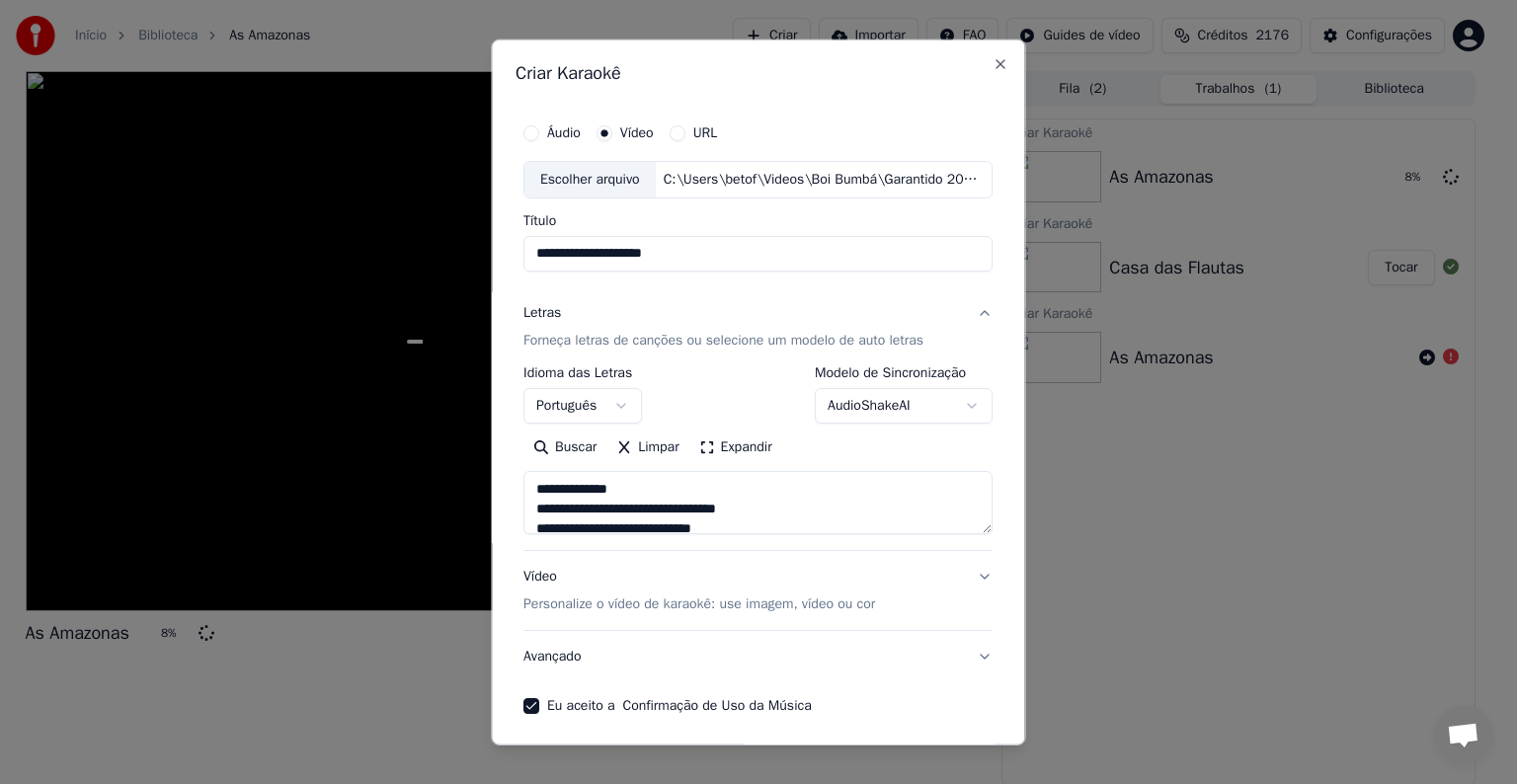scroll, scrollTop: 75, scrollLeft: 0, axis: vertical 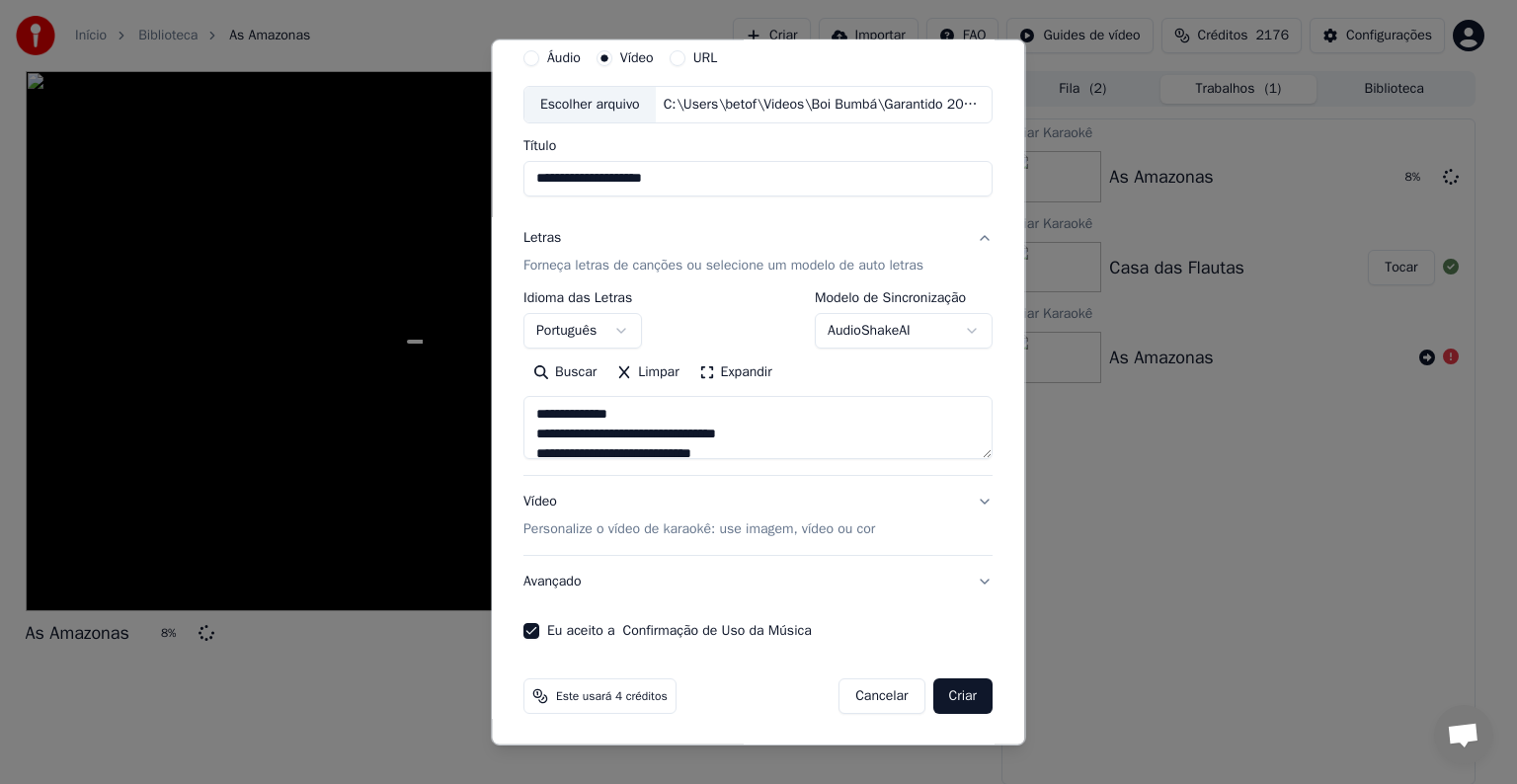 click on "Criar" at bounding box center (963, 696) 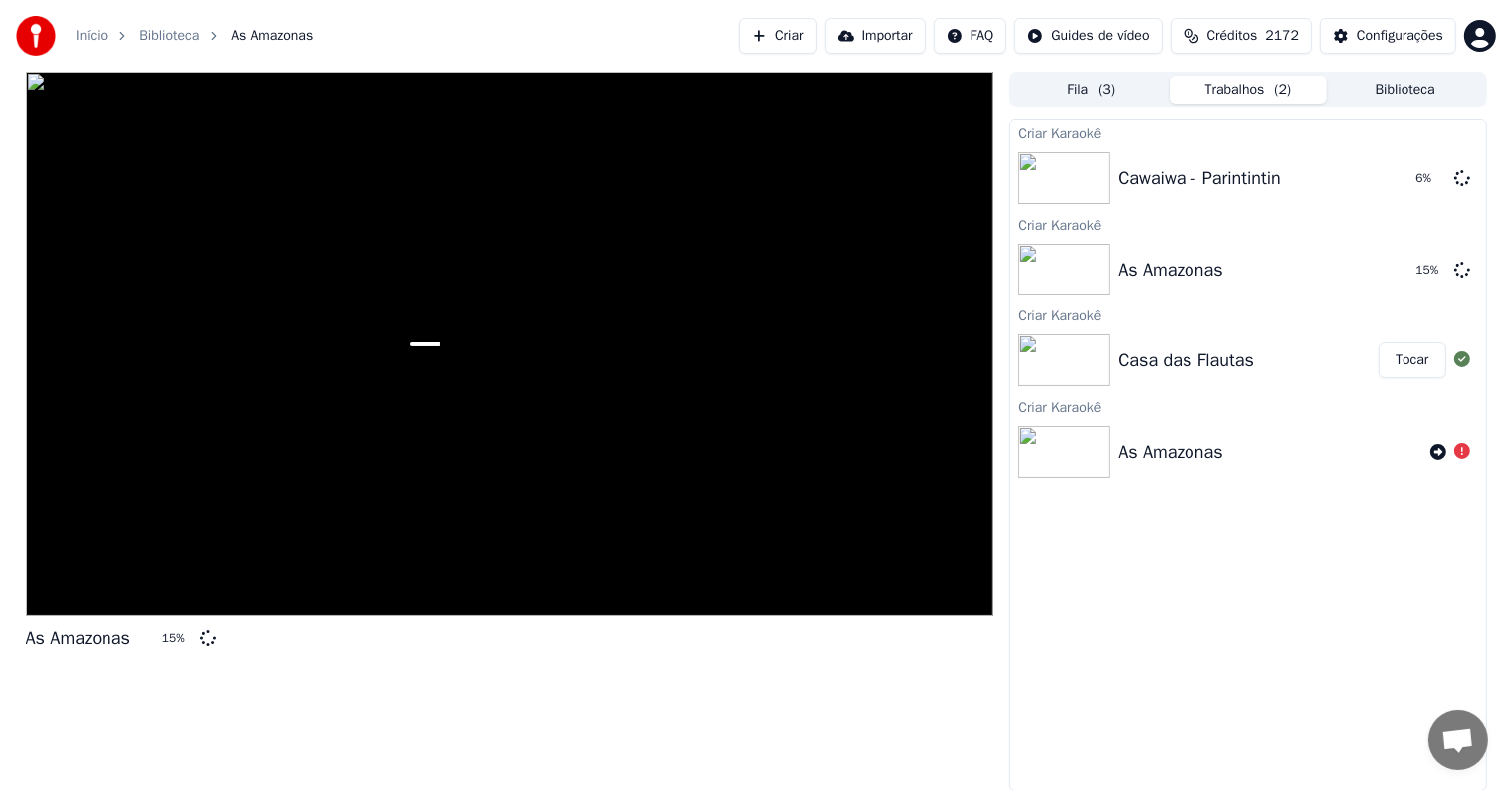 click on "Criar" at bounding box center [777, 36] 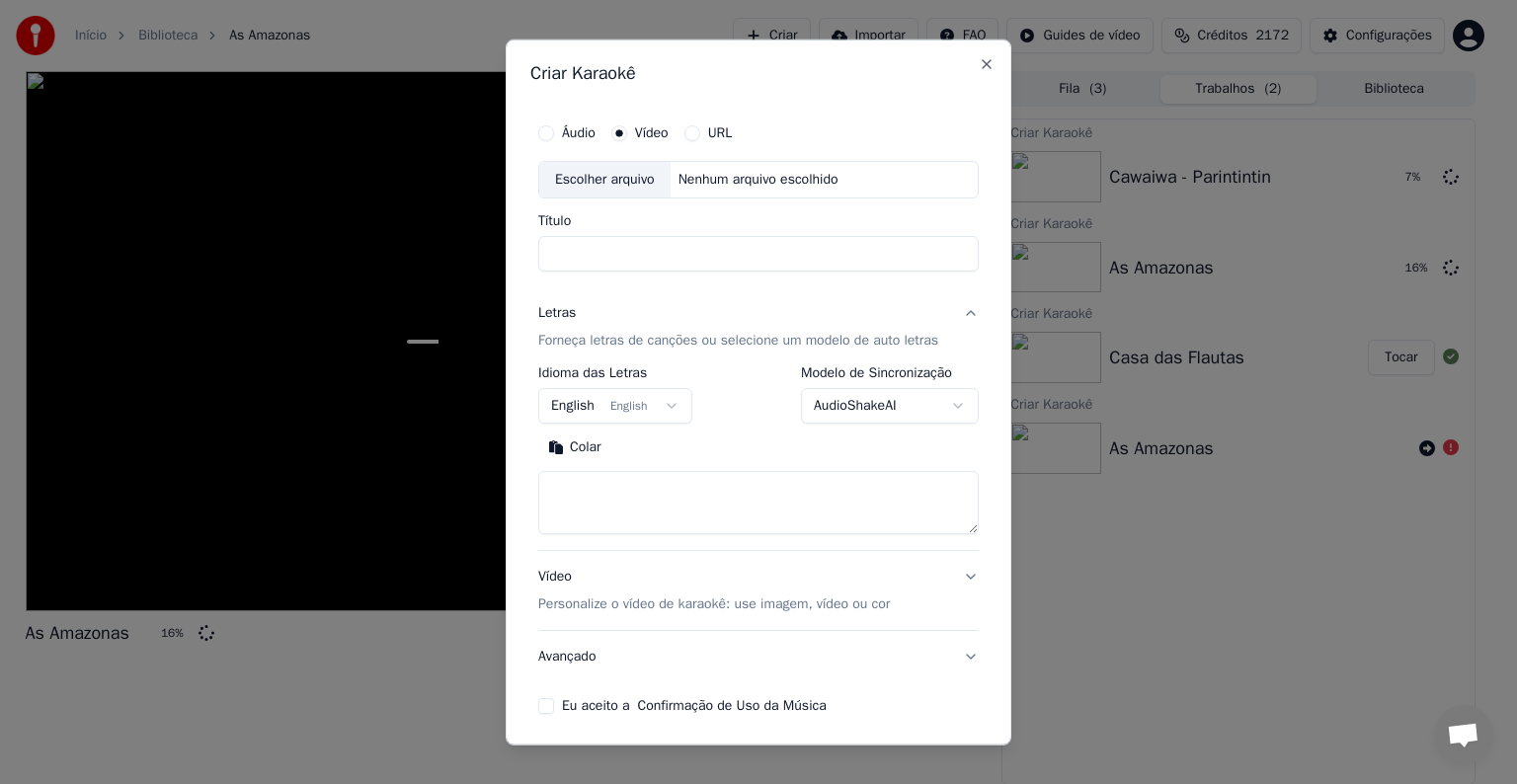 click on "Escolher arquivo" at bounding box center [604, 180] 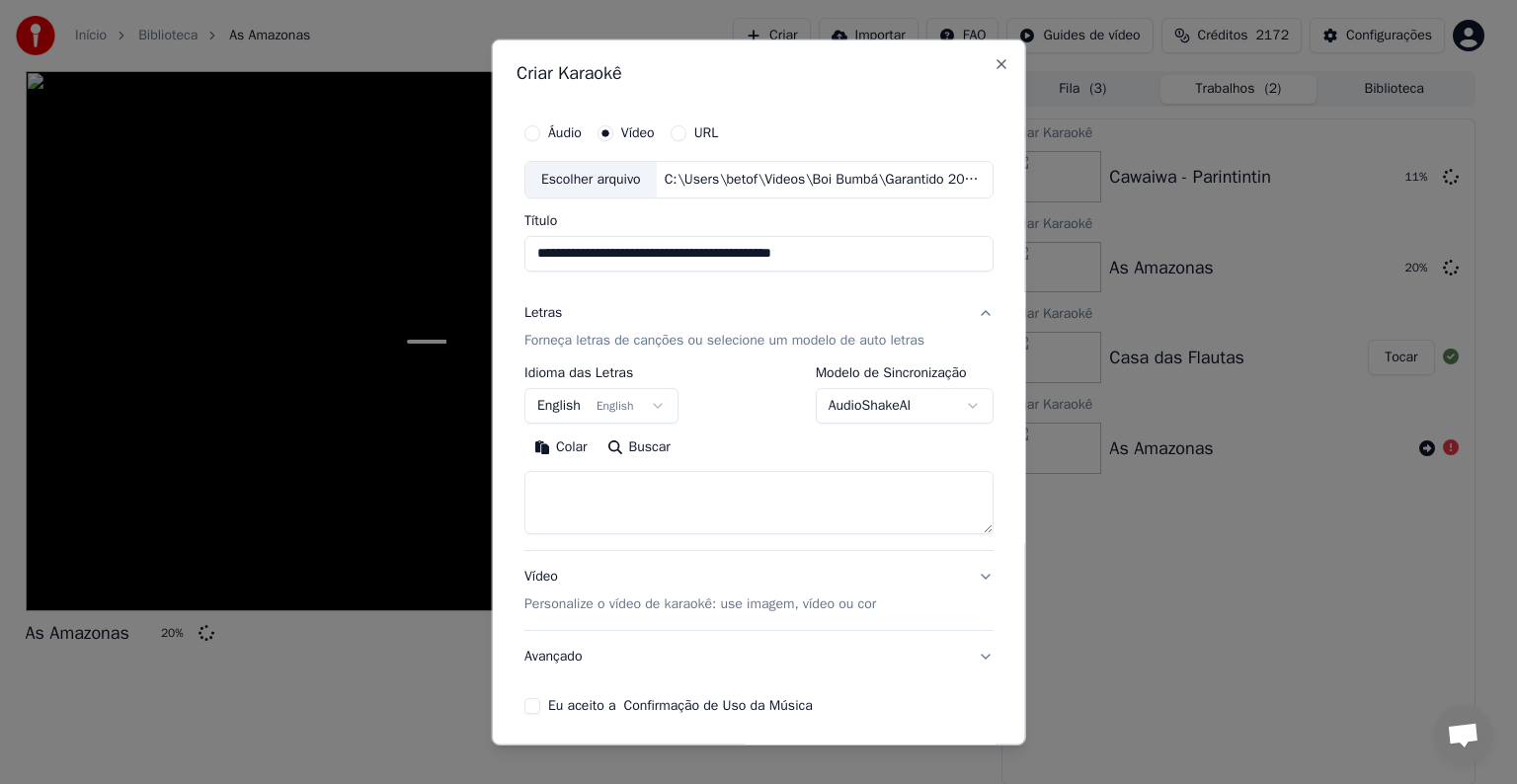 drag, startPoint x: 565, startPoint y: 254, endPoint x: 860, endPoint y: 264, distance: 295.16944 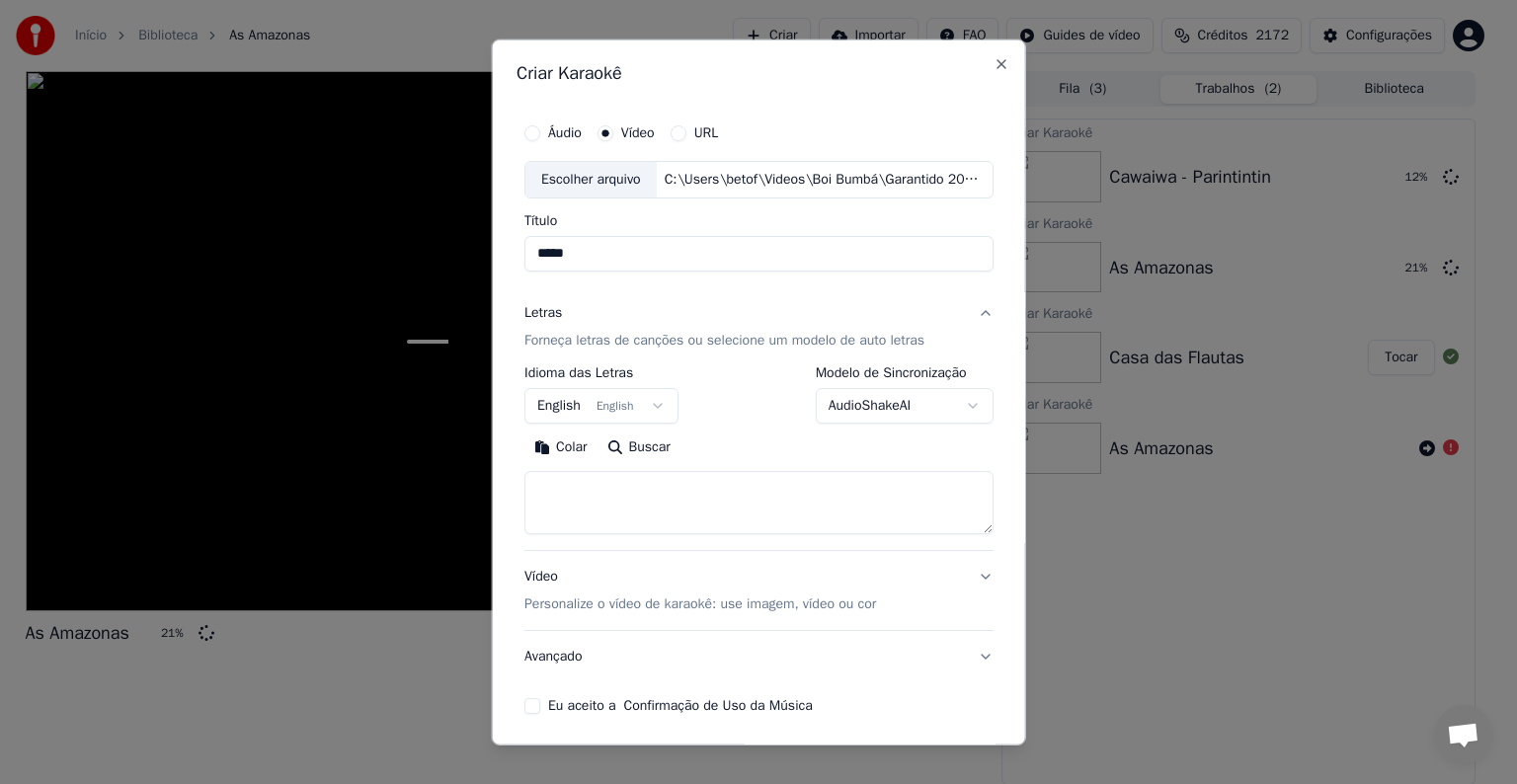 type on "*****" 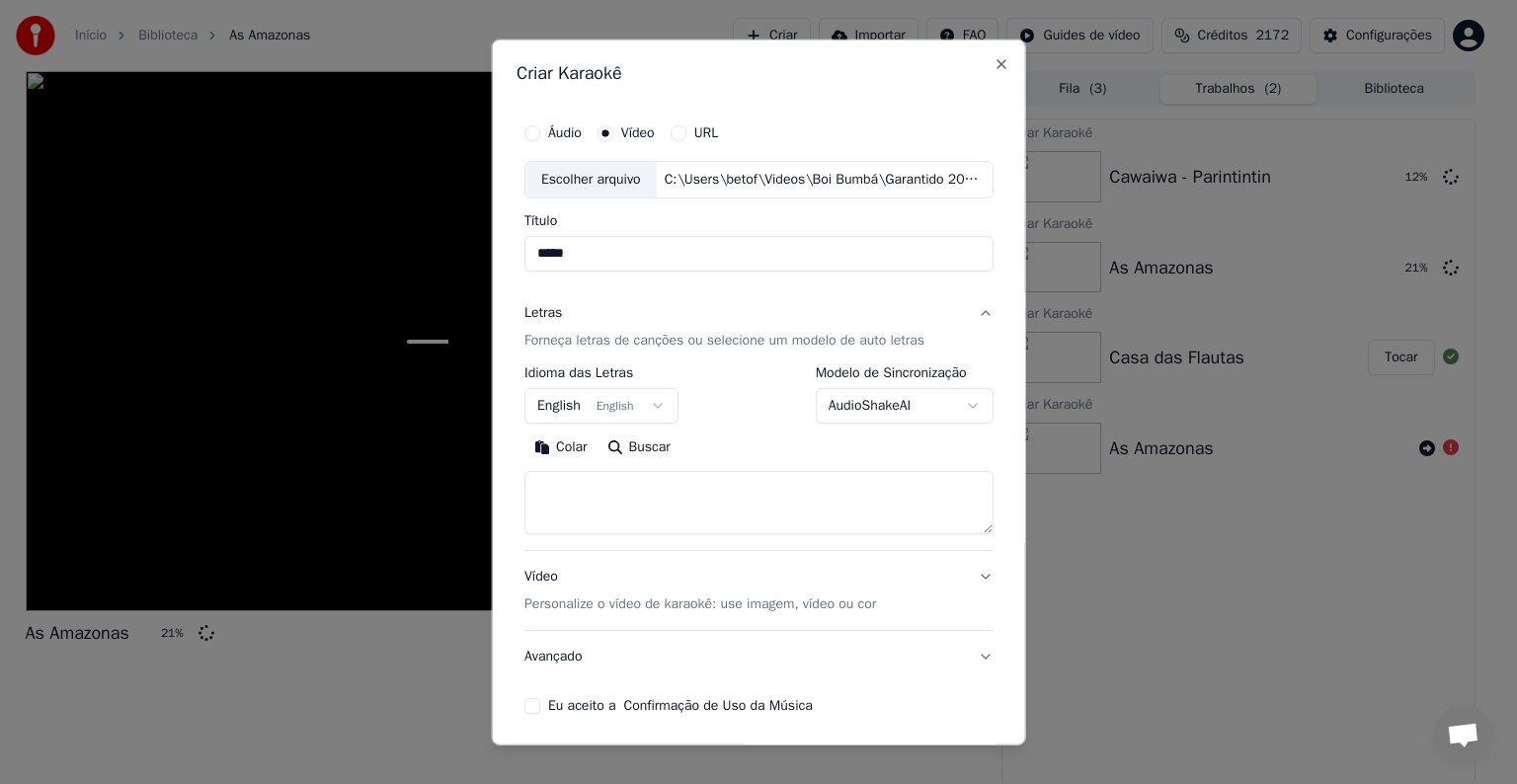 click on "English English" at bounding box center (601, 406) 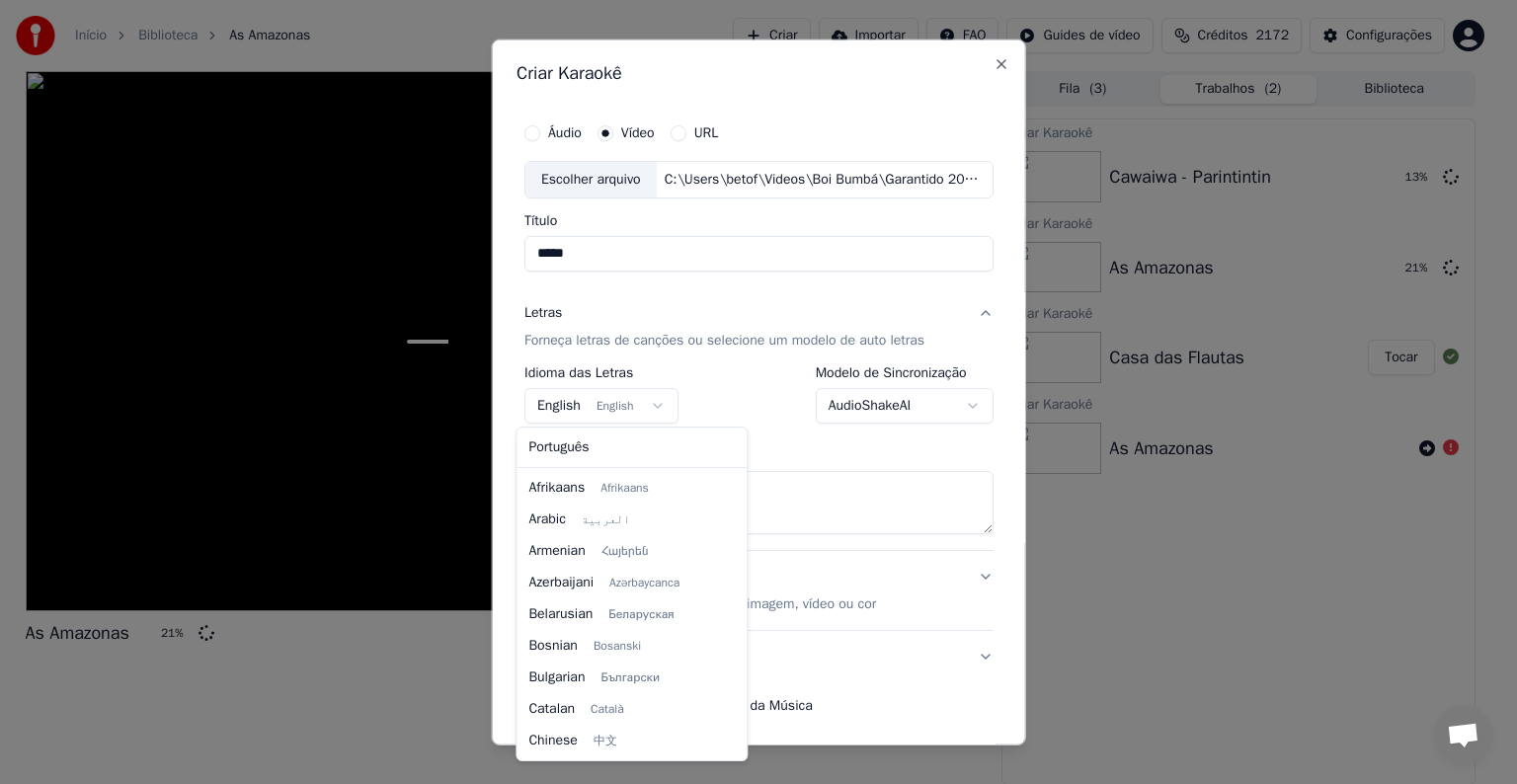 scroll, scrollTop: 158, scrollLeft: 0, axis: vertical 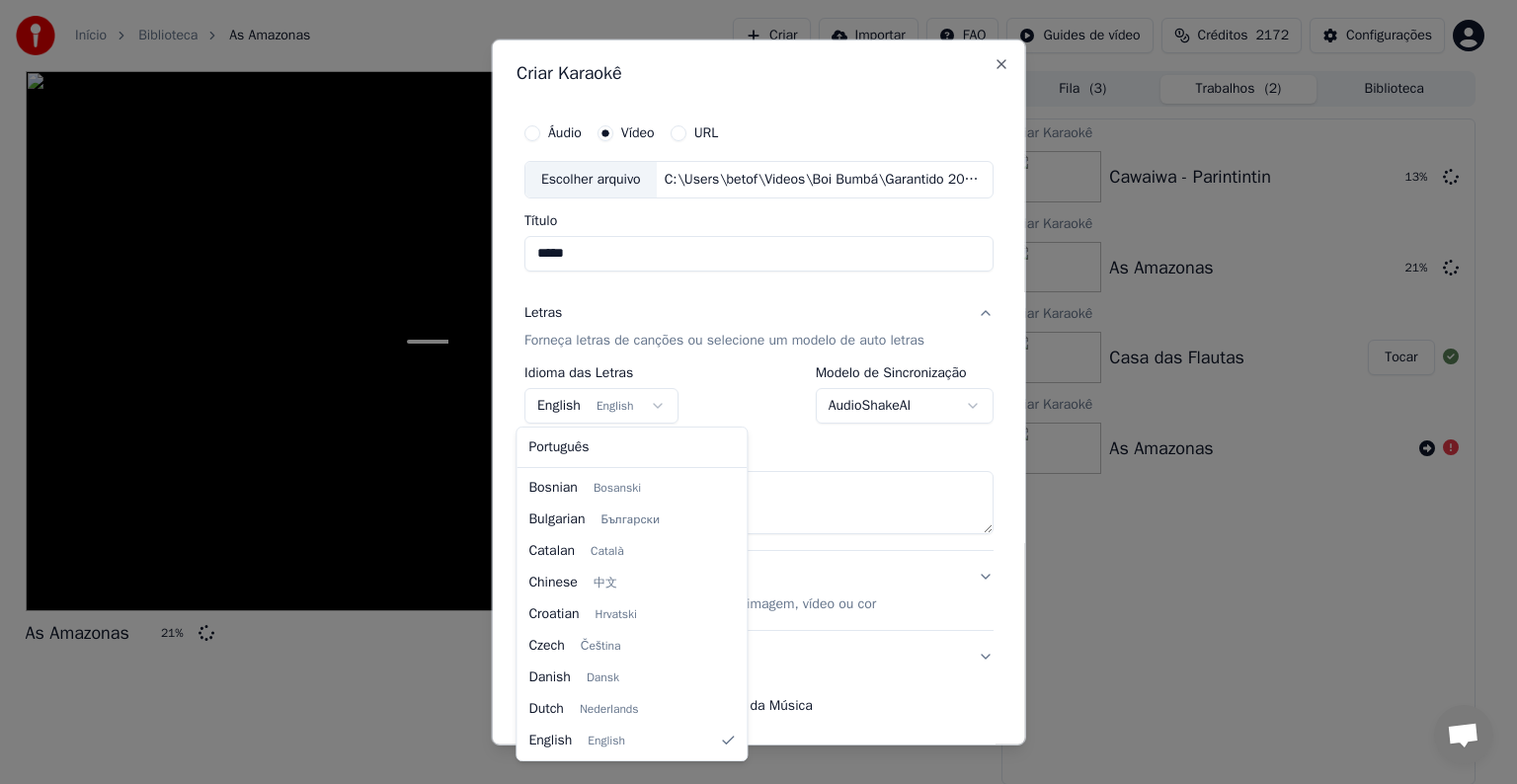 select on "**" 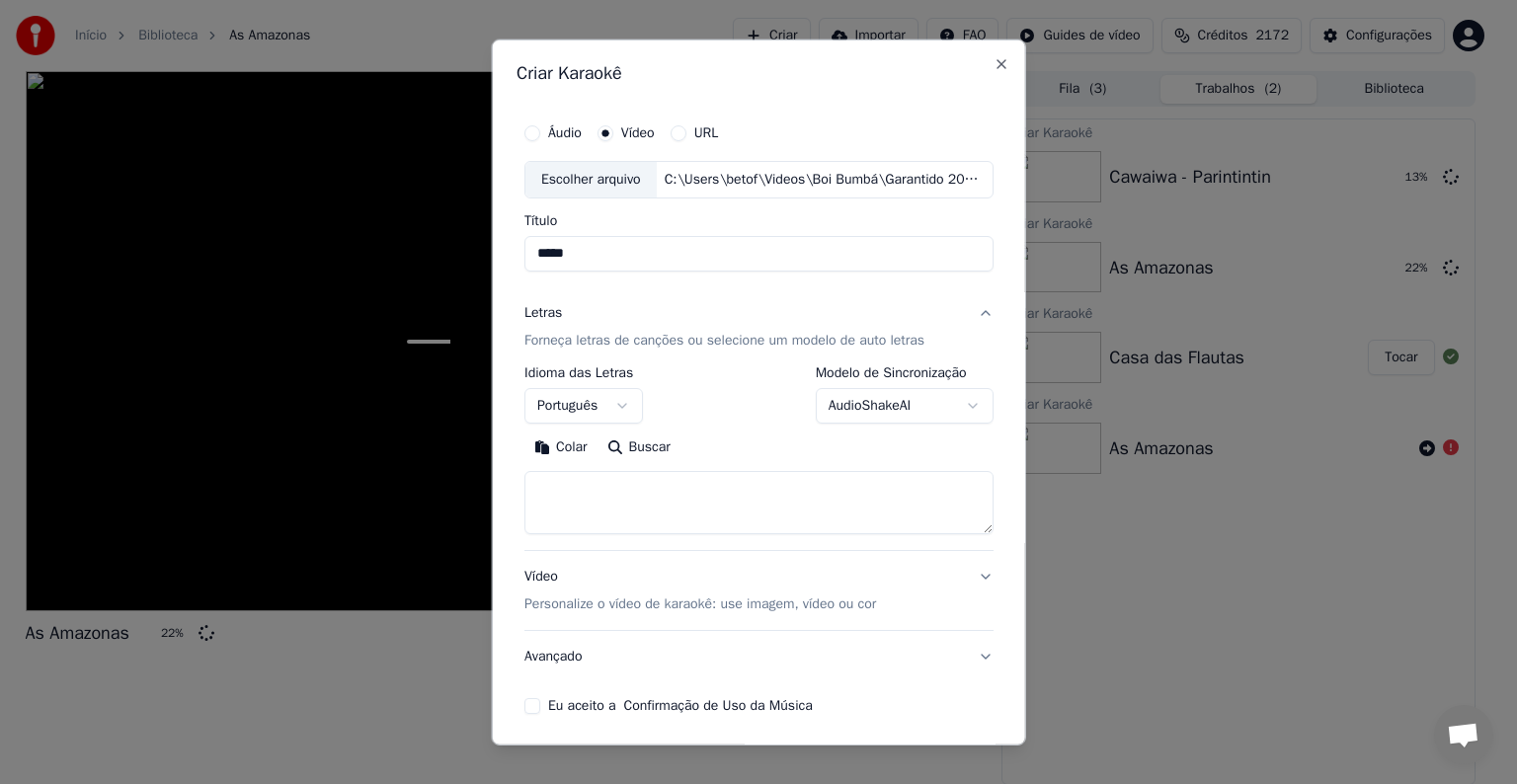 click on "Colar" at bounding box center (561, 447) 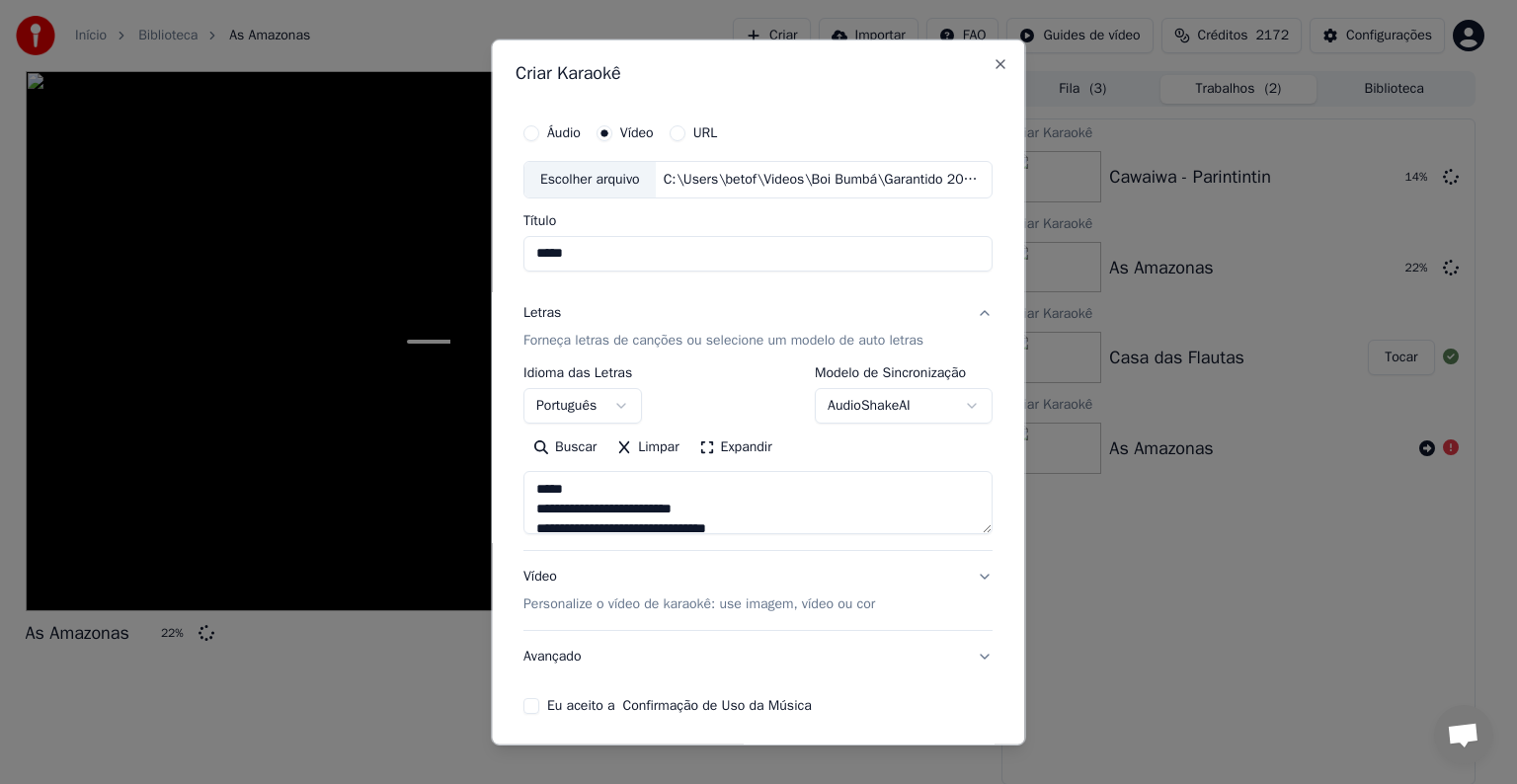 scroll, scrollTop: 75, scrollLeft: 0, axis: vertical 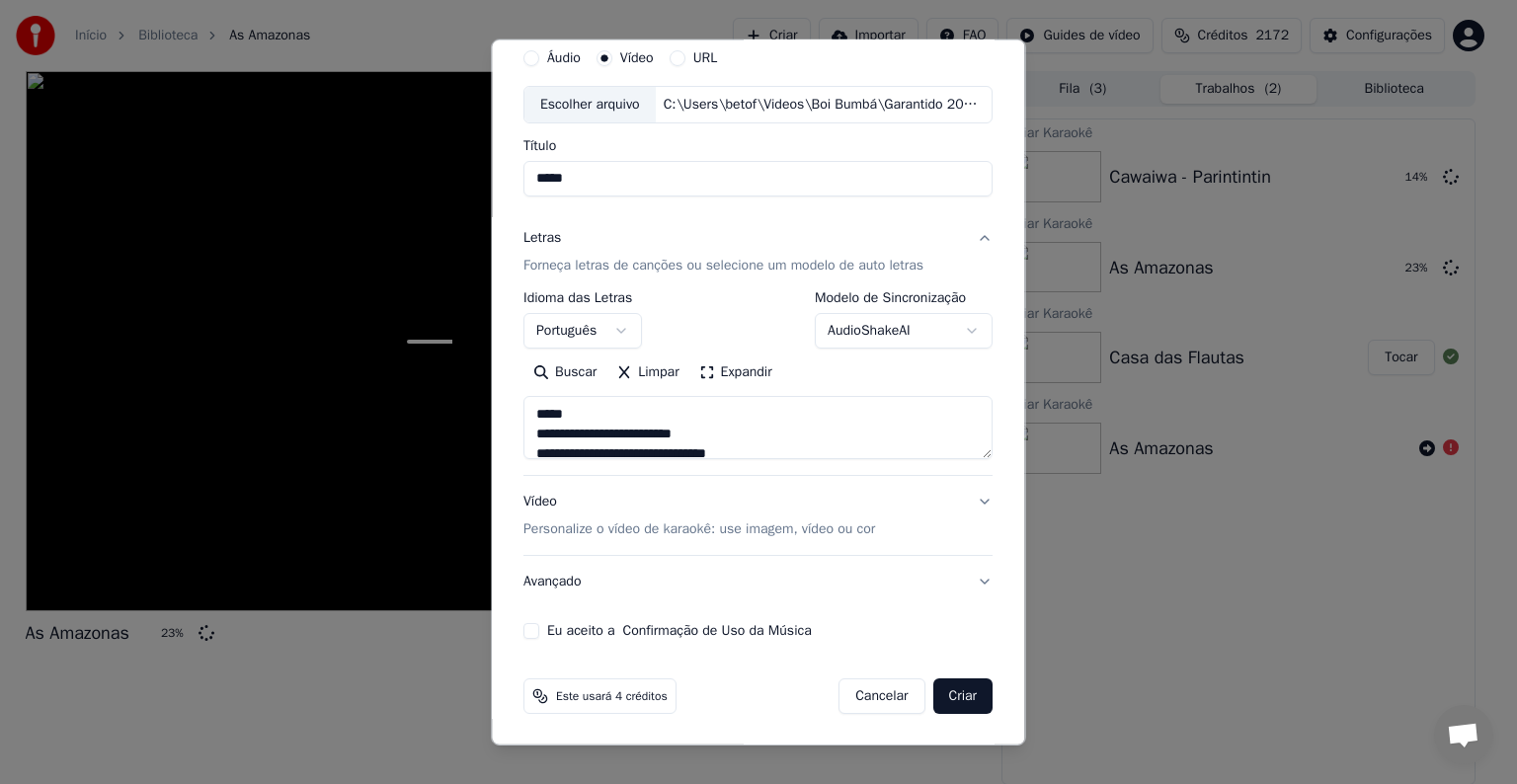 click on "Eu aceito a   Confirmação de Uso da Música" at bounding box center (531, 631) 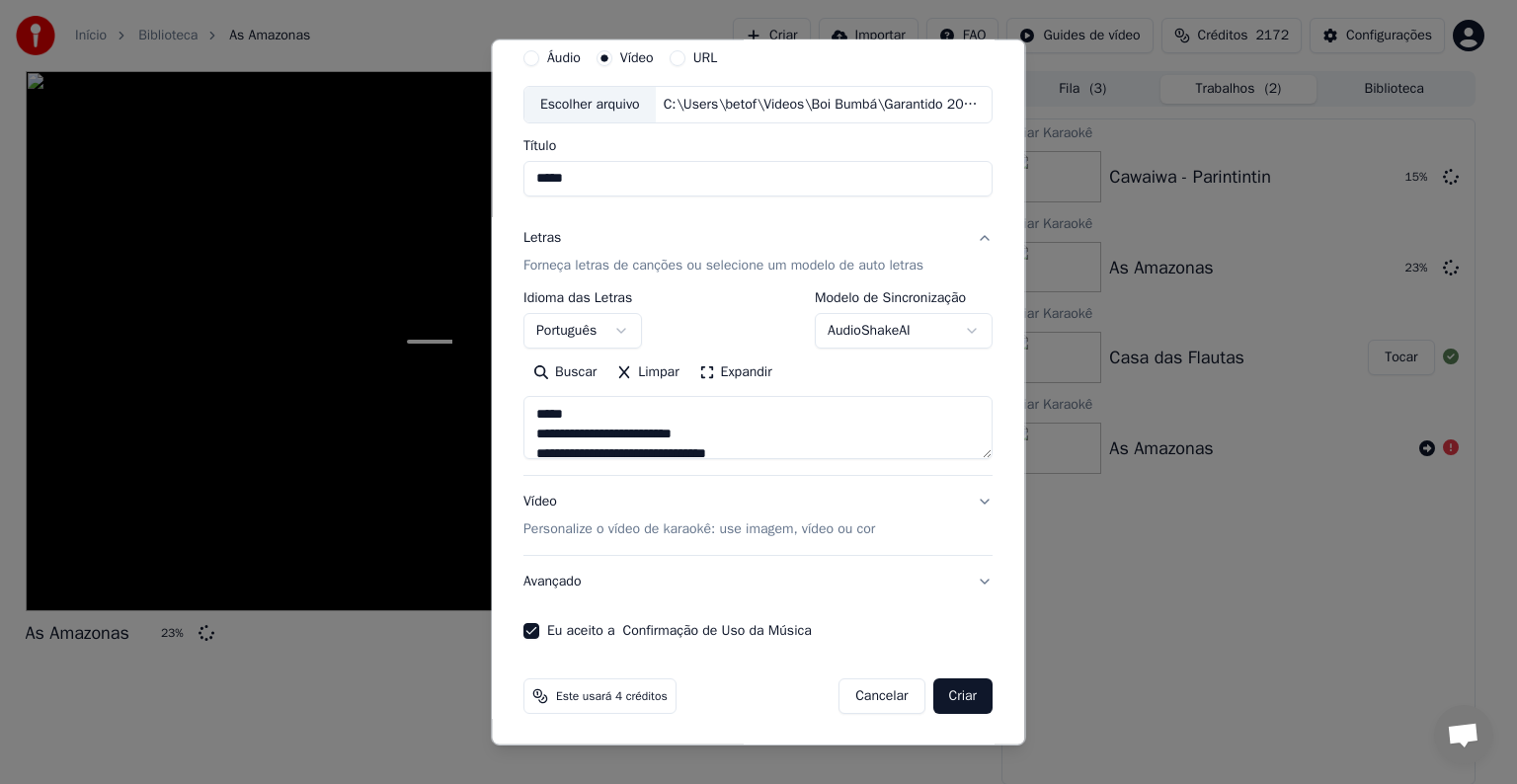 click on "Criar" at bounding box center (963, 696) 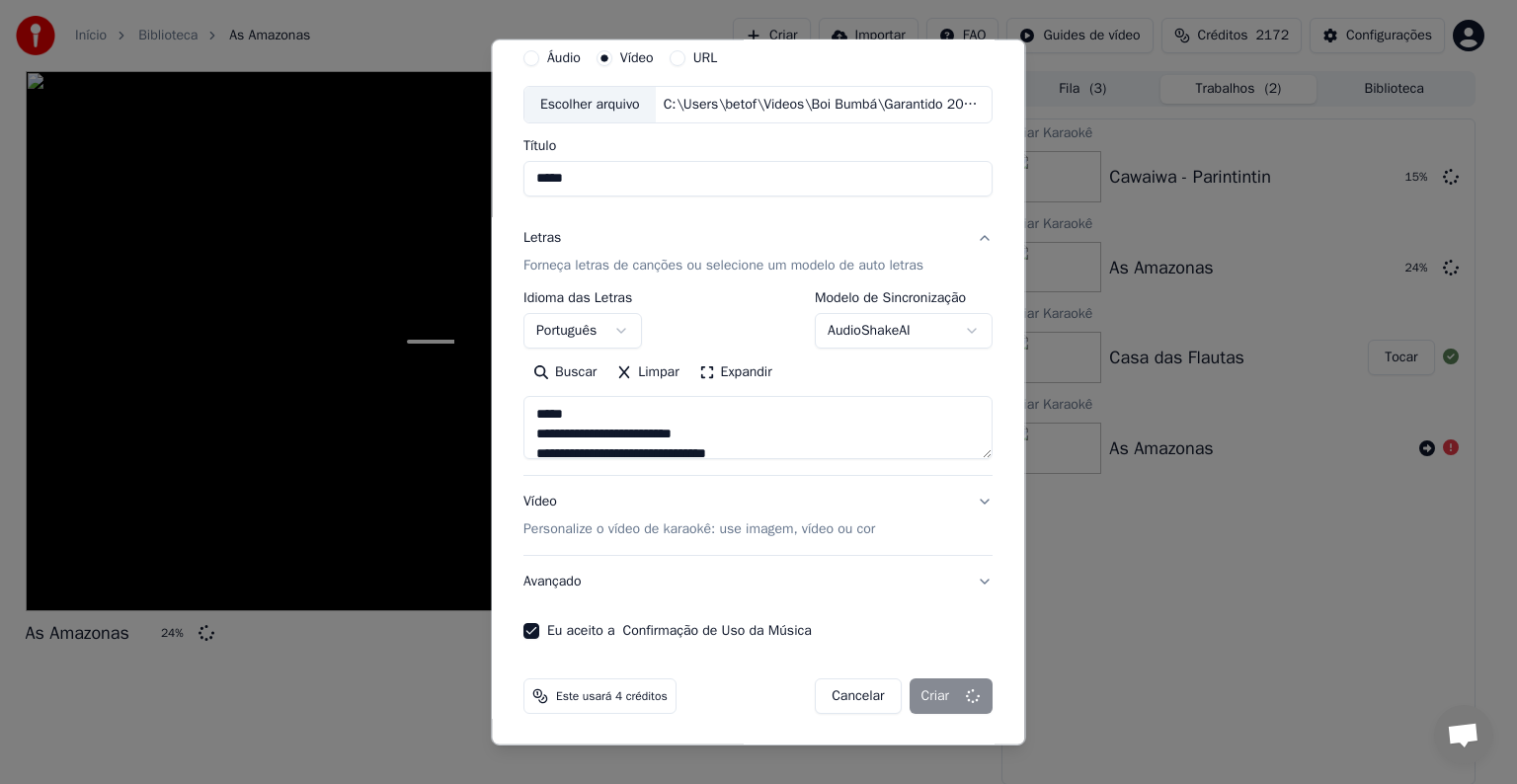 type on "**********" 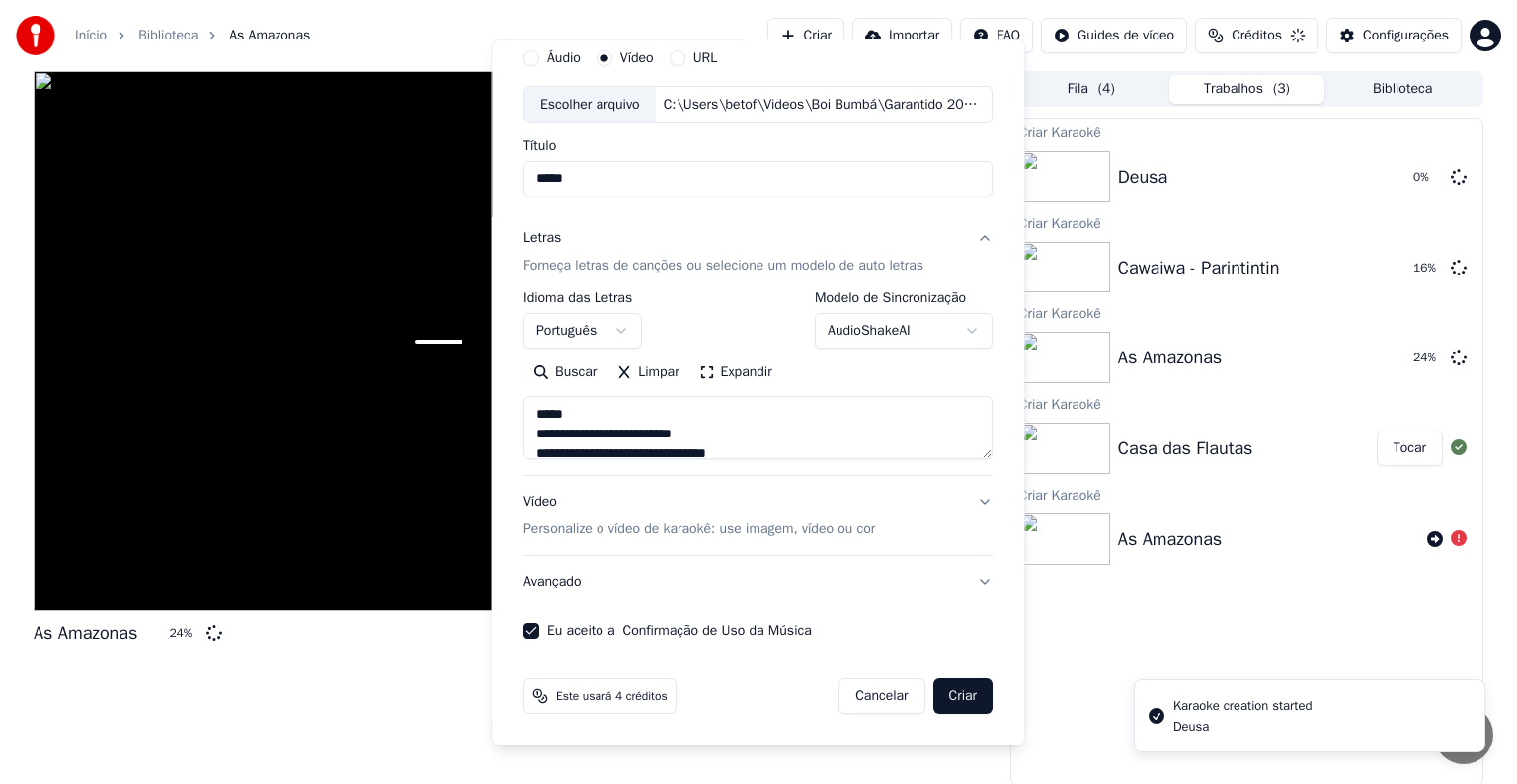 type 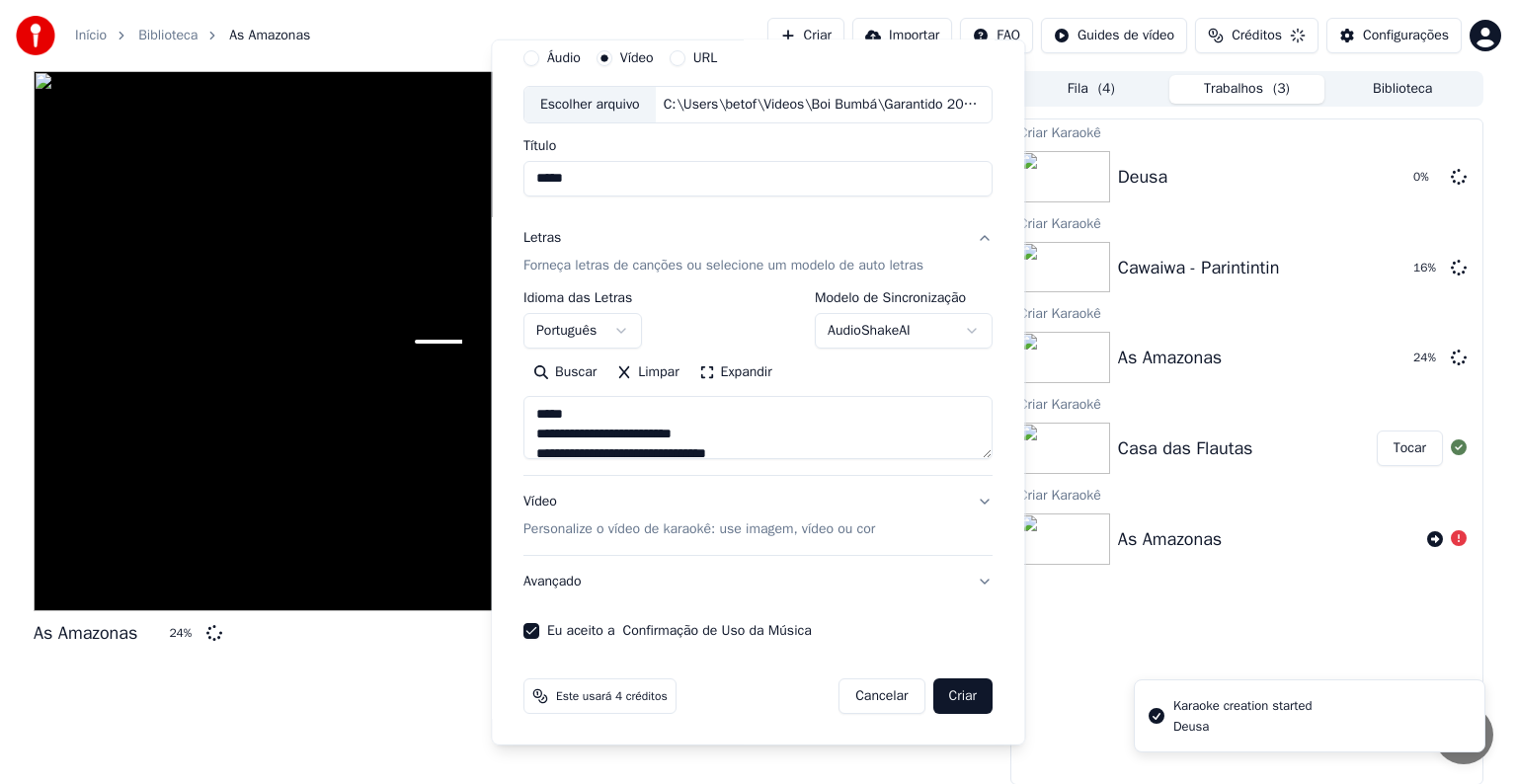 type 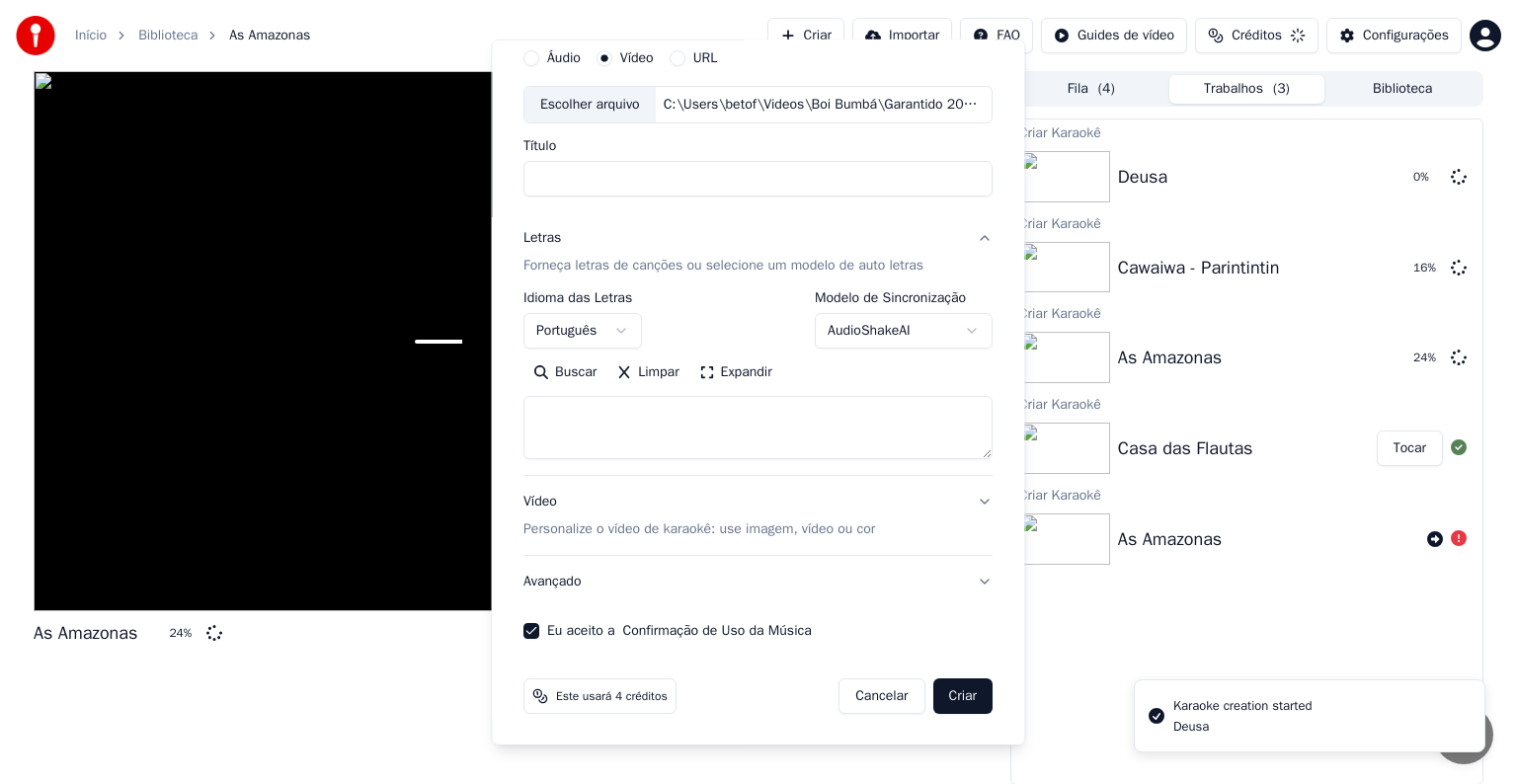 select 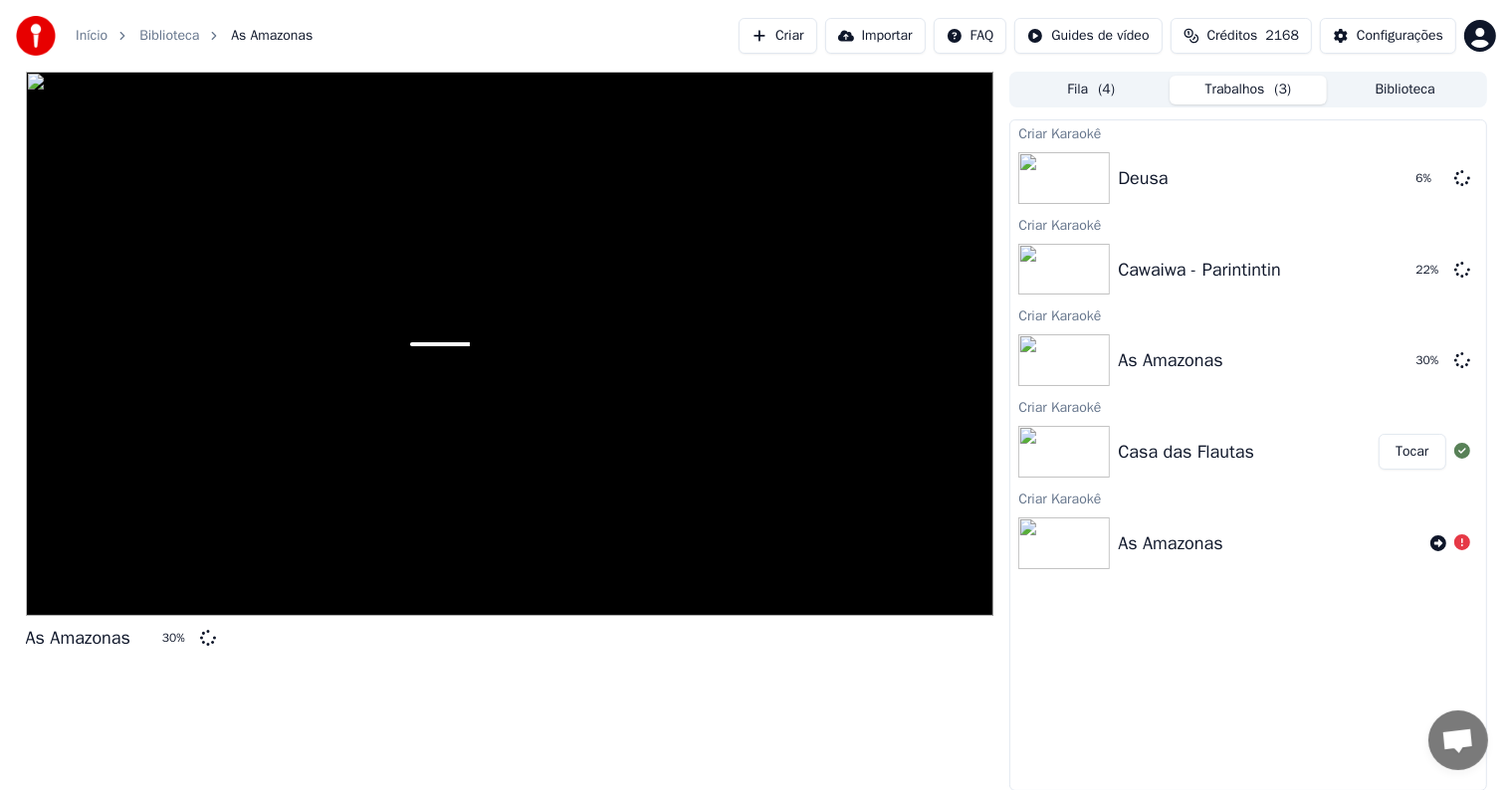 click on "Criar" at bounding box center (777, 36) 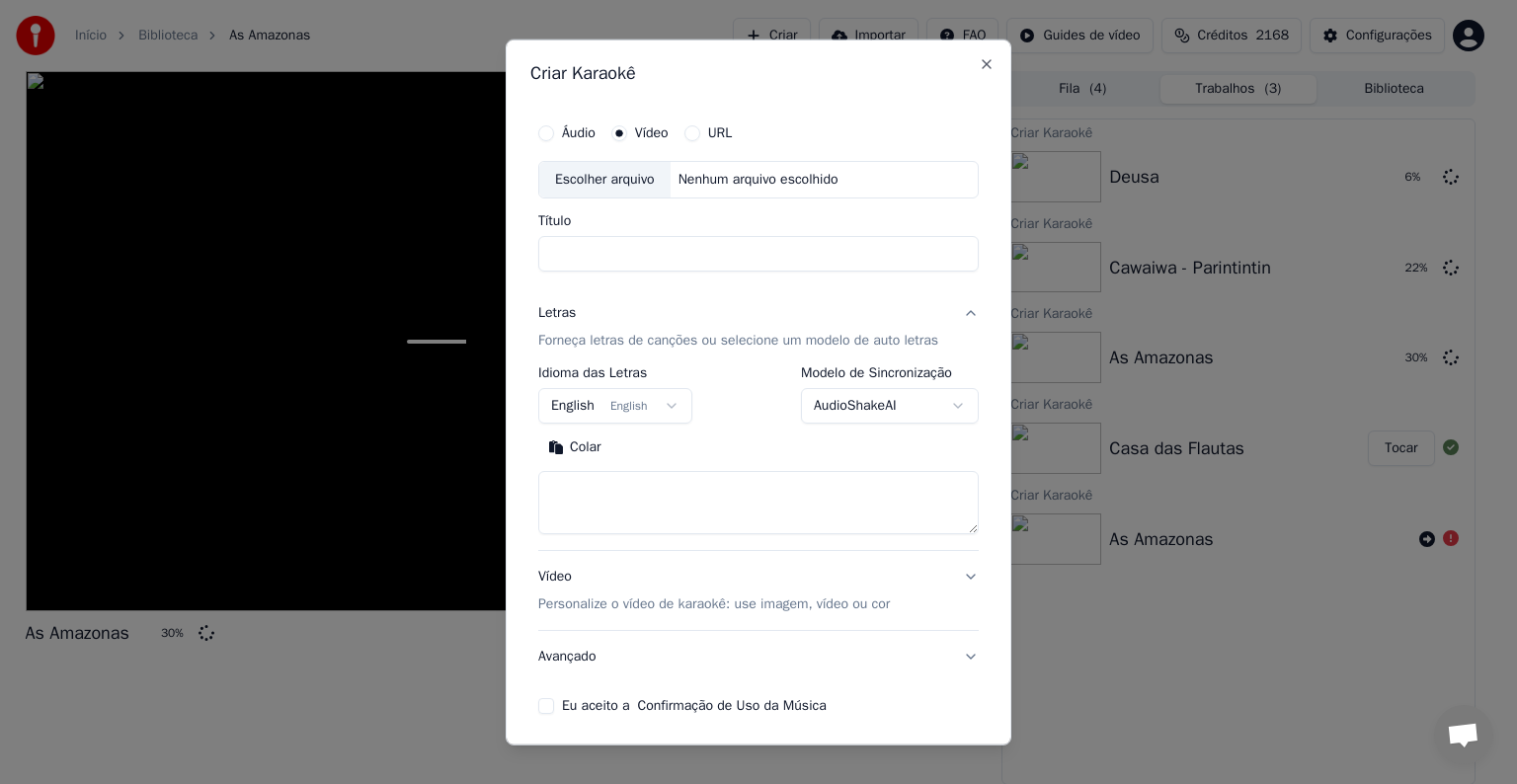 click on "Escolher arquivo" at bounding box center [604, 180] 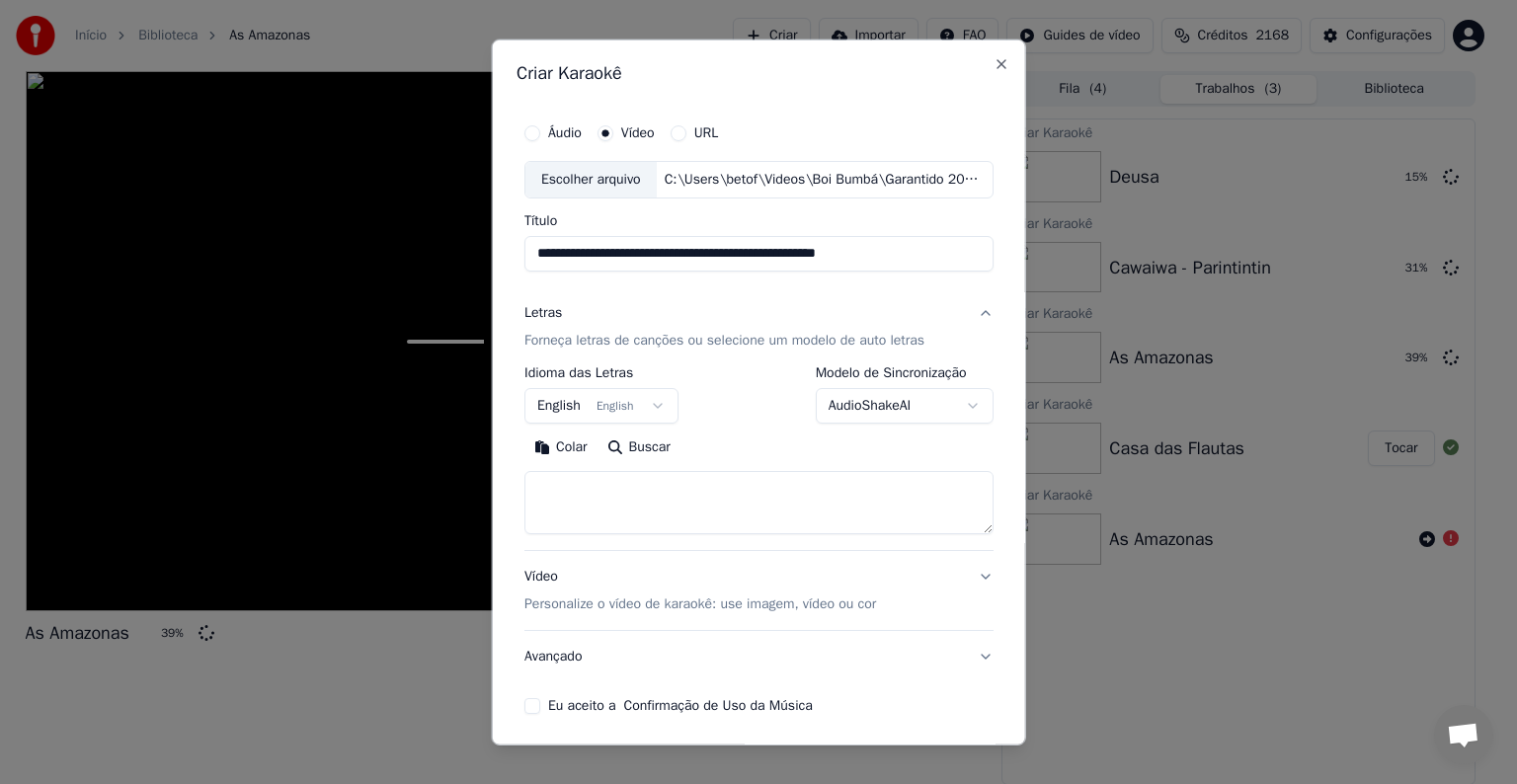 drag, startPoint x: 629, startPoint y: 255, endPoint x: 901, endPoint y: 265, distance: 272.18376 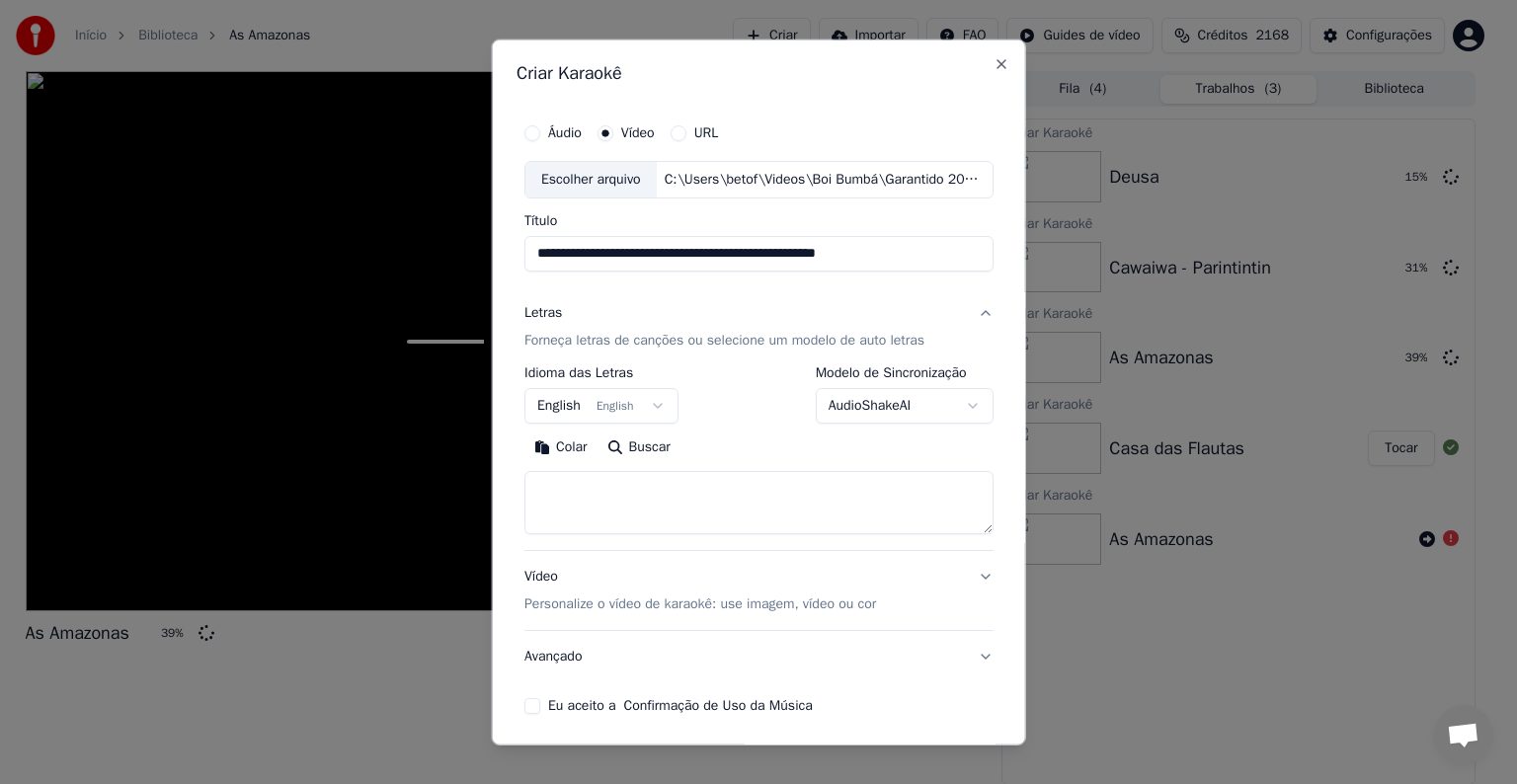 click on "**********" at bounding box center (758, 254) 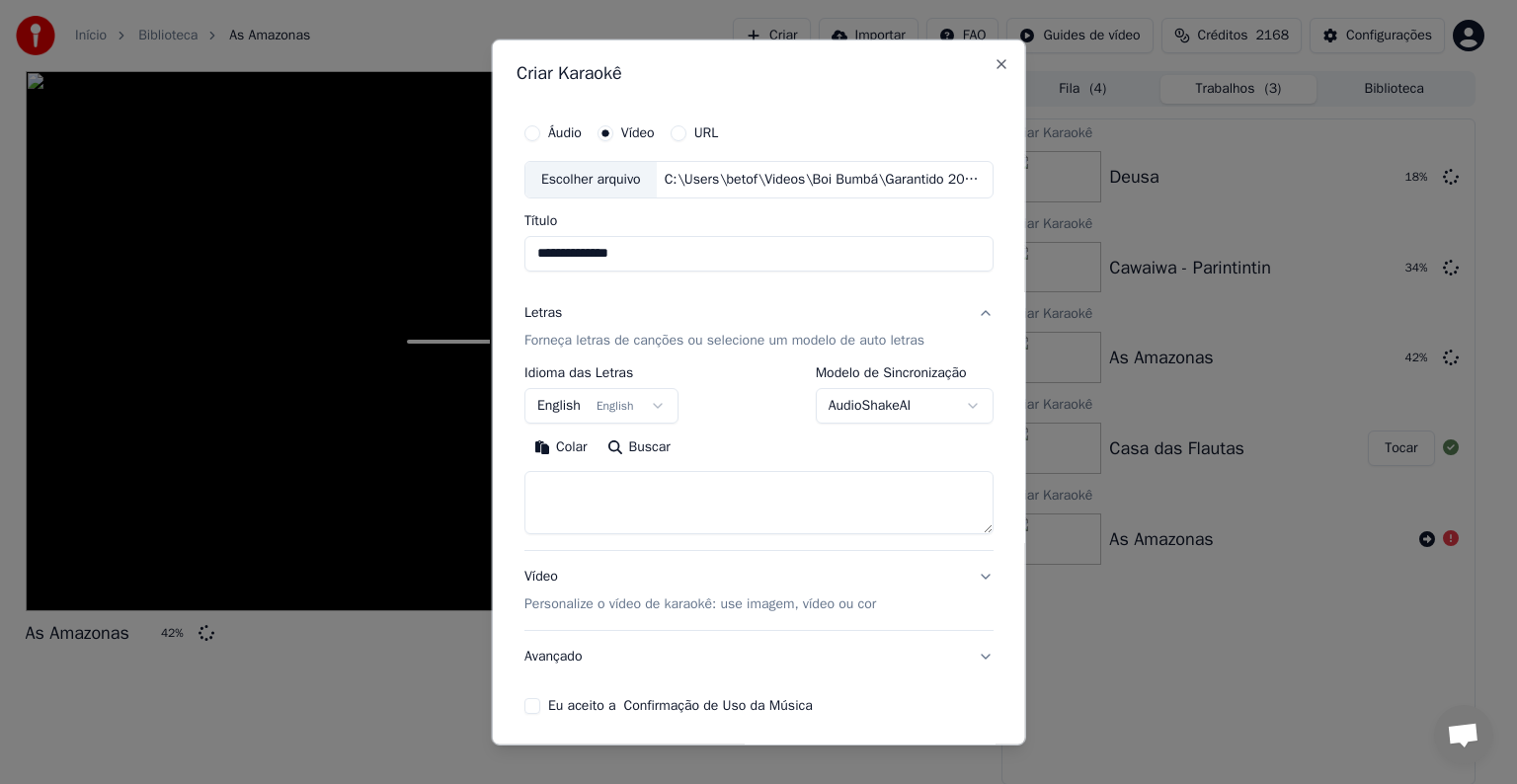 type on "**********" 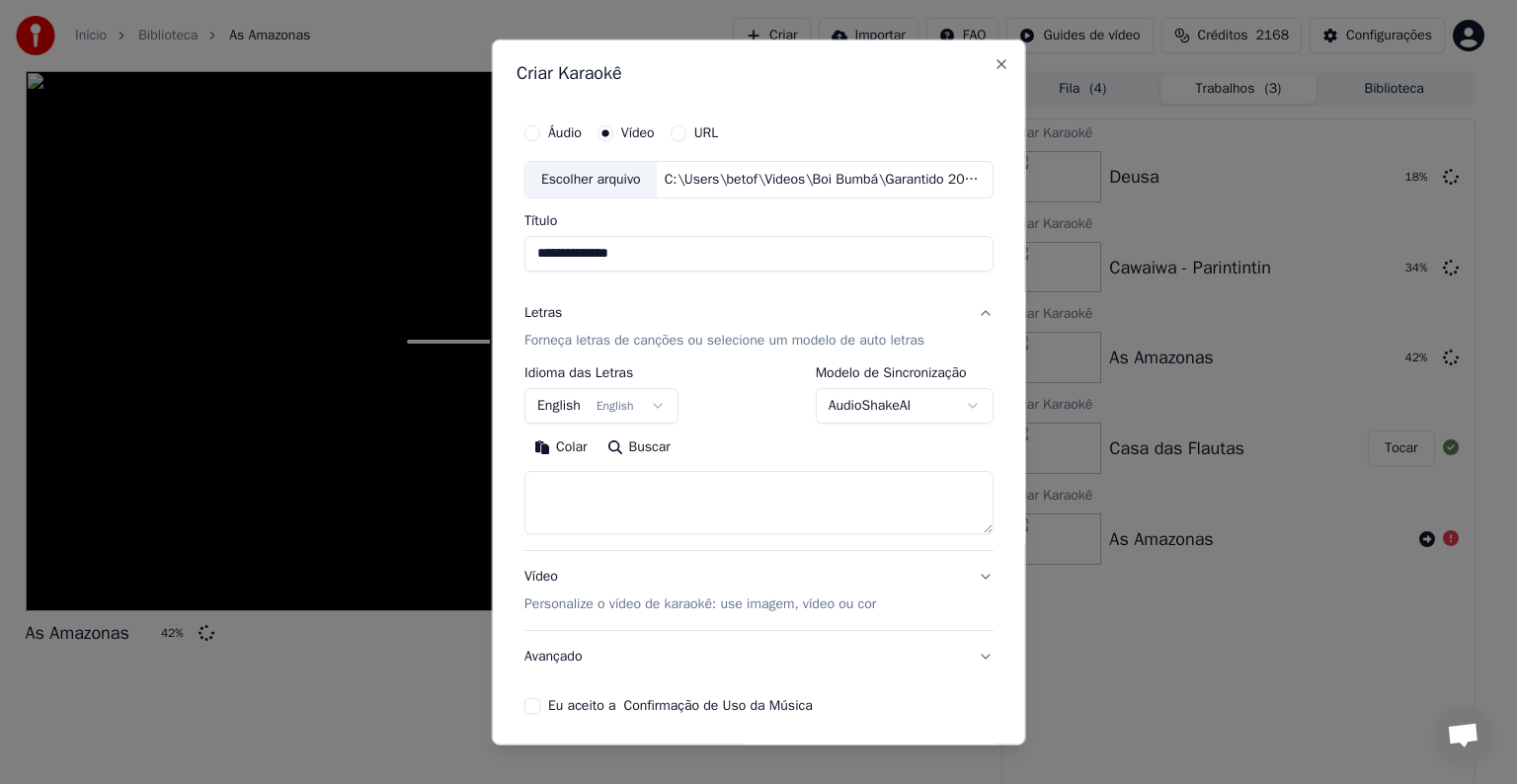 click on "English English" at bounding box center [601, 406] 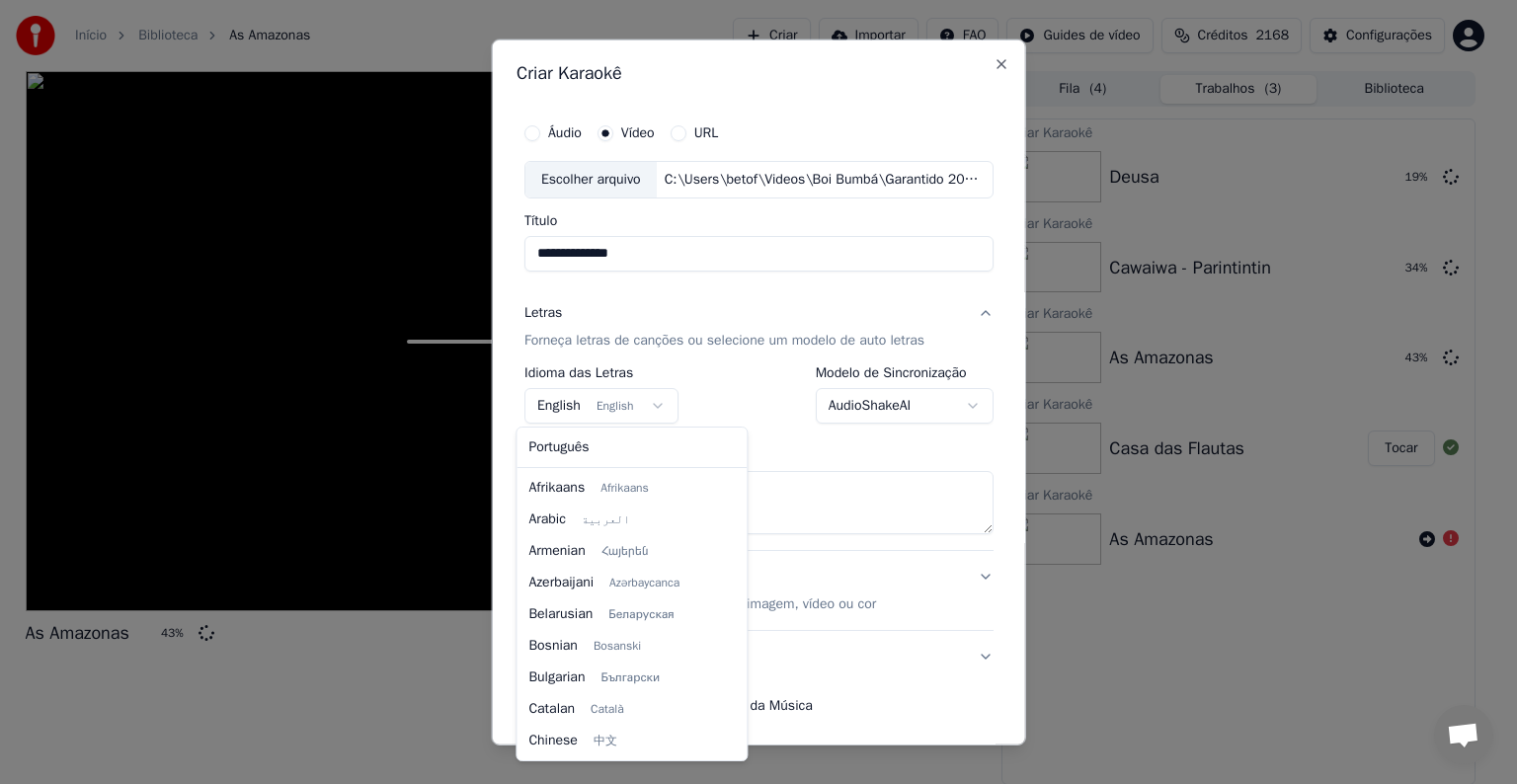 select on "**" 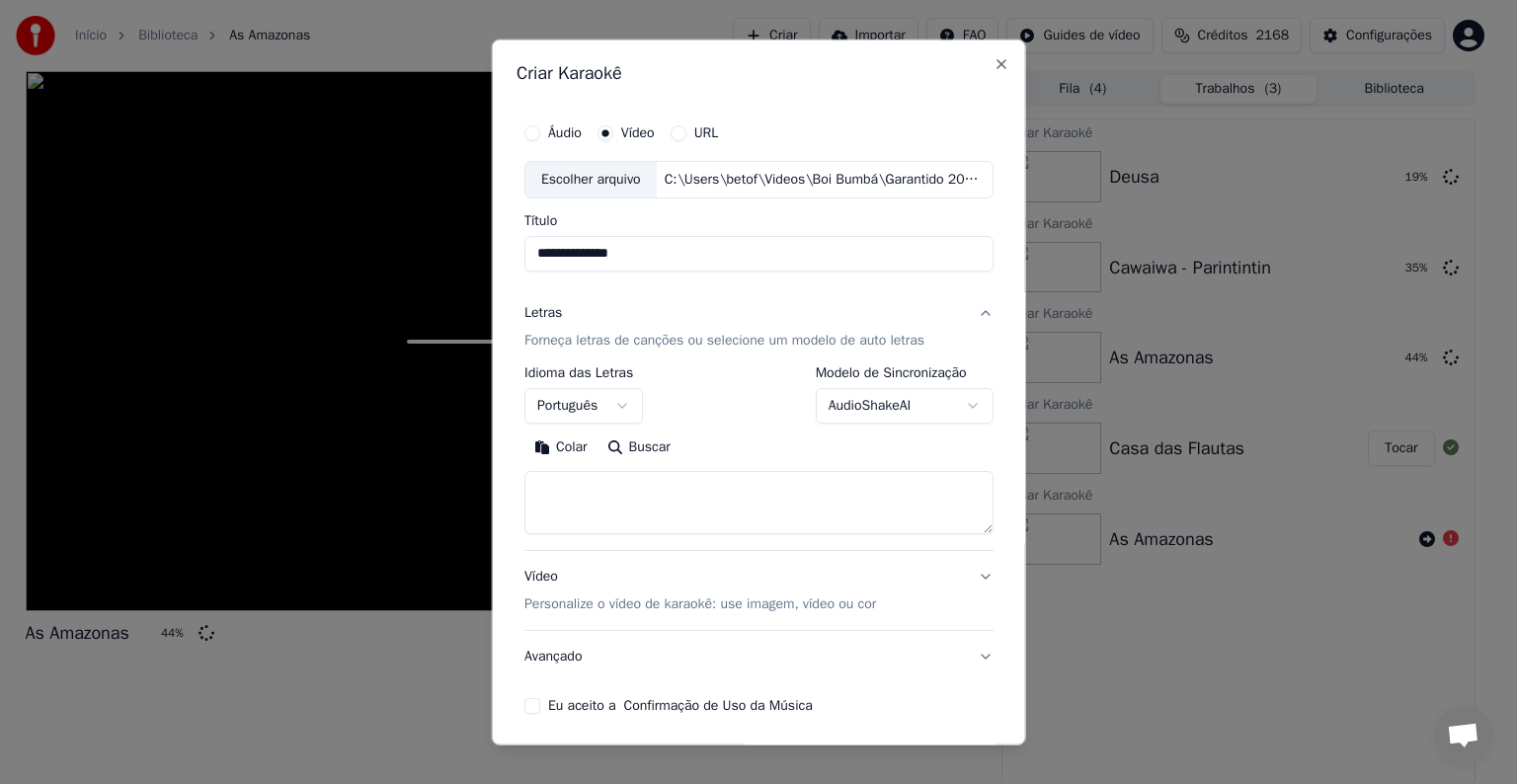 click on "Colar" at bounding box center [561, 447] 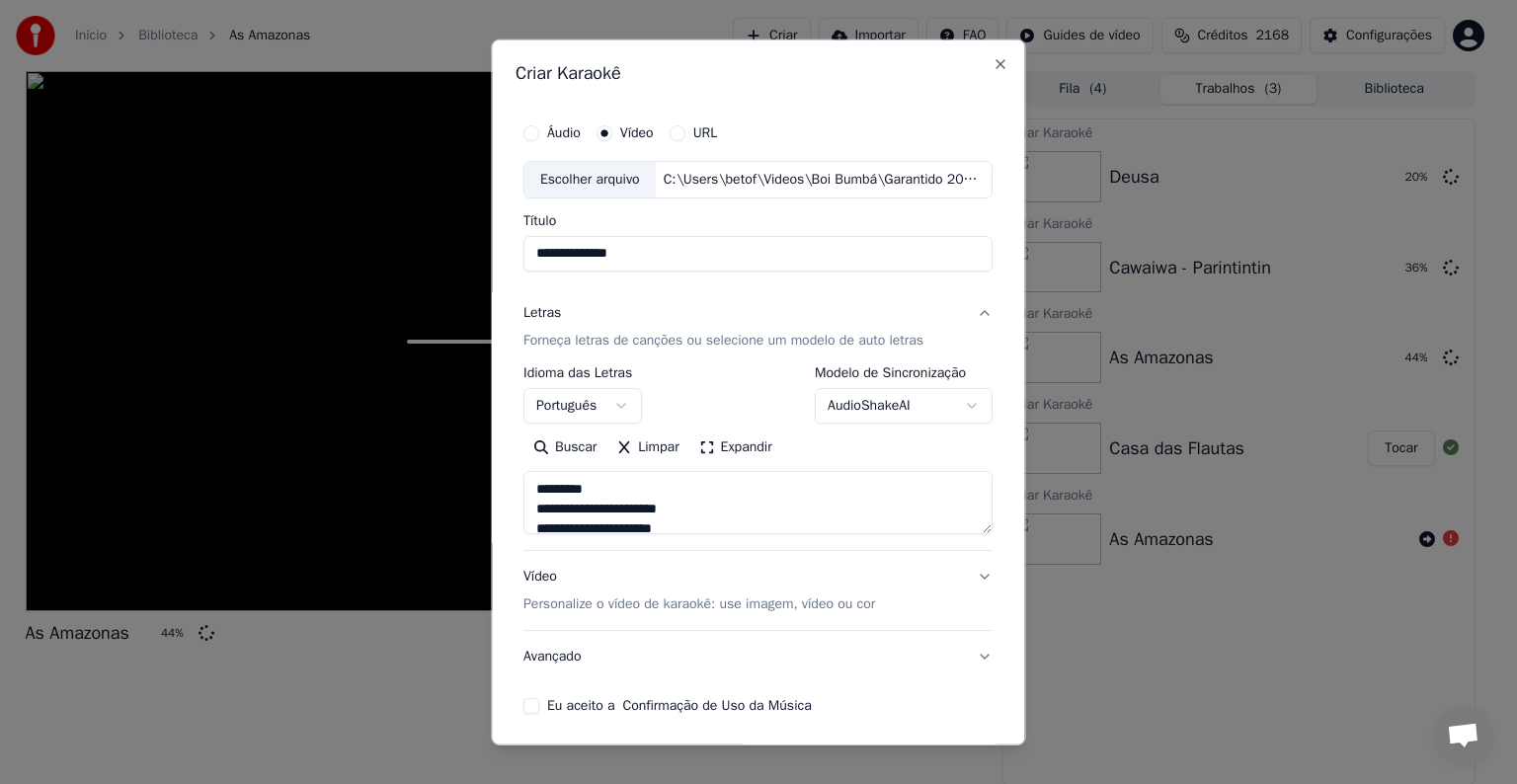 click on "Eu aceito a   Confirmação de Uso da Música" at bounding box center (679, 706) 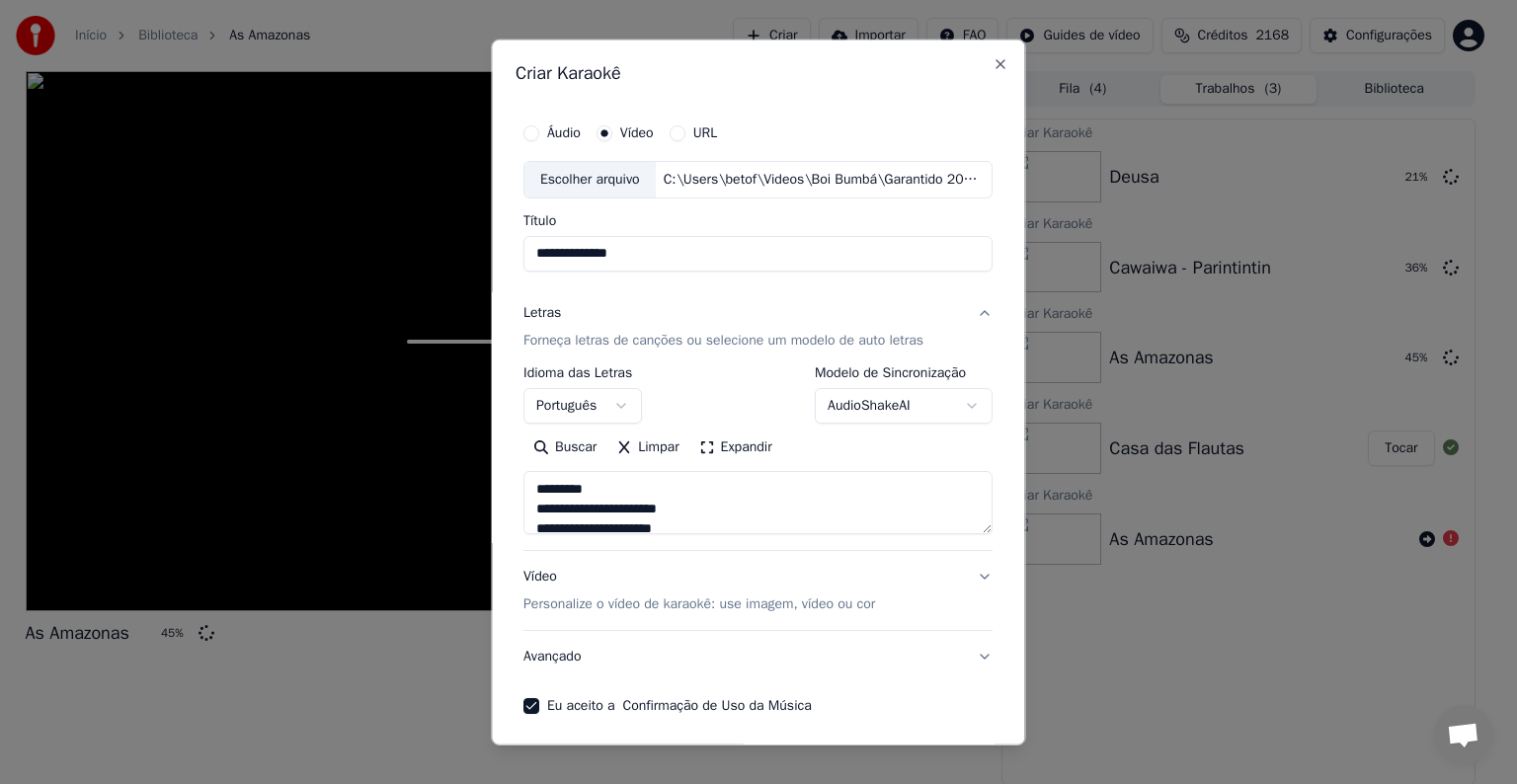 scroll, scrollTop: 75, scrollLeft: 0, axis: vertical 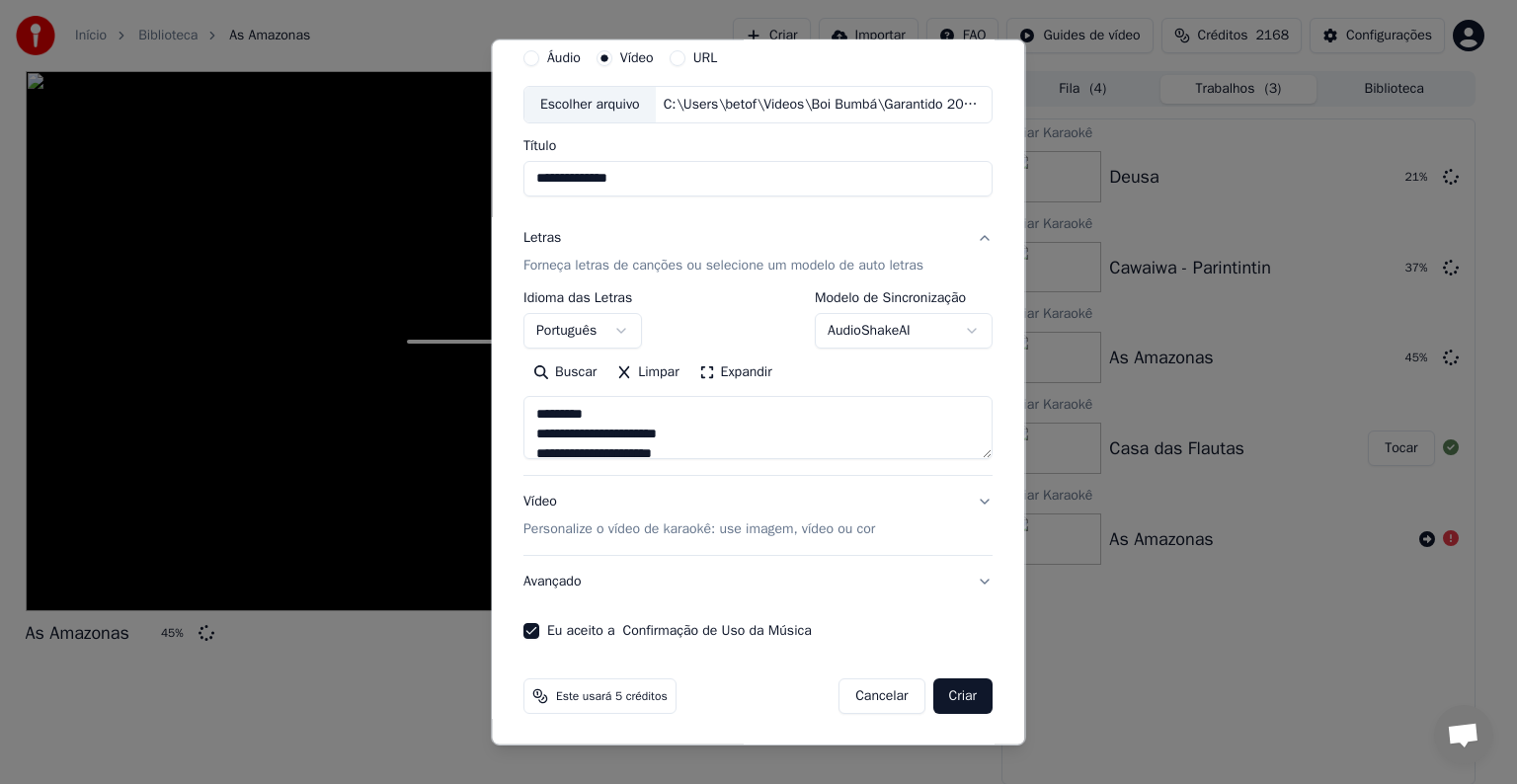 click on "Criar" at bounding box center [963, 696] 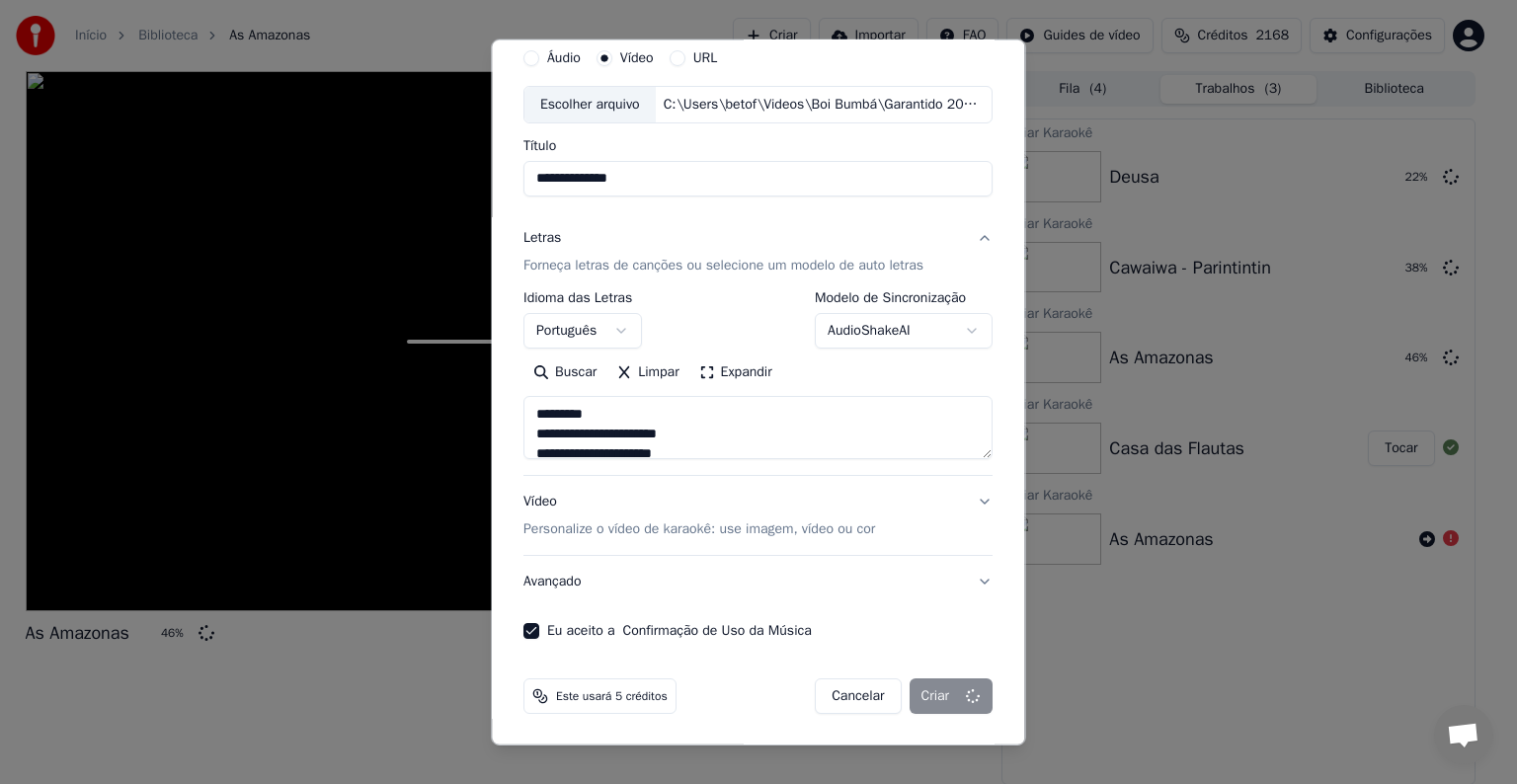 type on "**********" 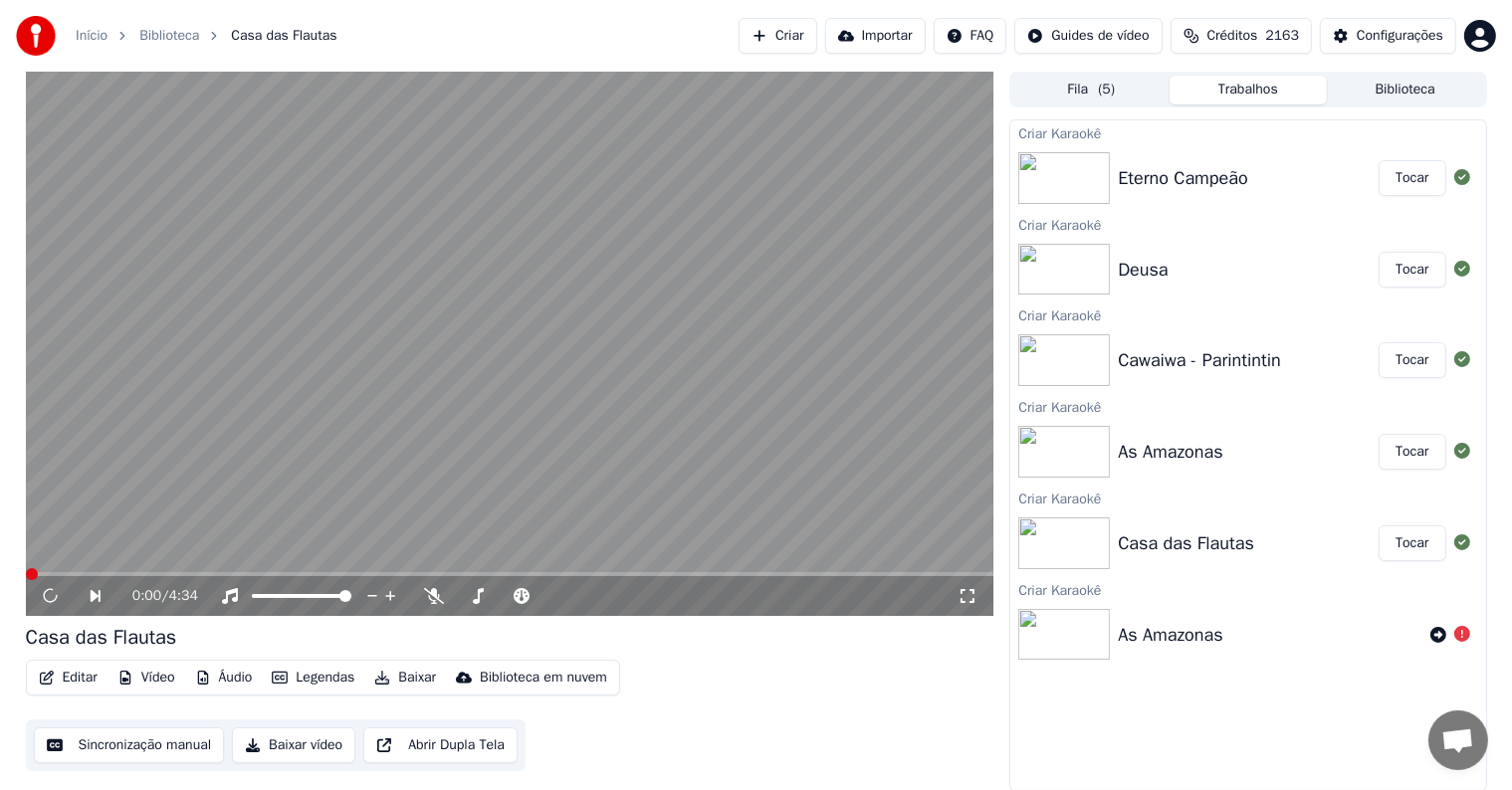 click on "Tocar" at bounding box center [1411, 543] 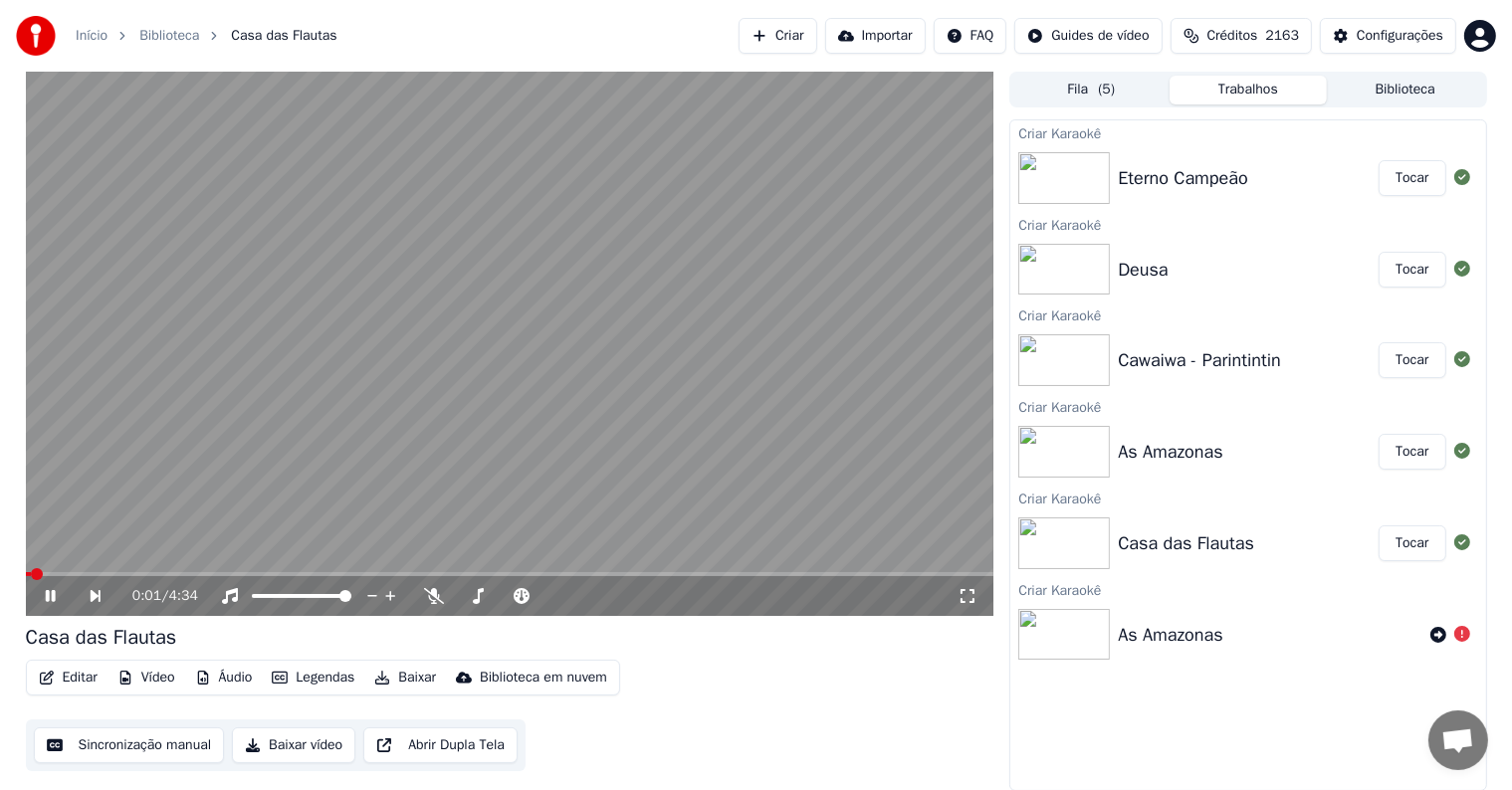 click at bounding box center [510, 343] 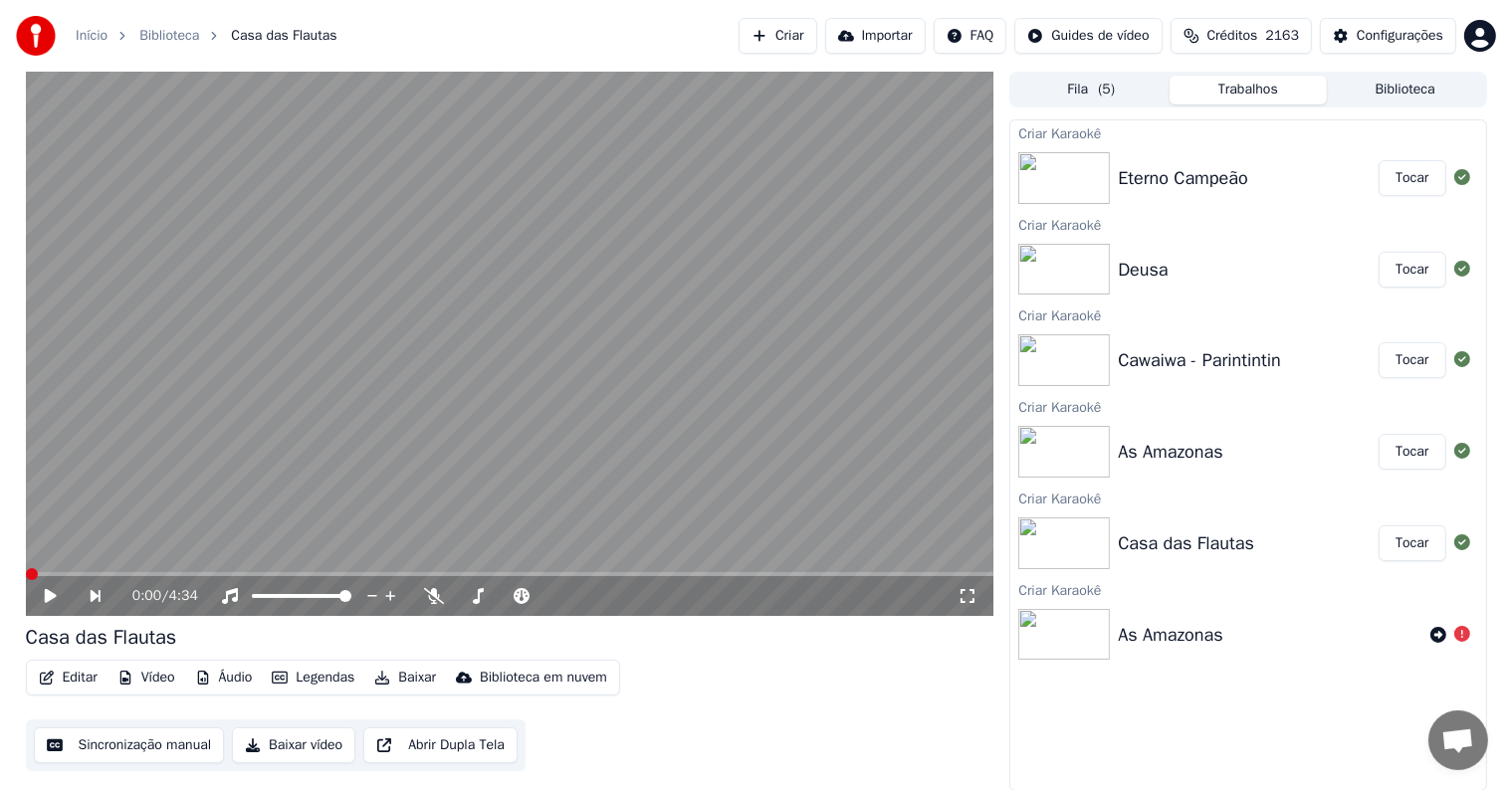 click on "Biblioteca" at bounding box center [1405, 90] 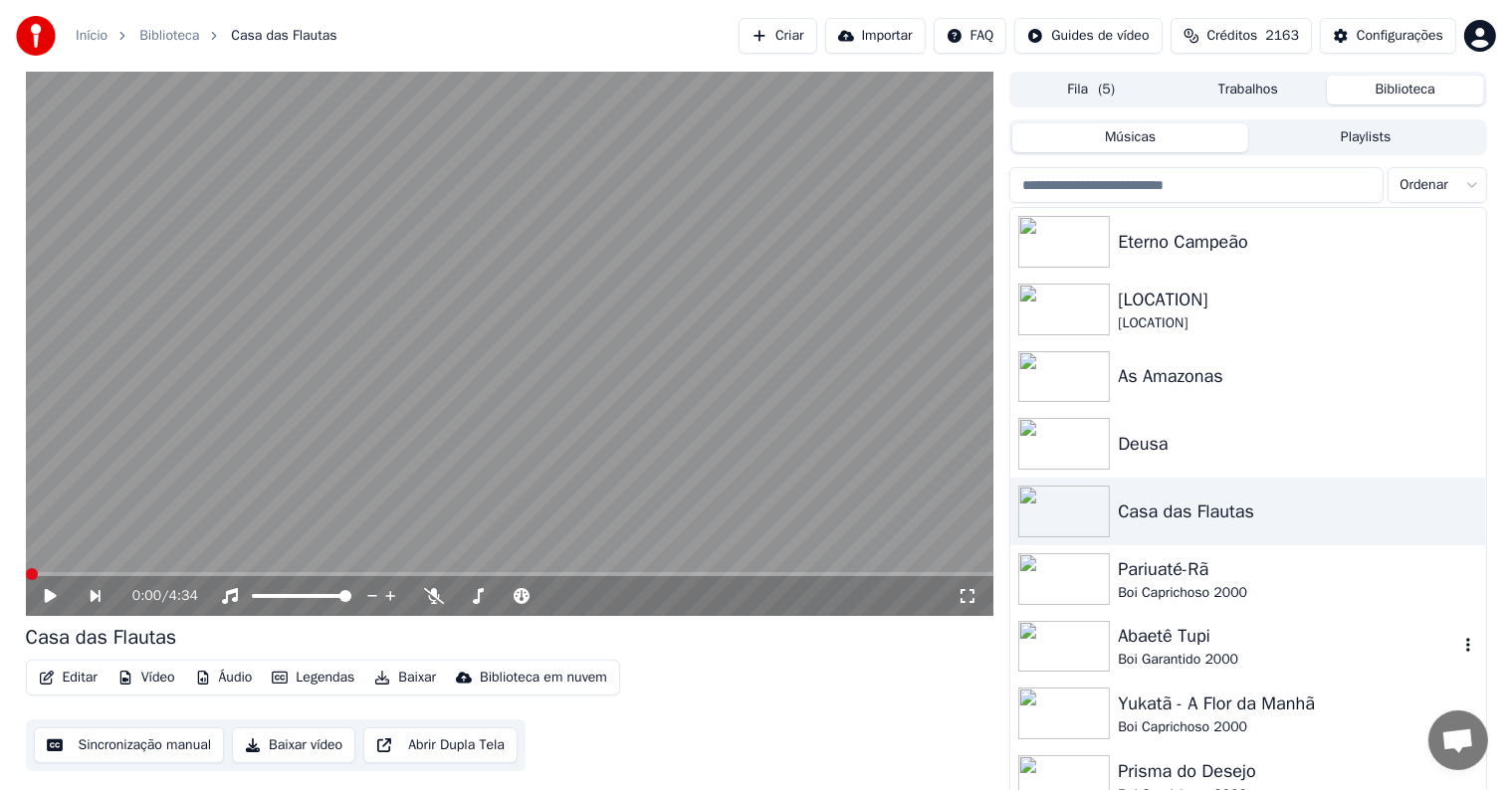 click on "Abaetê Tupi" at bounding box center [1287, 636] 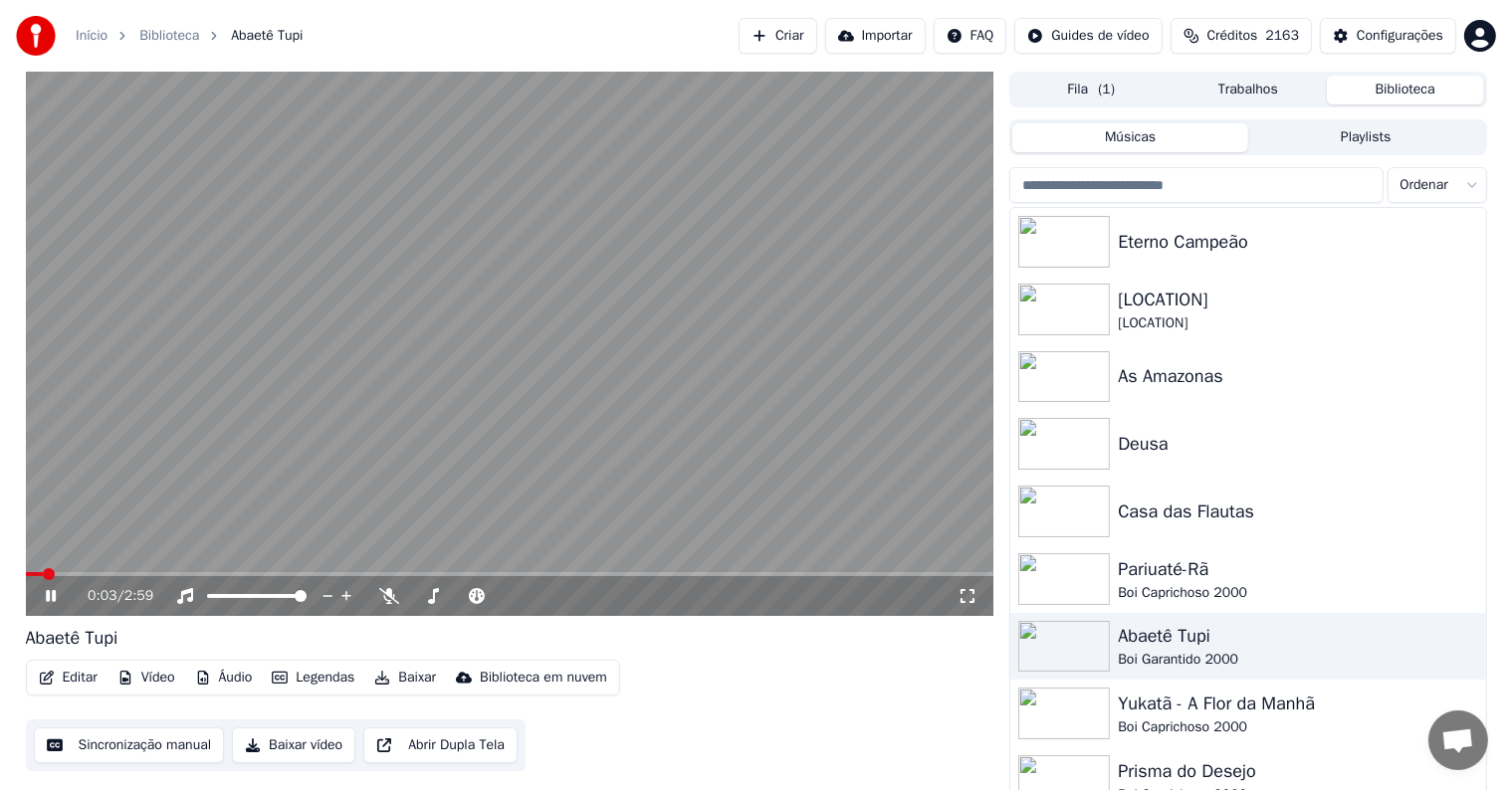 click at bounding box center (510, 343) 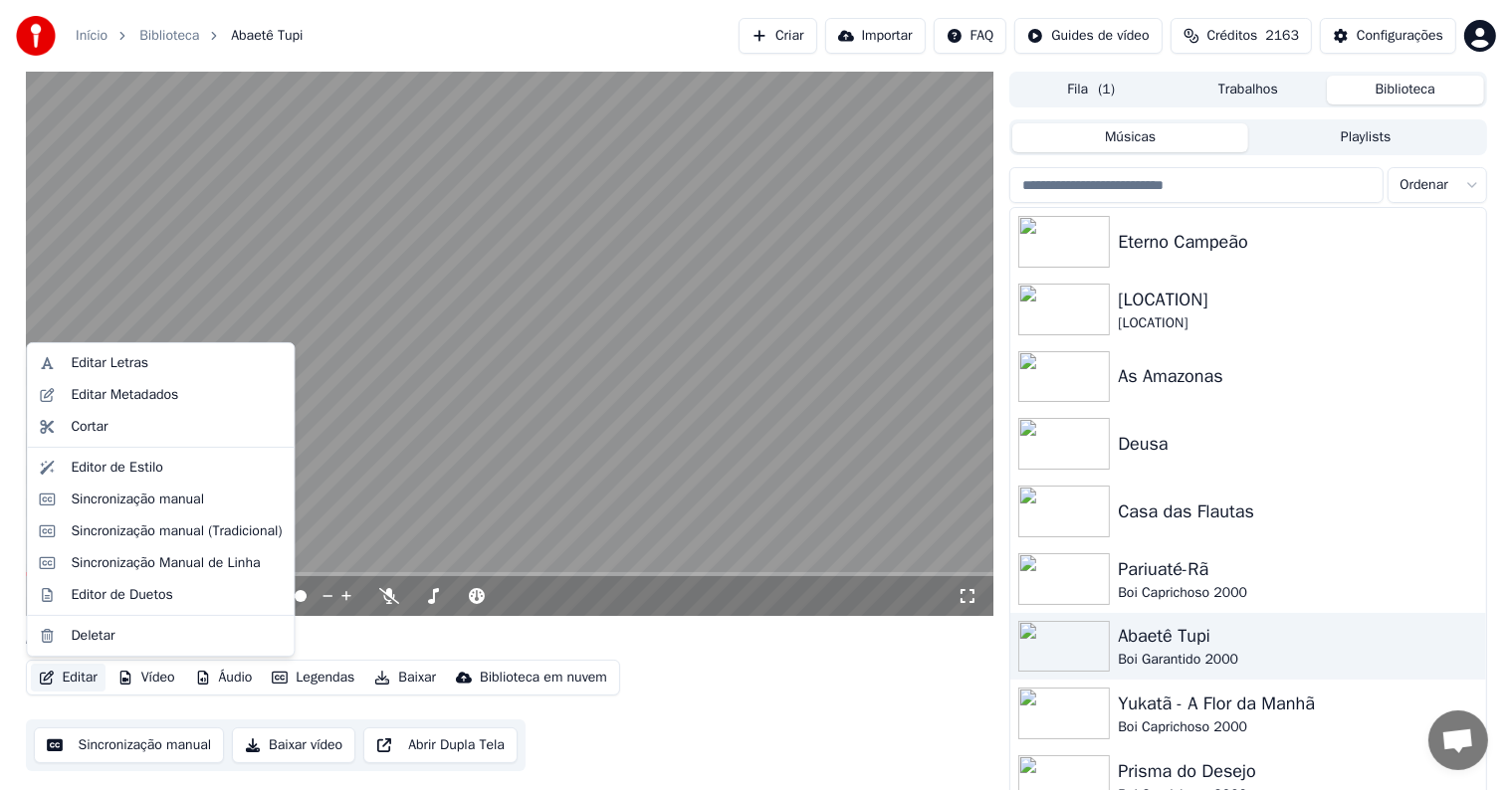 click on "Editar" at bounding box center (68, 678) 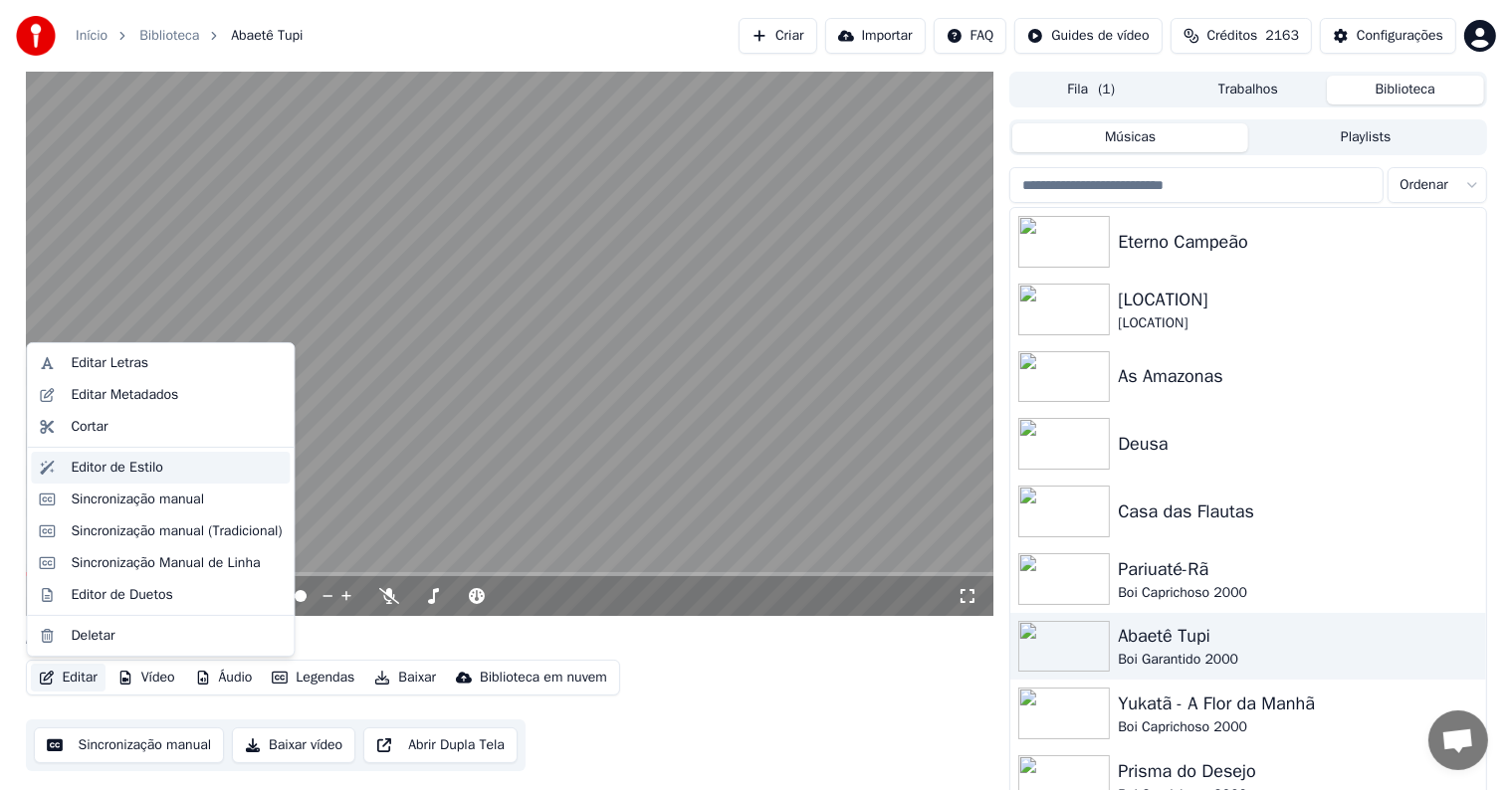 click on "Editor de Estilo" at bounding box center [116, 468] 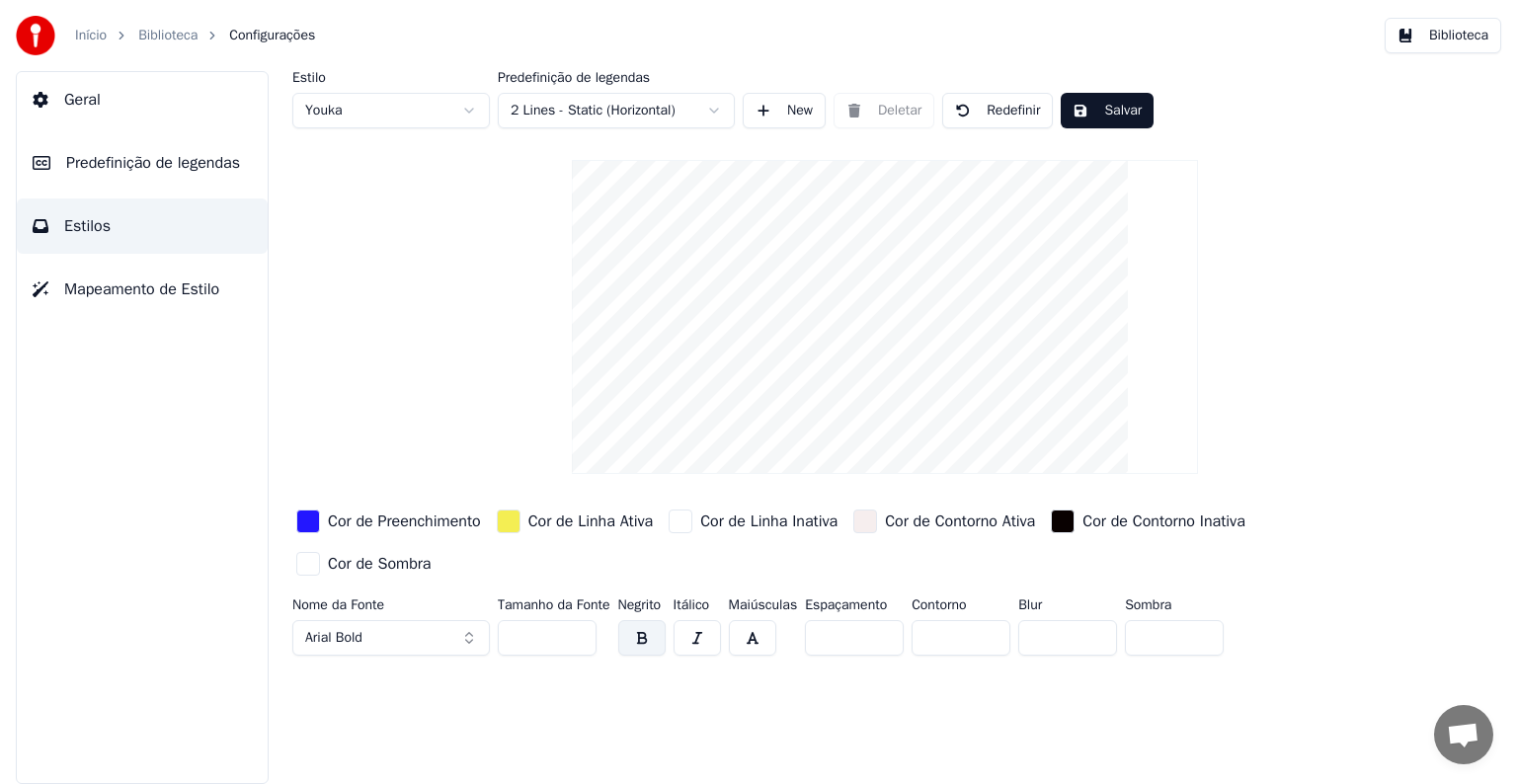 click on "Predefinição de legendas" at bounding box center (153, 163) 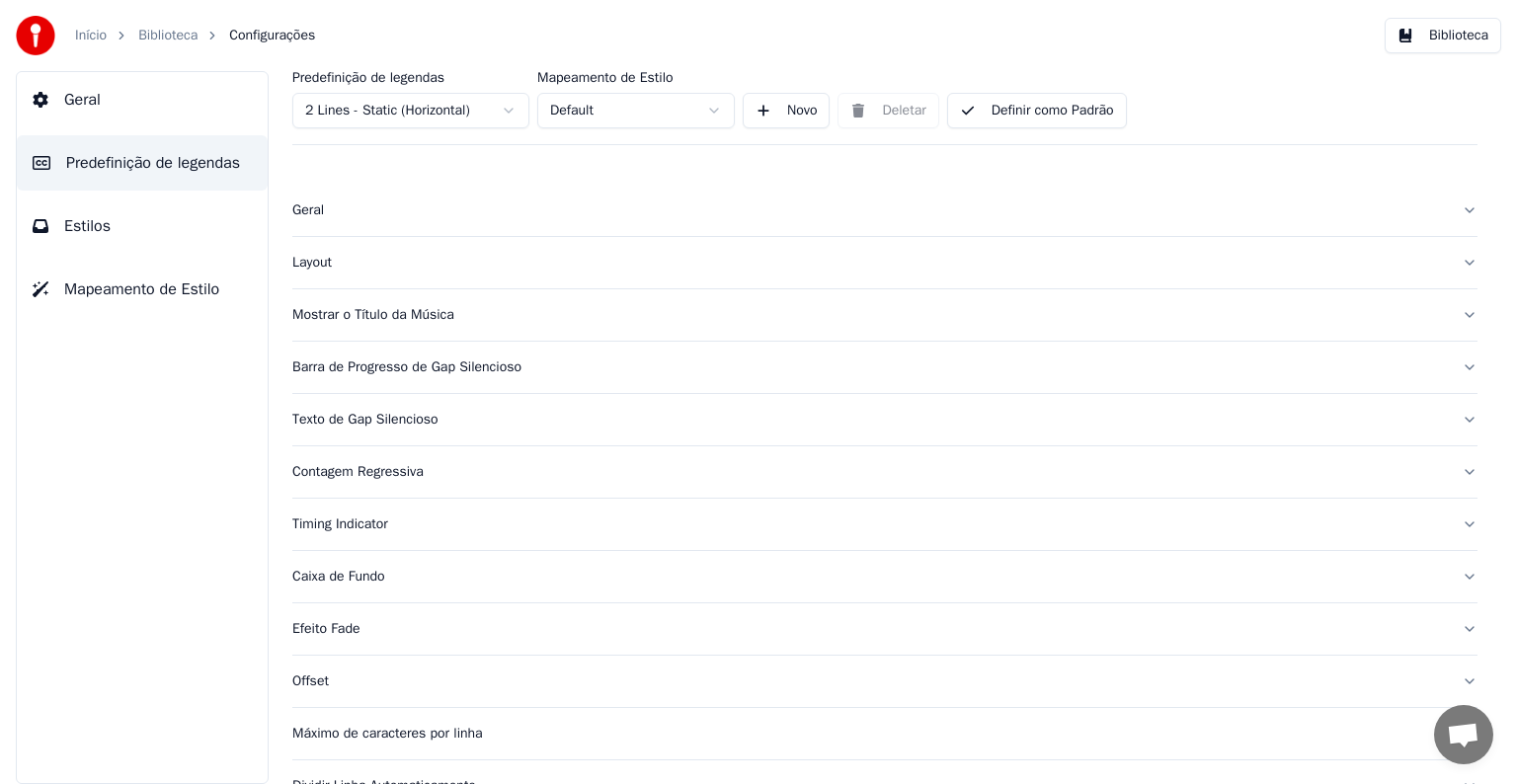 click on "Mostrar o Título da Música" at bounding box center (869, 315) 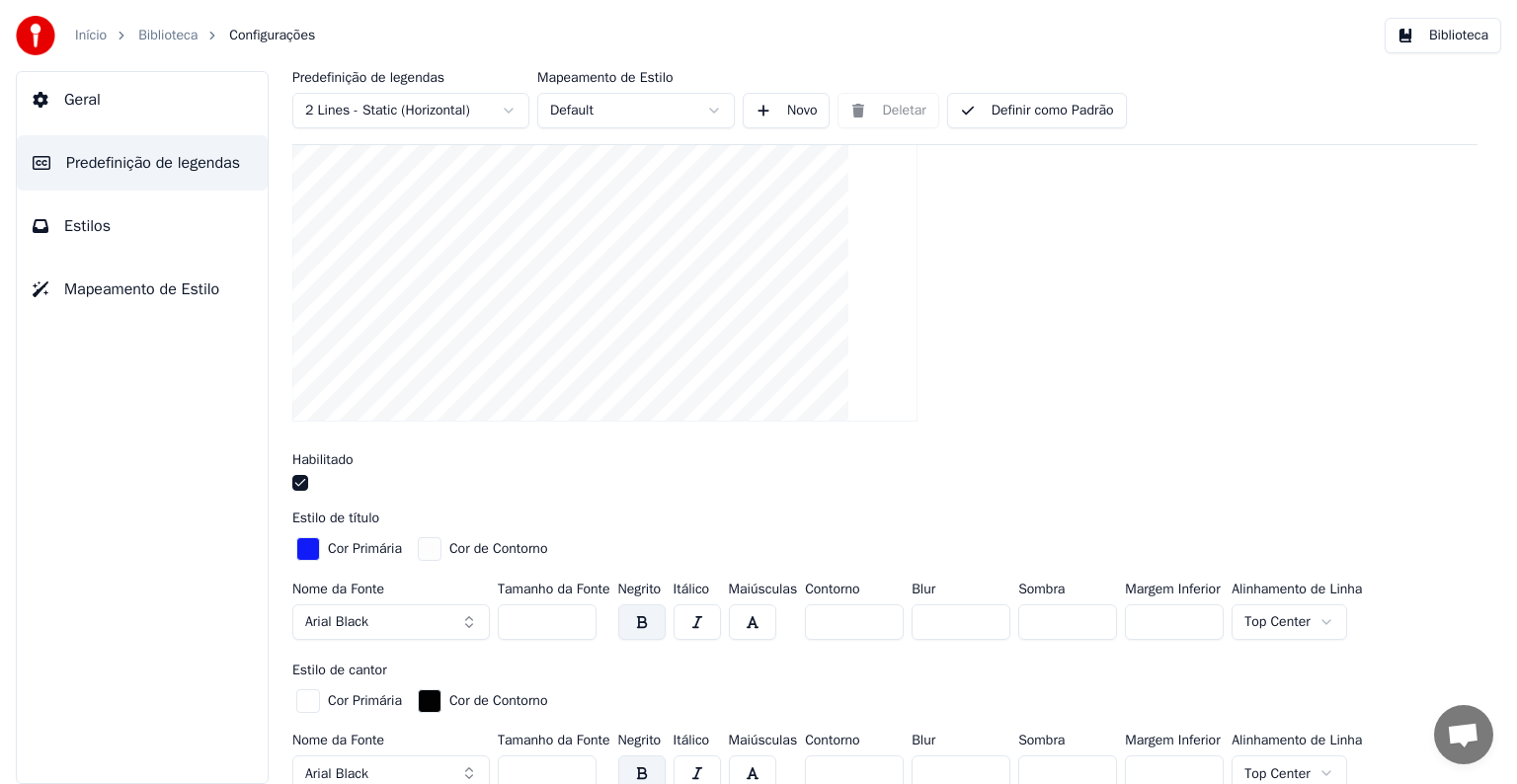 scroll, scrollTop: 296, scrollLeft: 0, axis: vertical 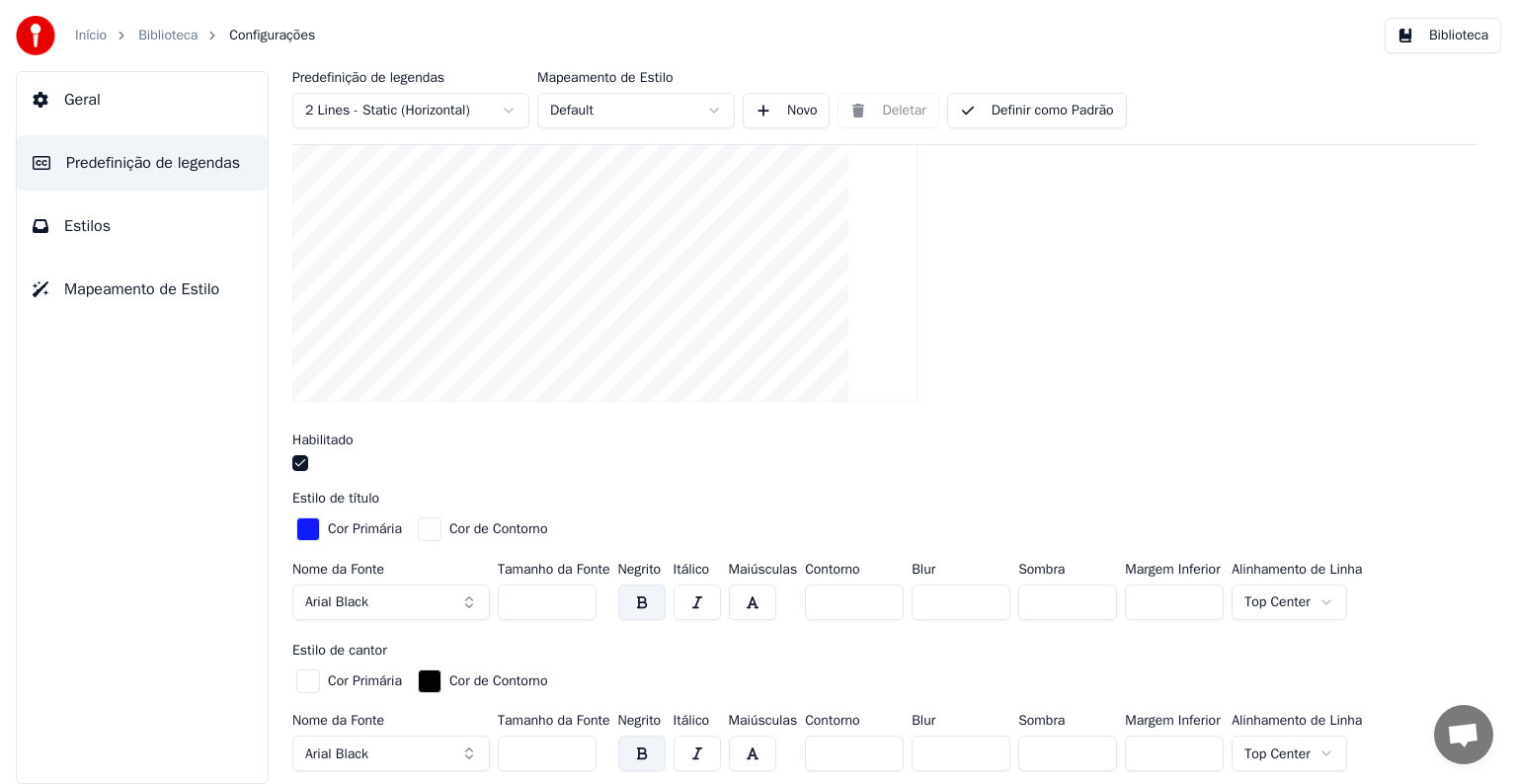 click at bounding box center [308, 529] 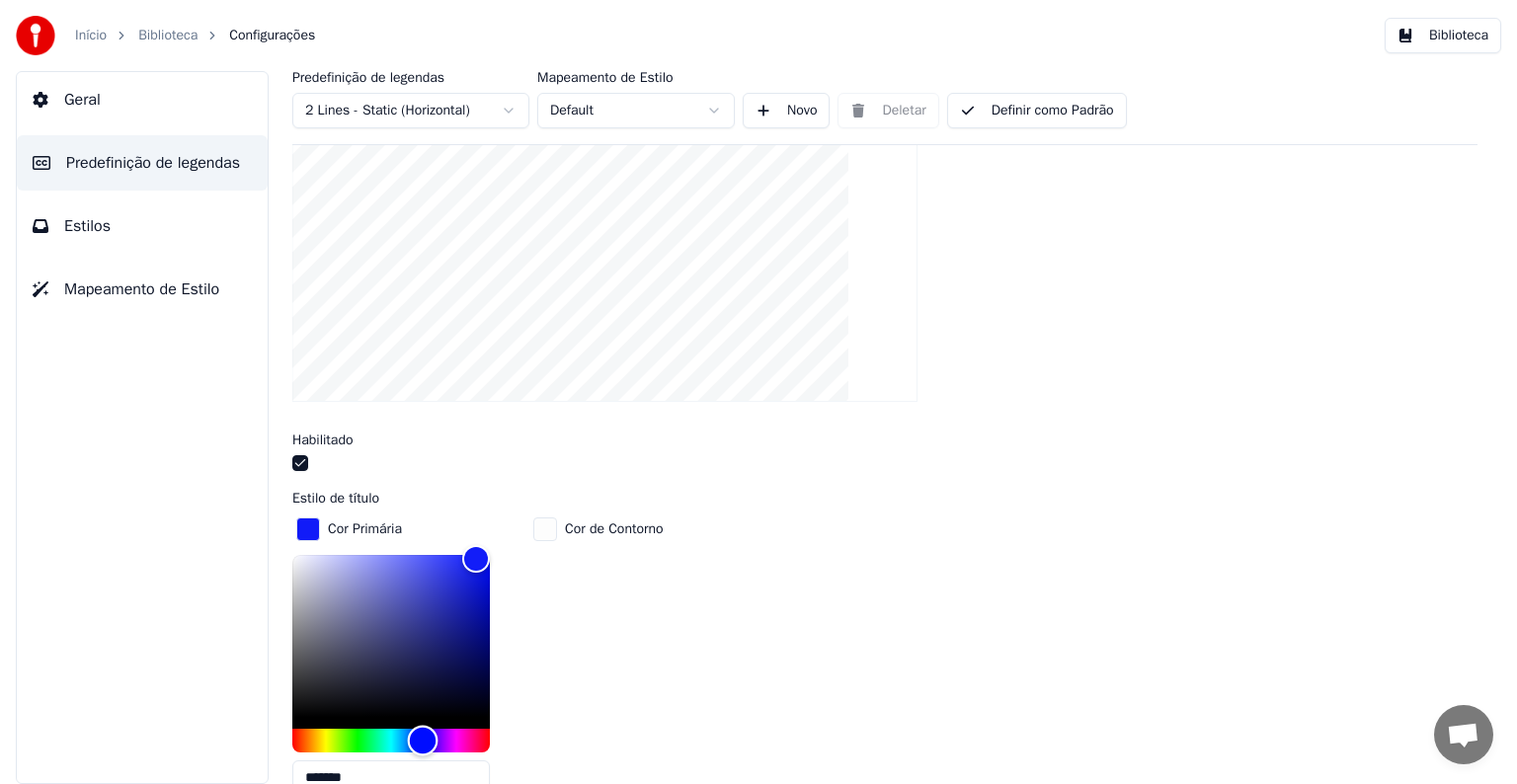 click at bounding box center [391, 741] 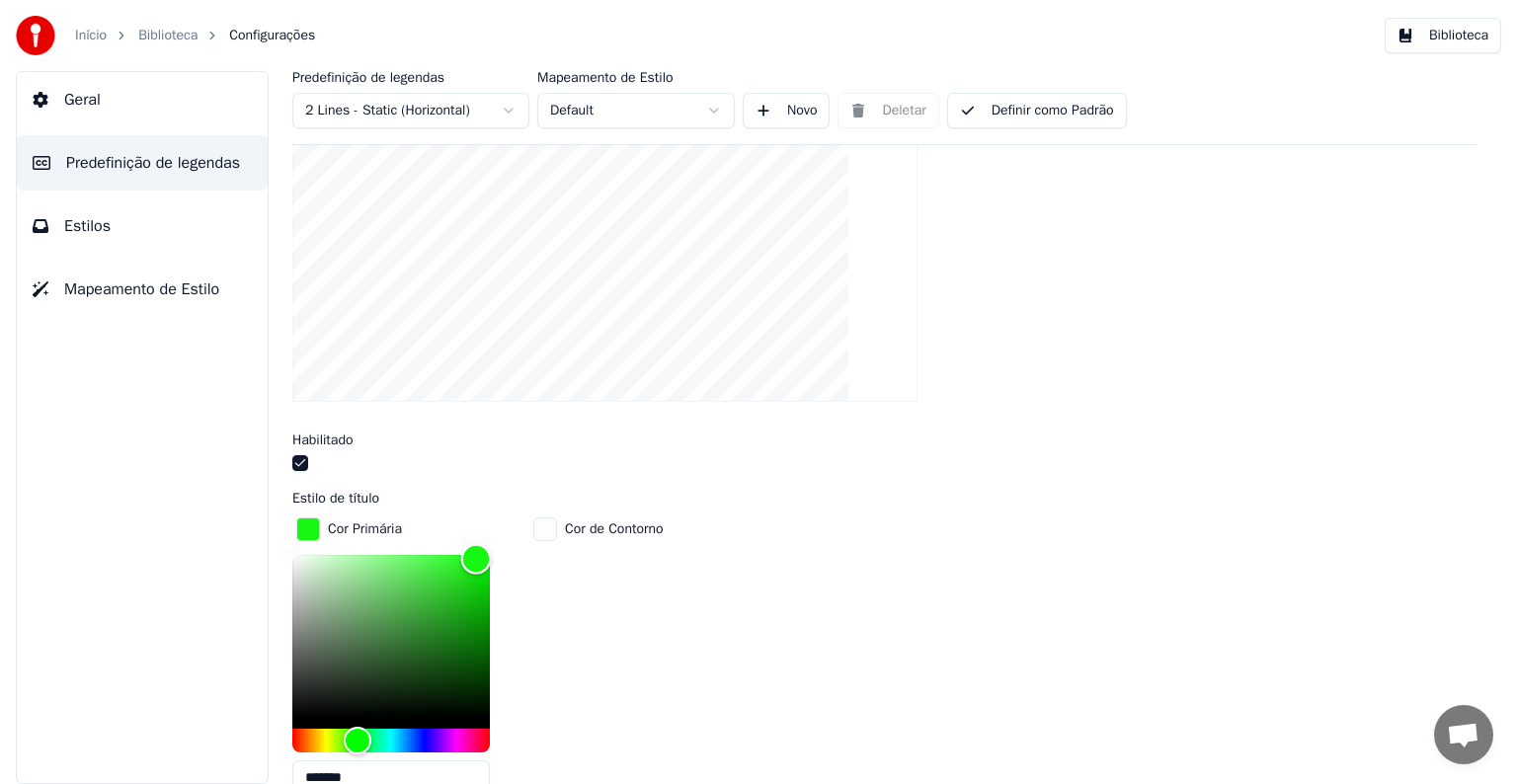 click at bounding box center [391, 636] 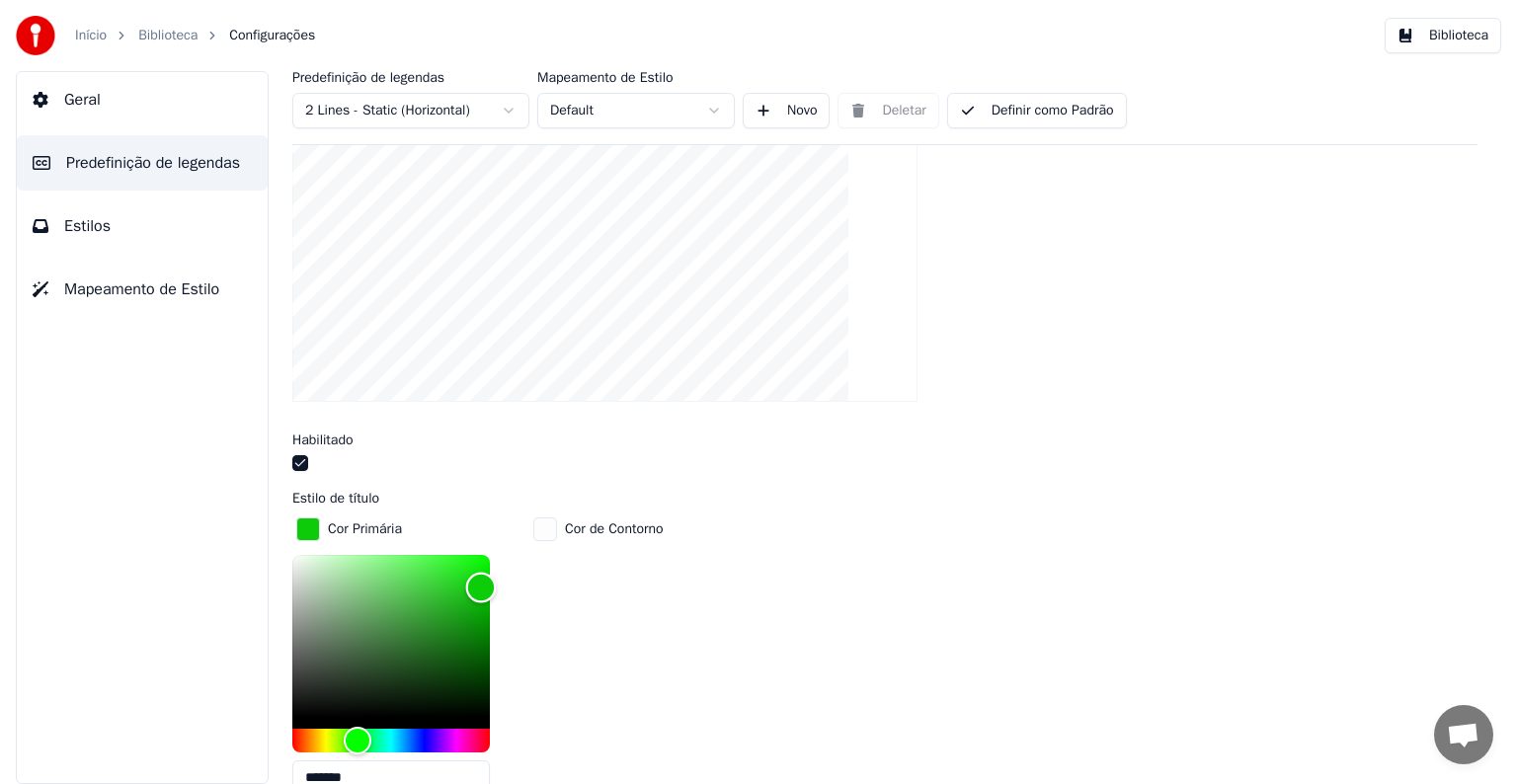 scroll, scrollTop: 197, scrollLeft: 0, axis: vertical 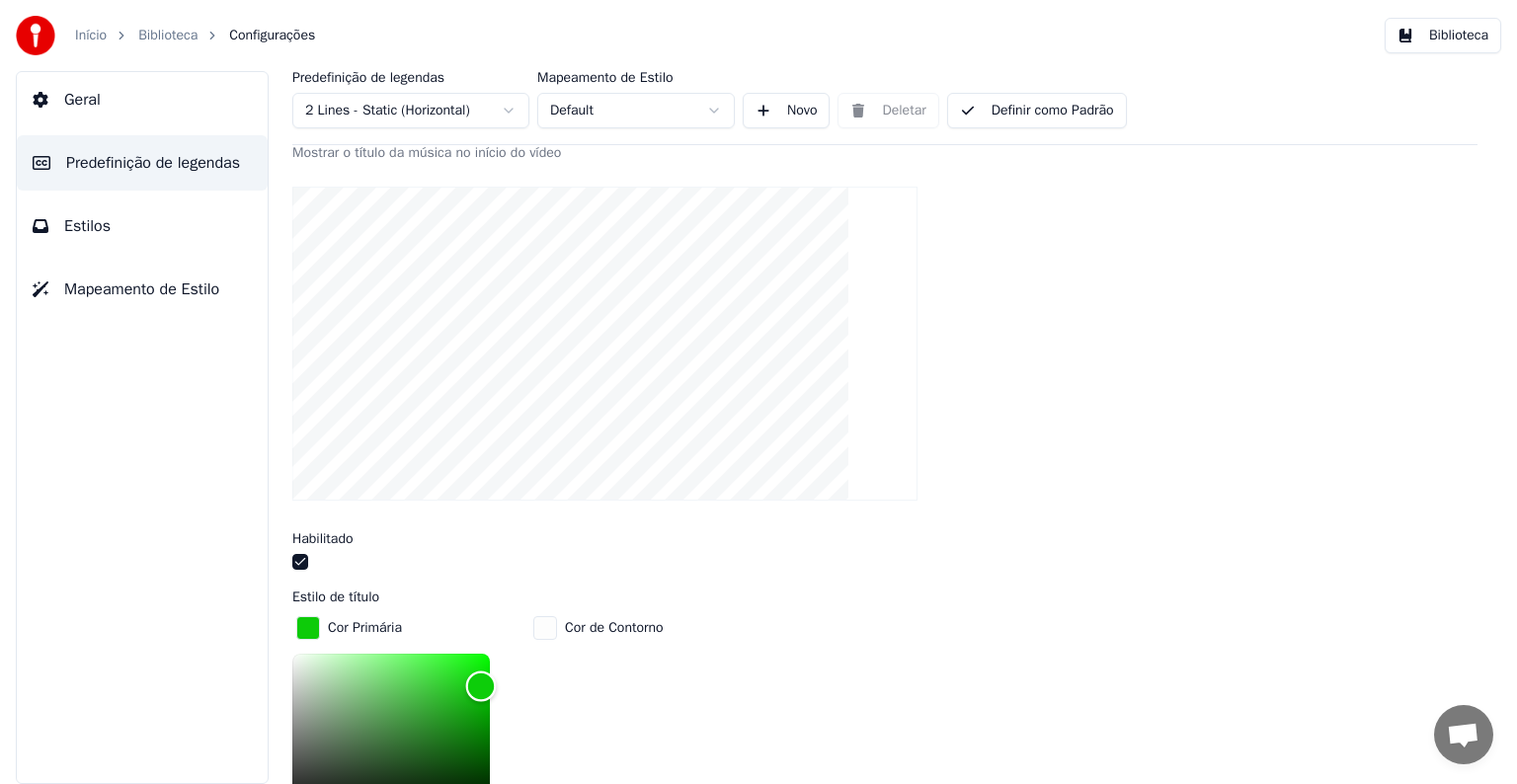 click at bounding box center (391, 735) 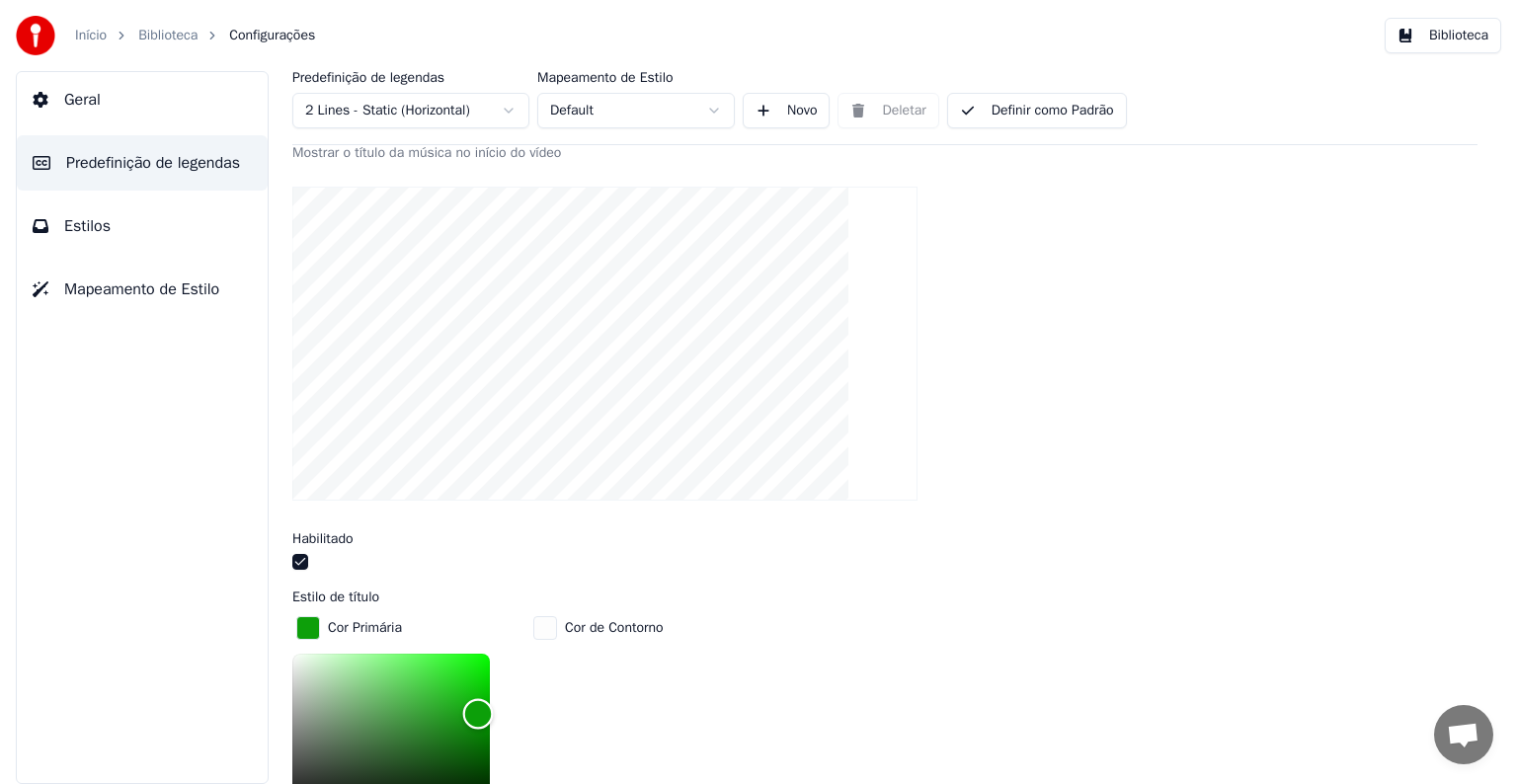 click at bounding box center (391, 735) 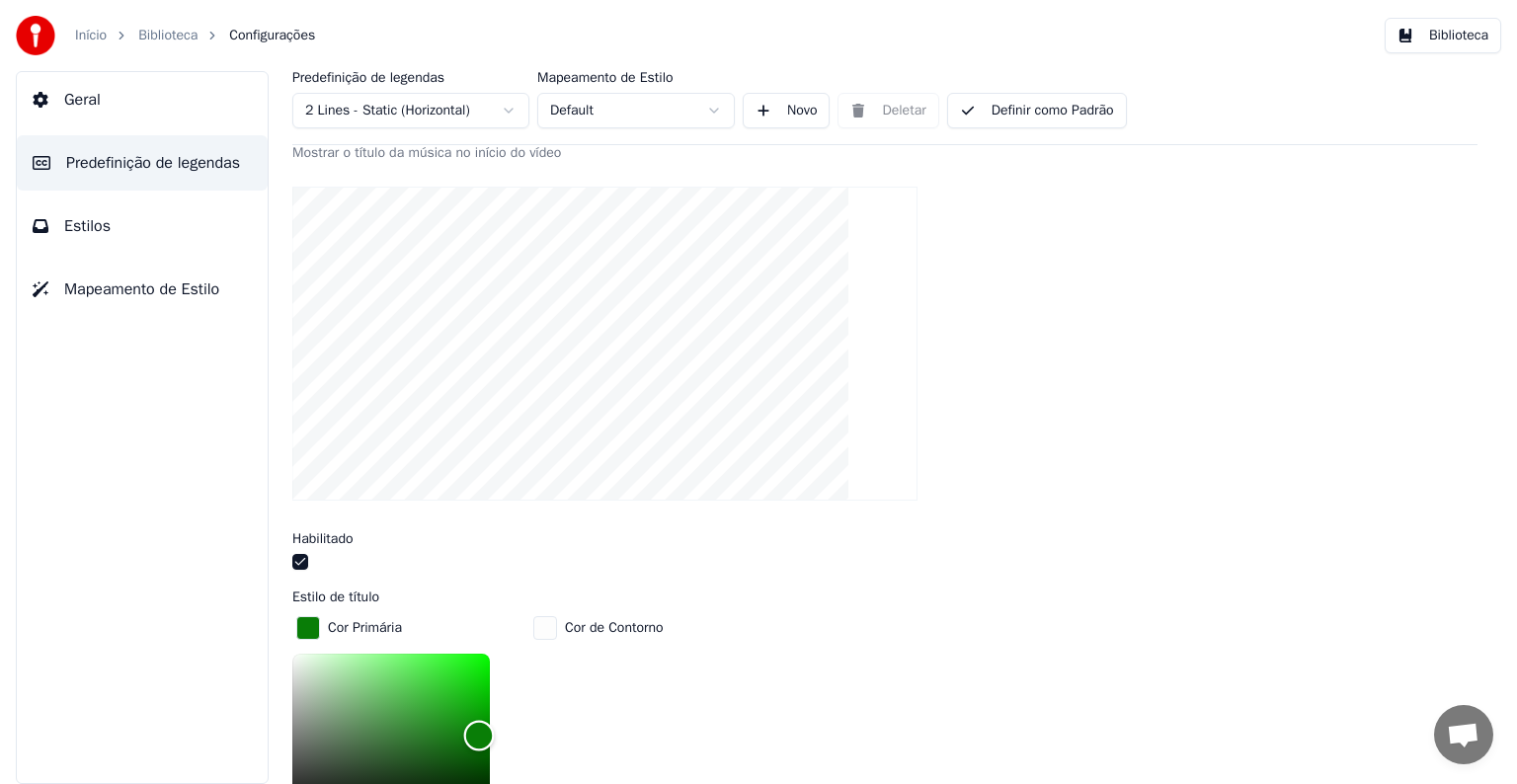 click at bounding box center (391, 735) 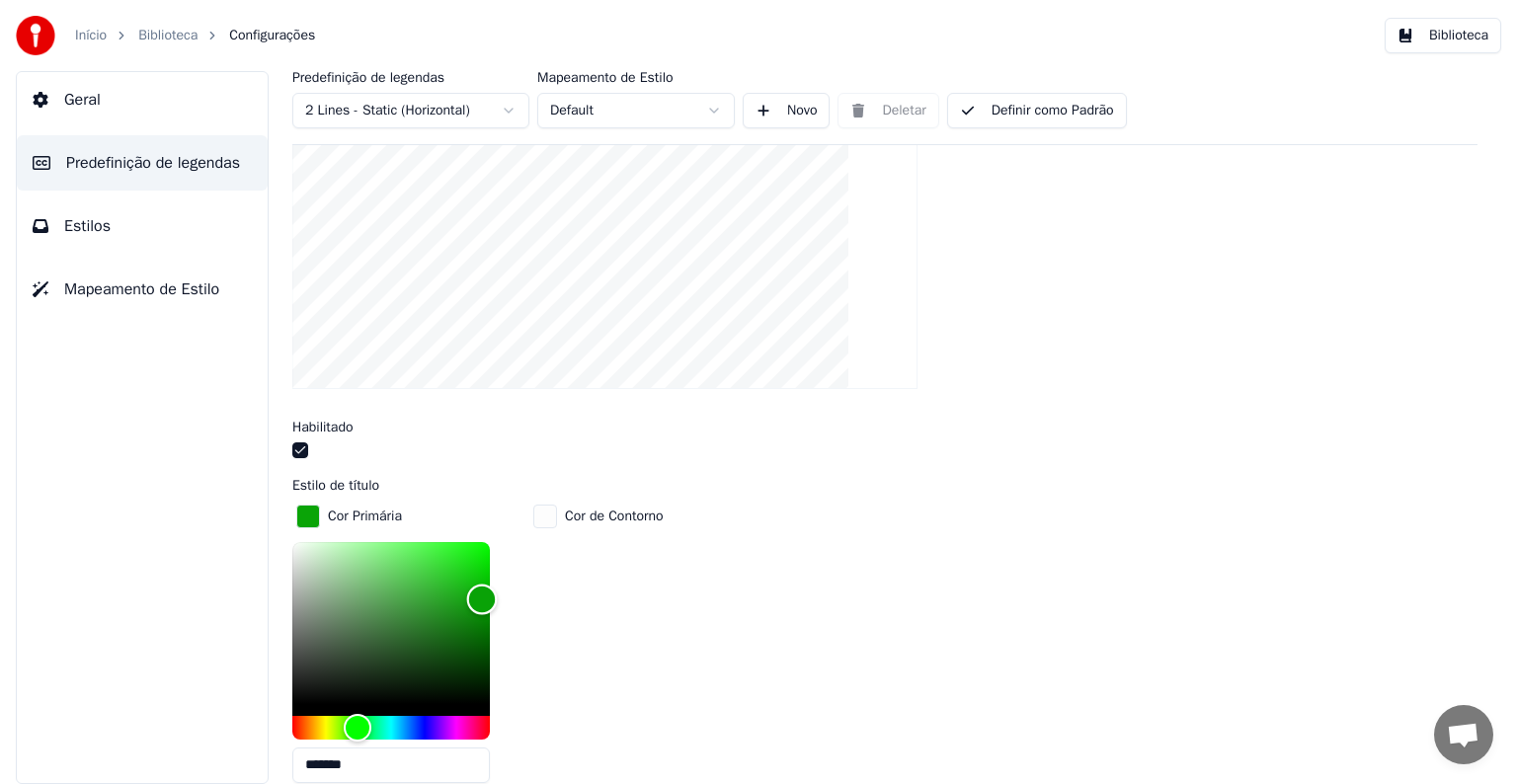 scroll, scrollTop: 296, scrollLeft: 0, axis: vertical 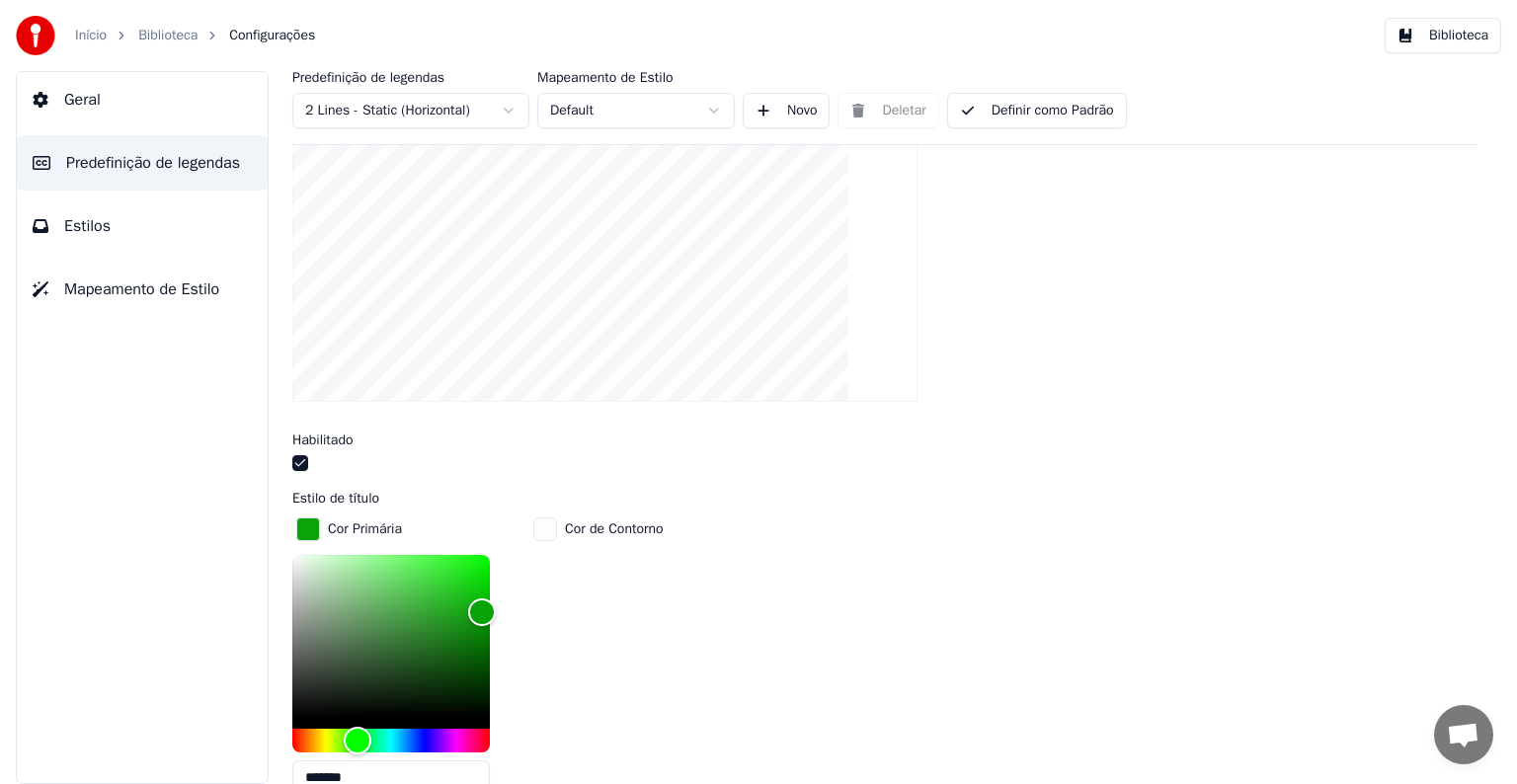 click on "Geral" at bounding box center (82, 100) 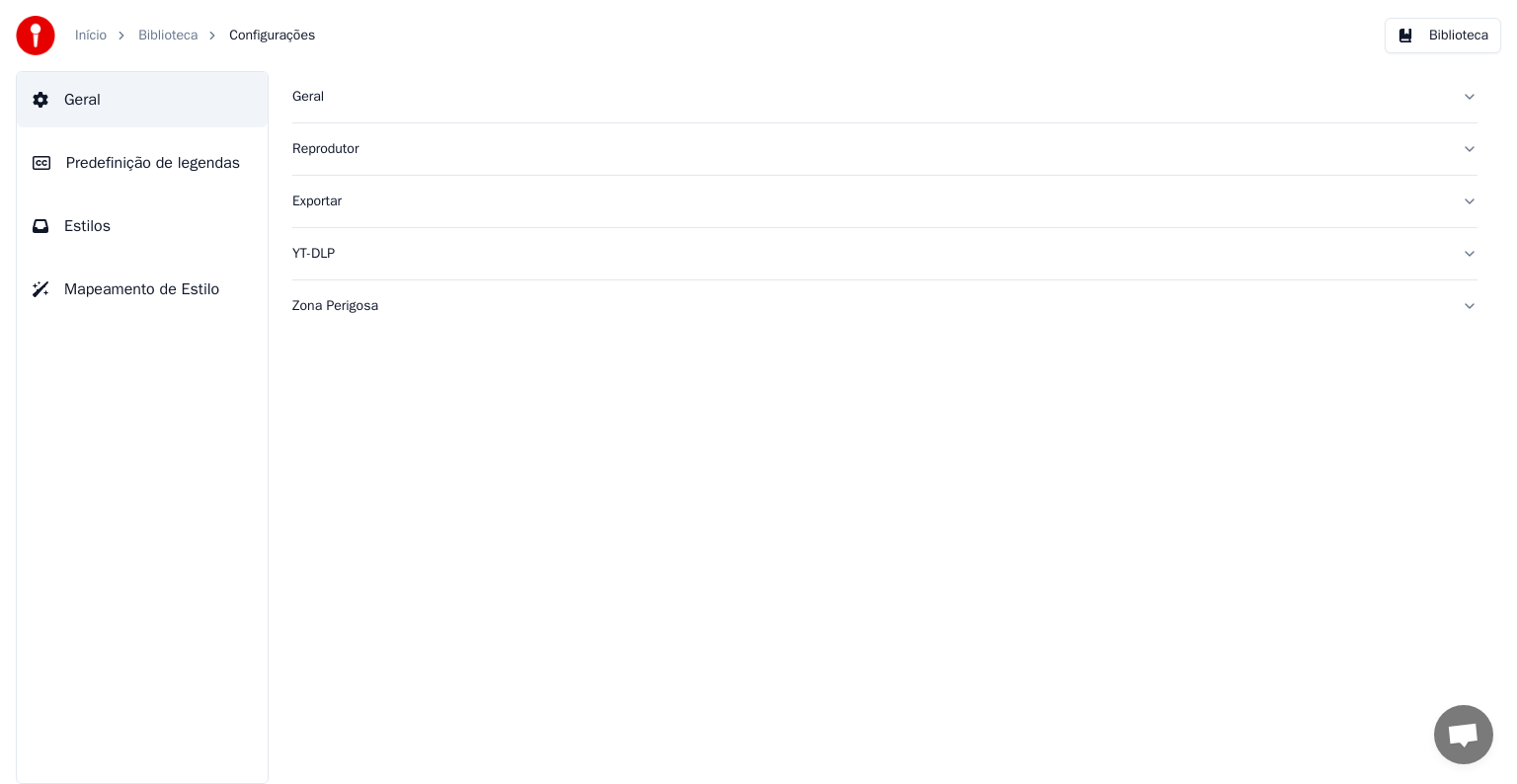scroll, scrollTop: 0, scrollLeft: 0, axis: both 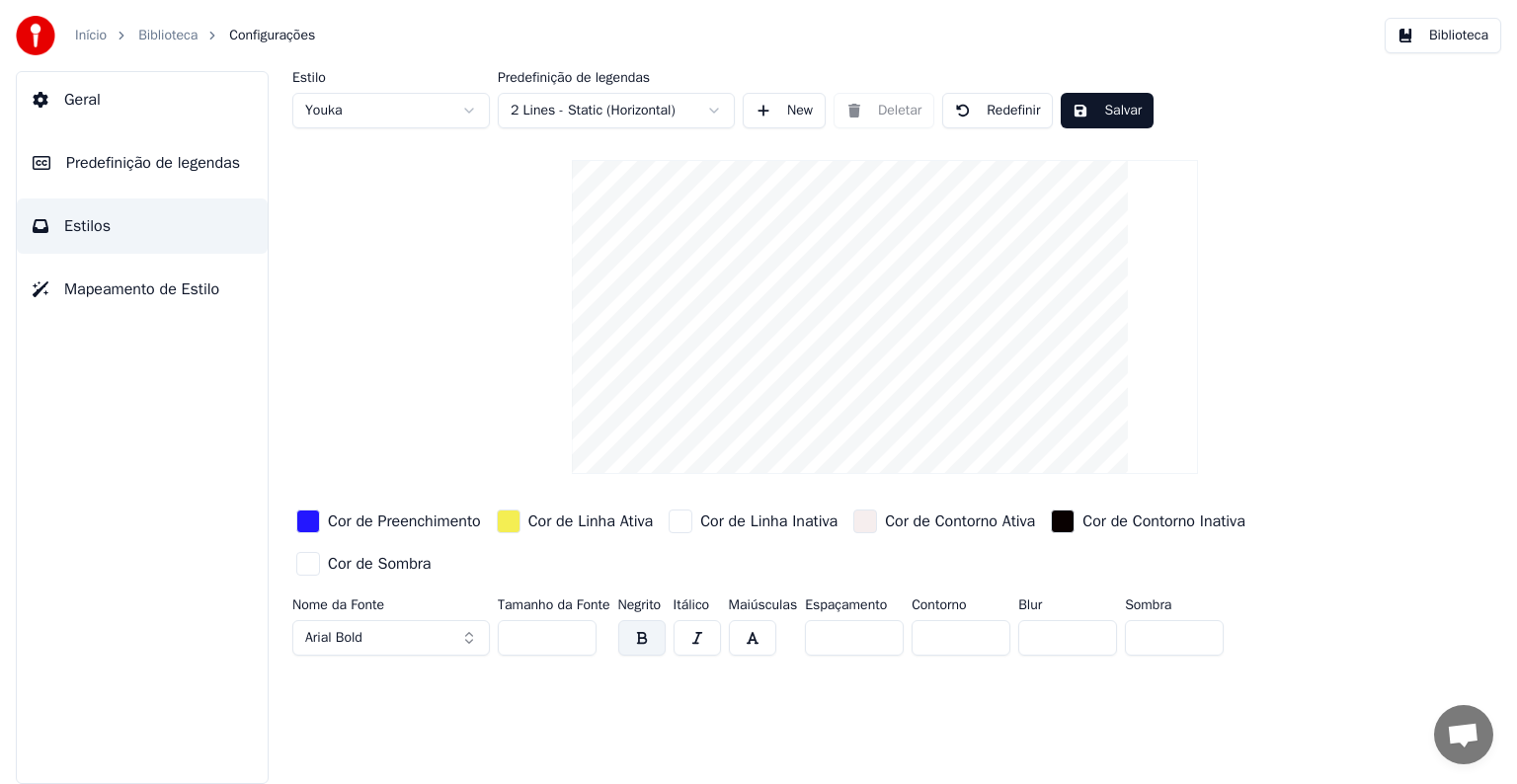 click at bounding box center (308, 521) 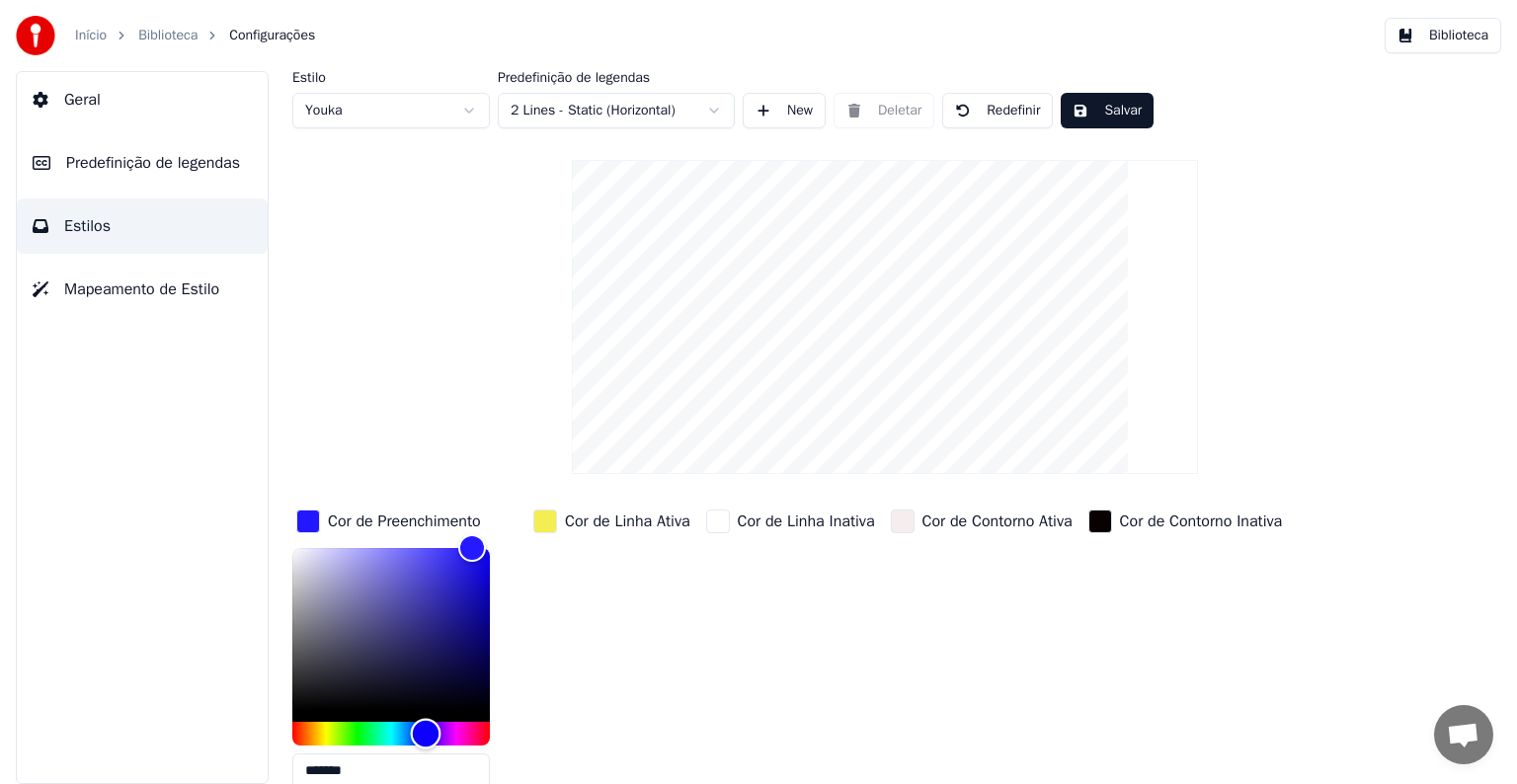 click at bounding box center (391, 734) 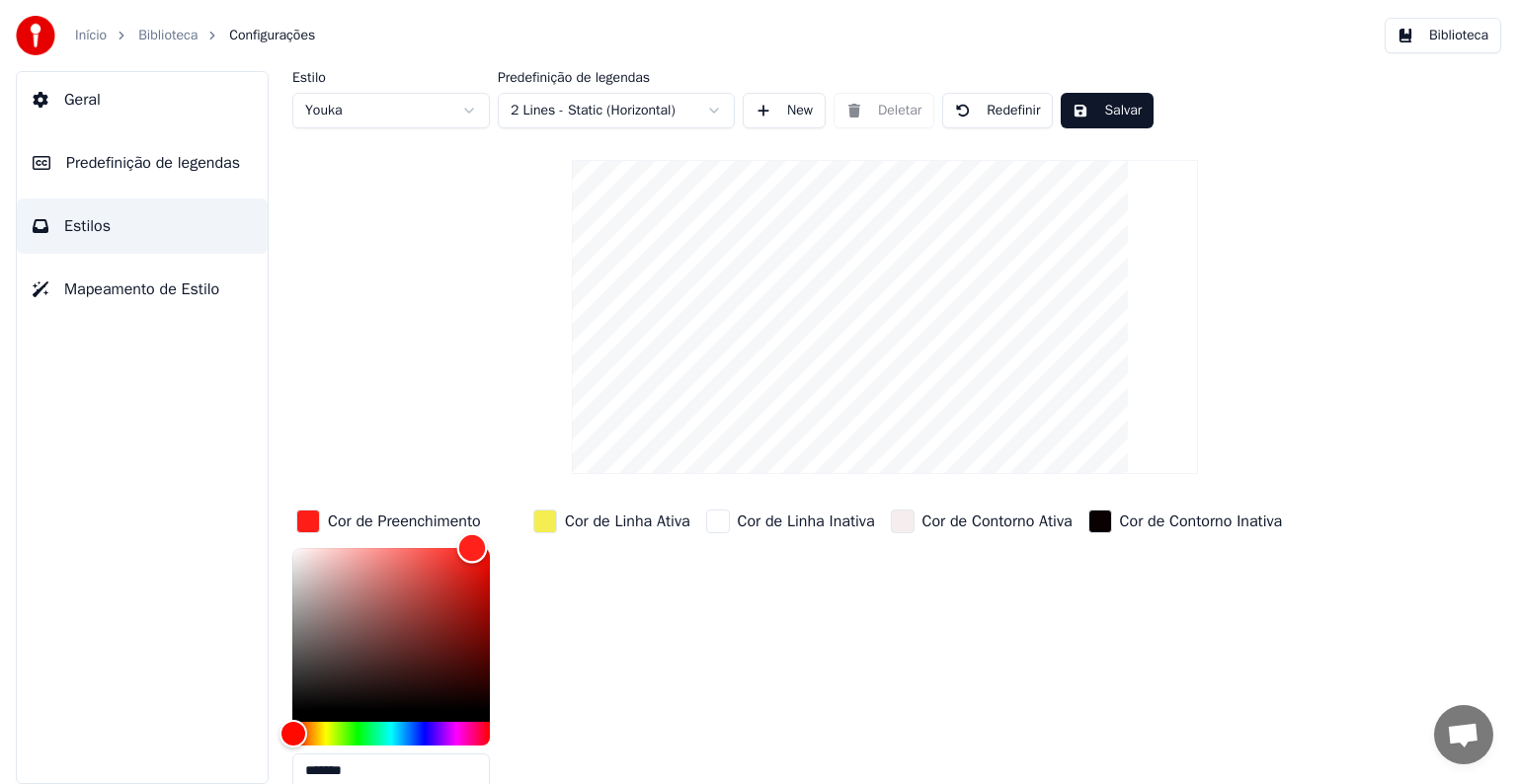 click at bounding box center (391, 629) 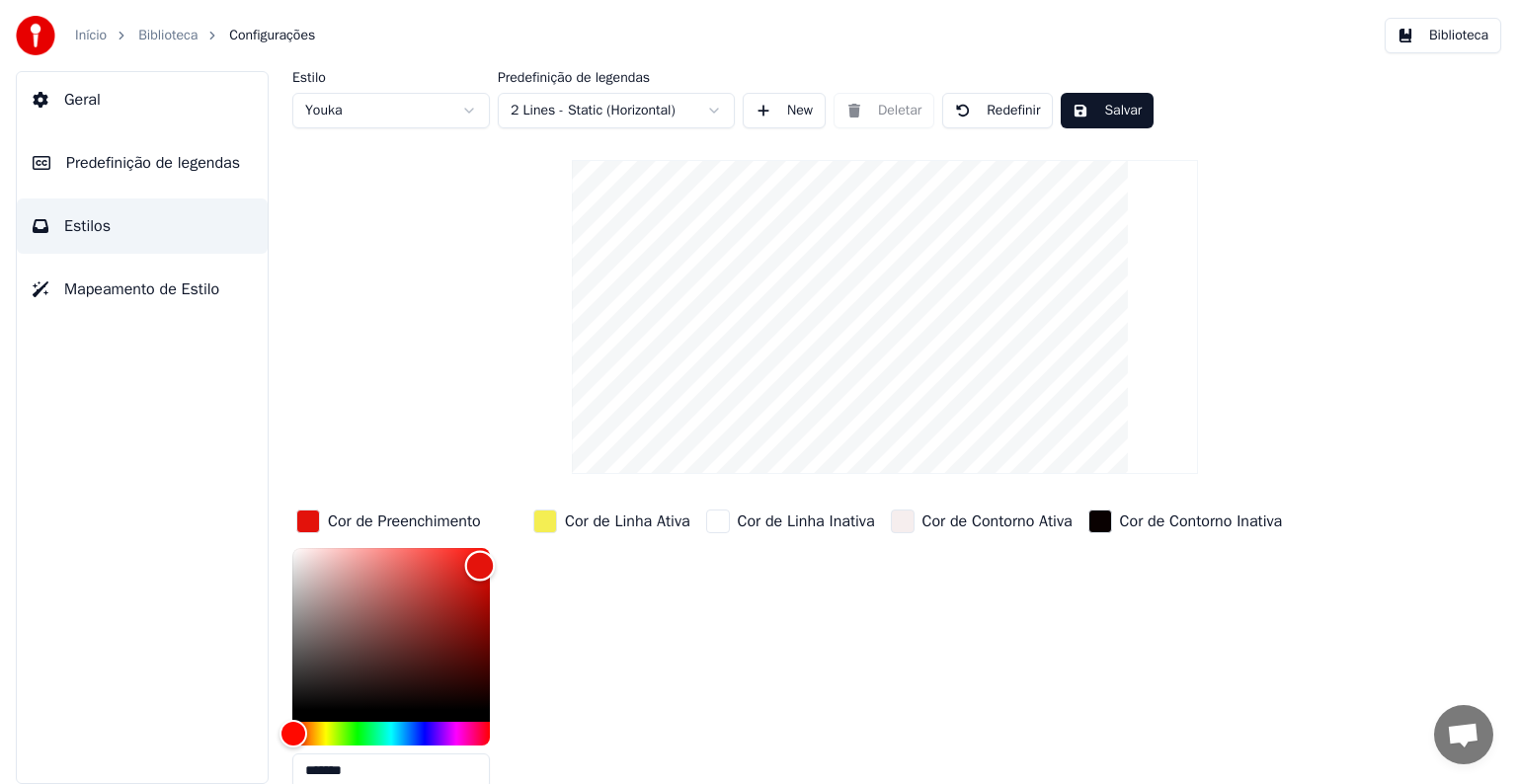 type on "*******" 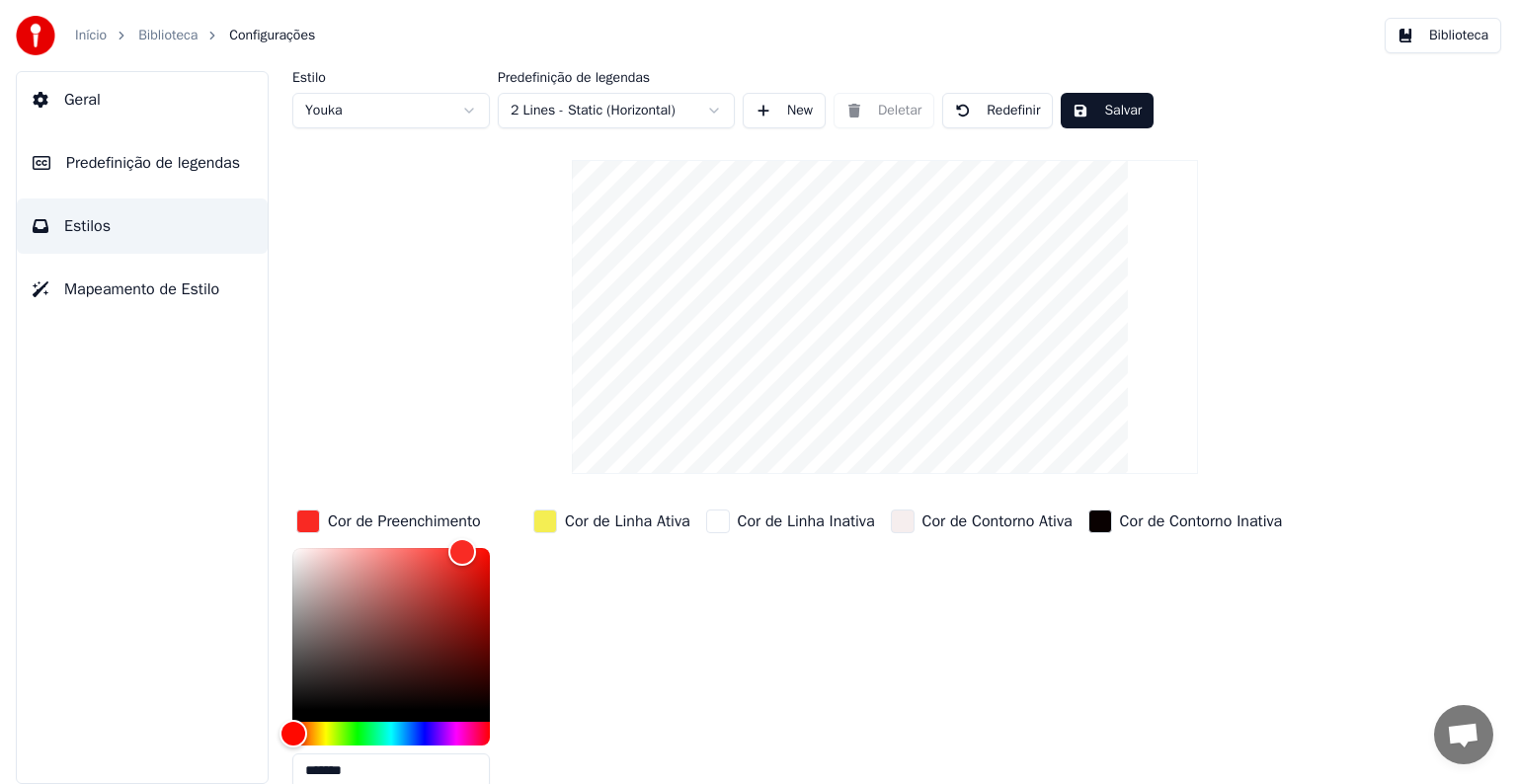 click at bounding box center [545, 521] 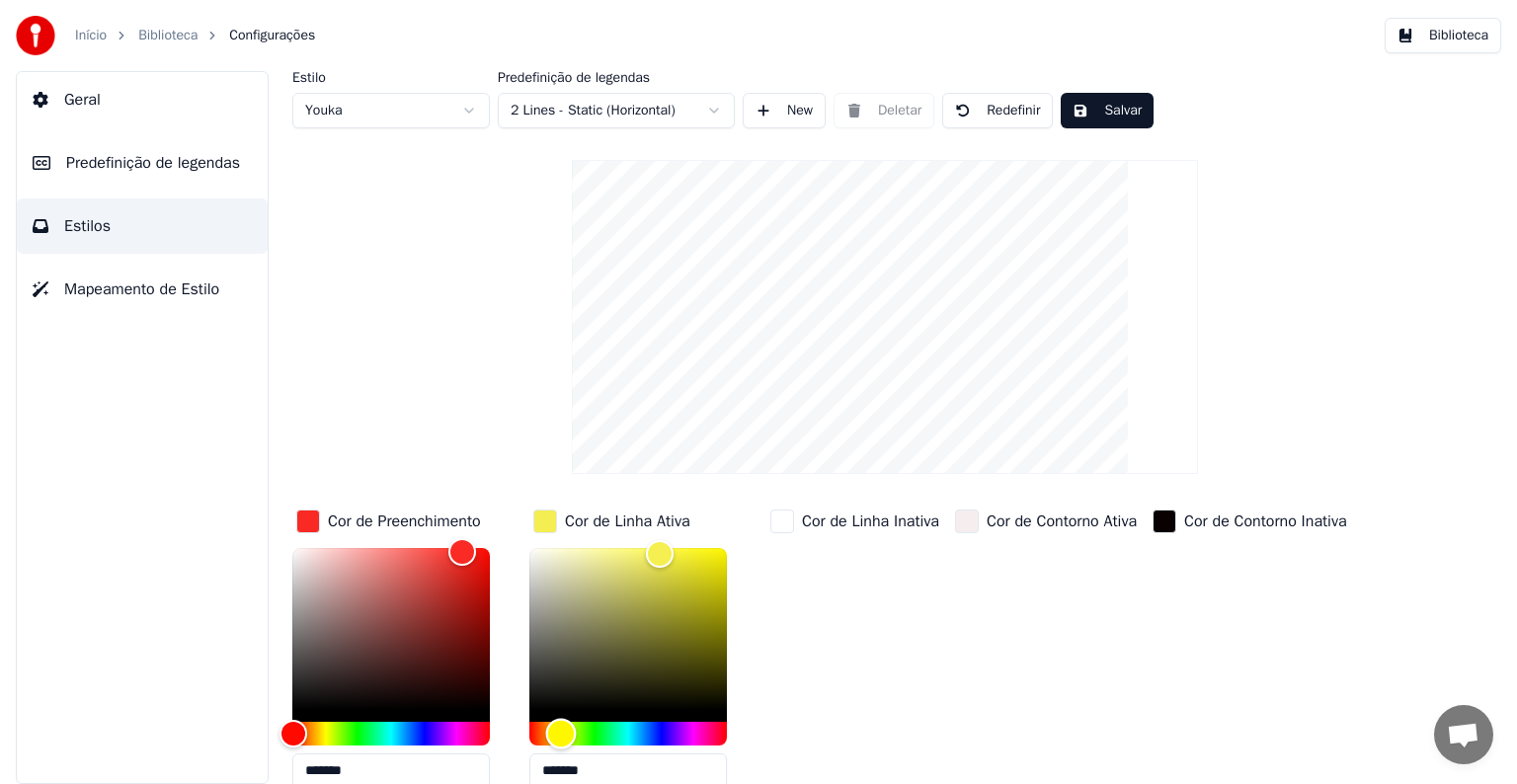 click at bounding box center [628, 734] 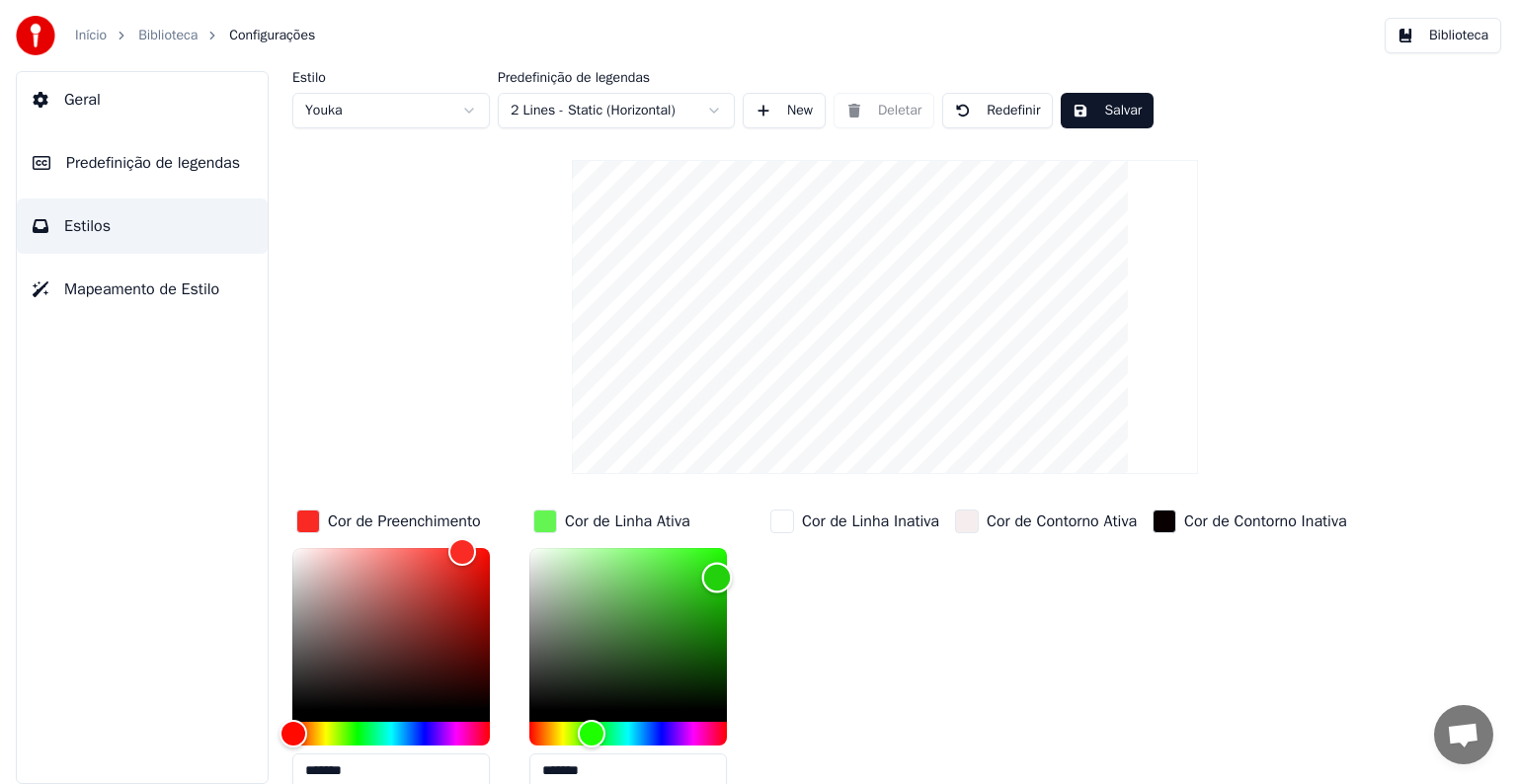 click at bounding box center [628, 629] 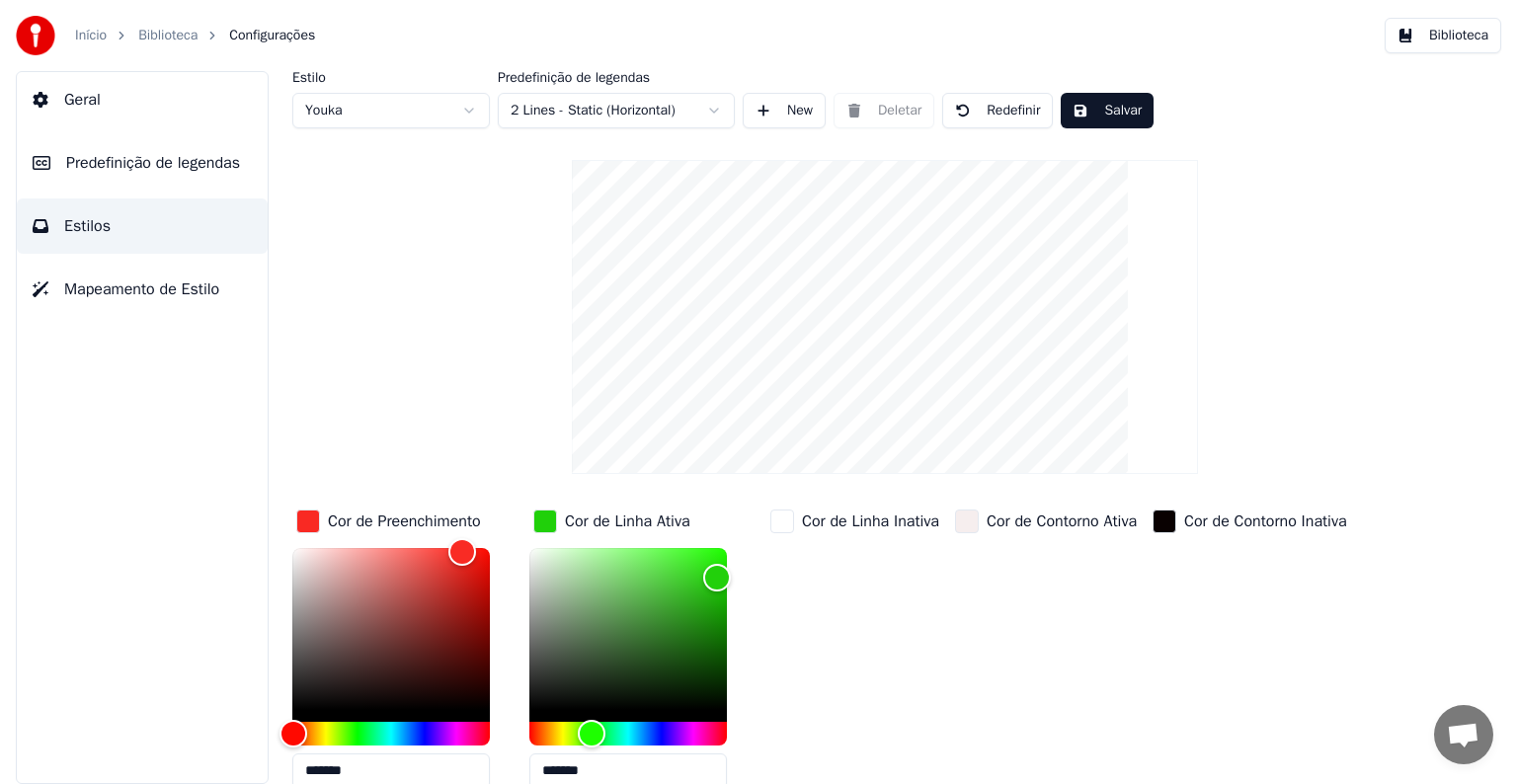 click on "Salvar" at bounding box center (1107, 111) 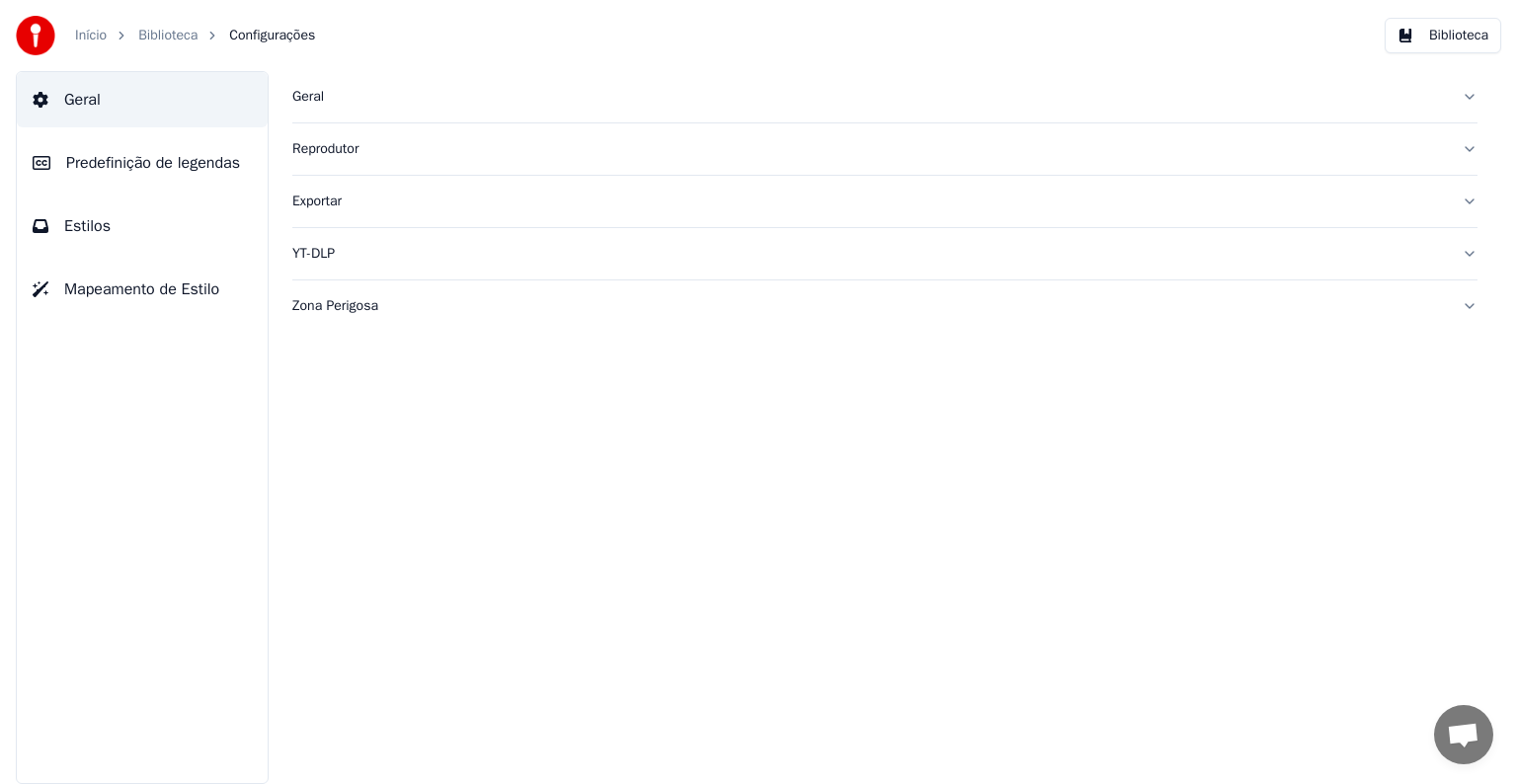 click on "Geral" at bounding box center (869, 97) 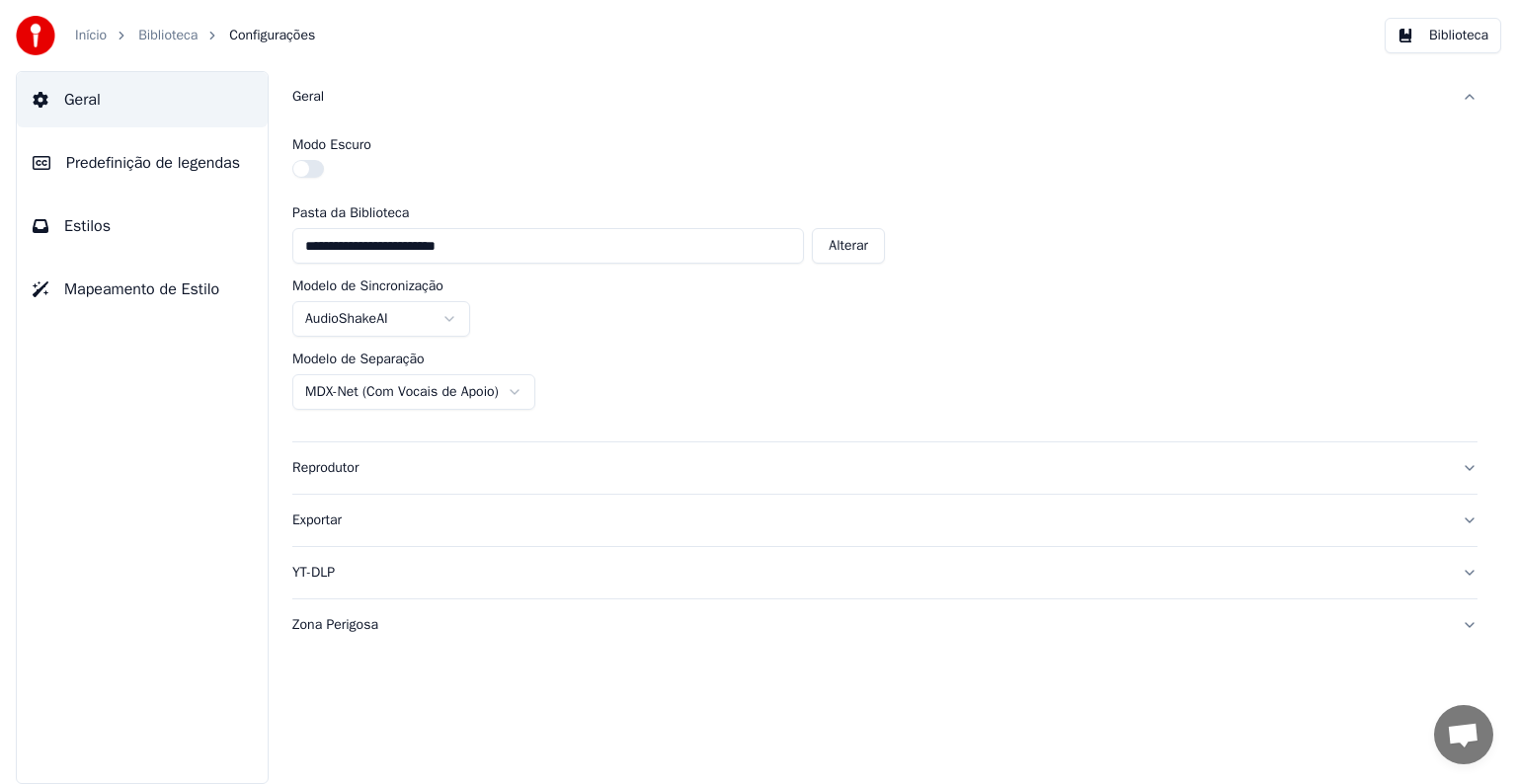 click on "Predefinição de legendas" at bounding box center [153, 163] 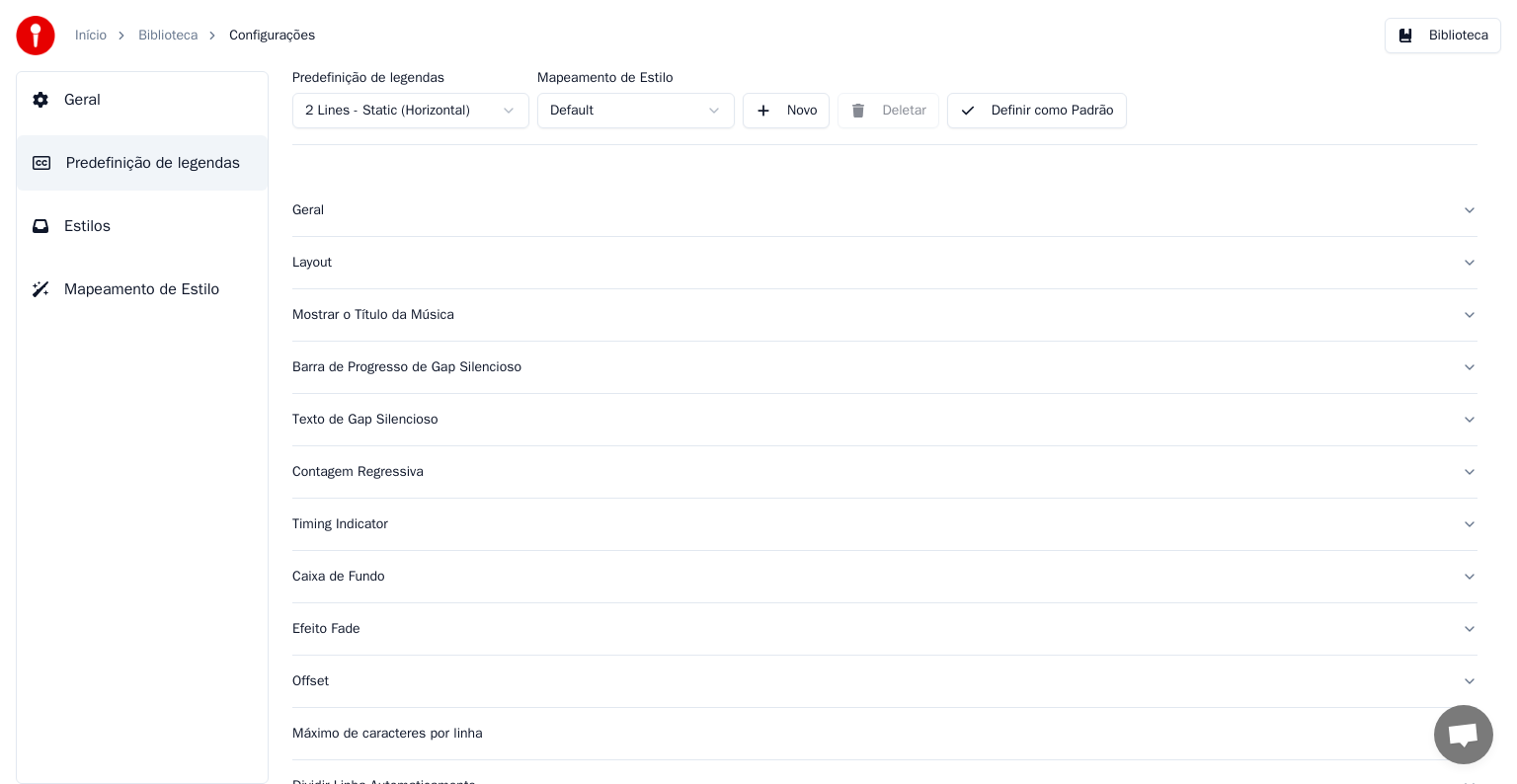 click on "Mostrar o Título da Música" at bounding box center (869, 315) 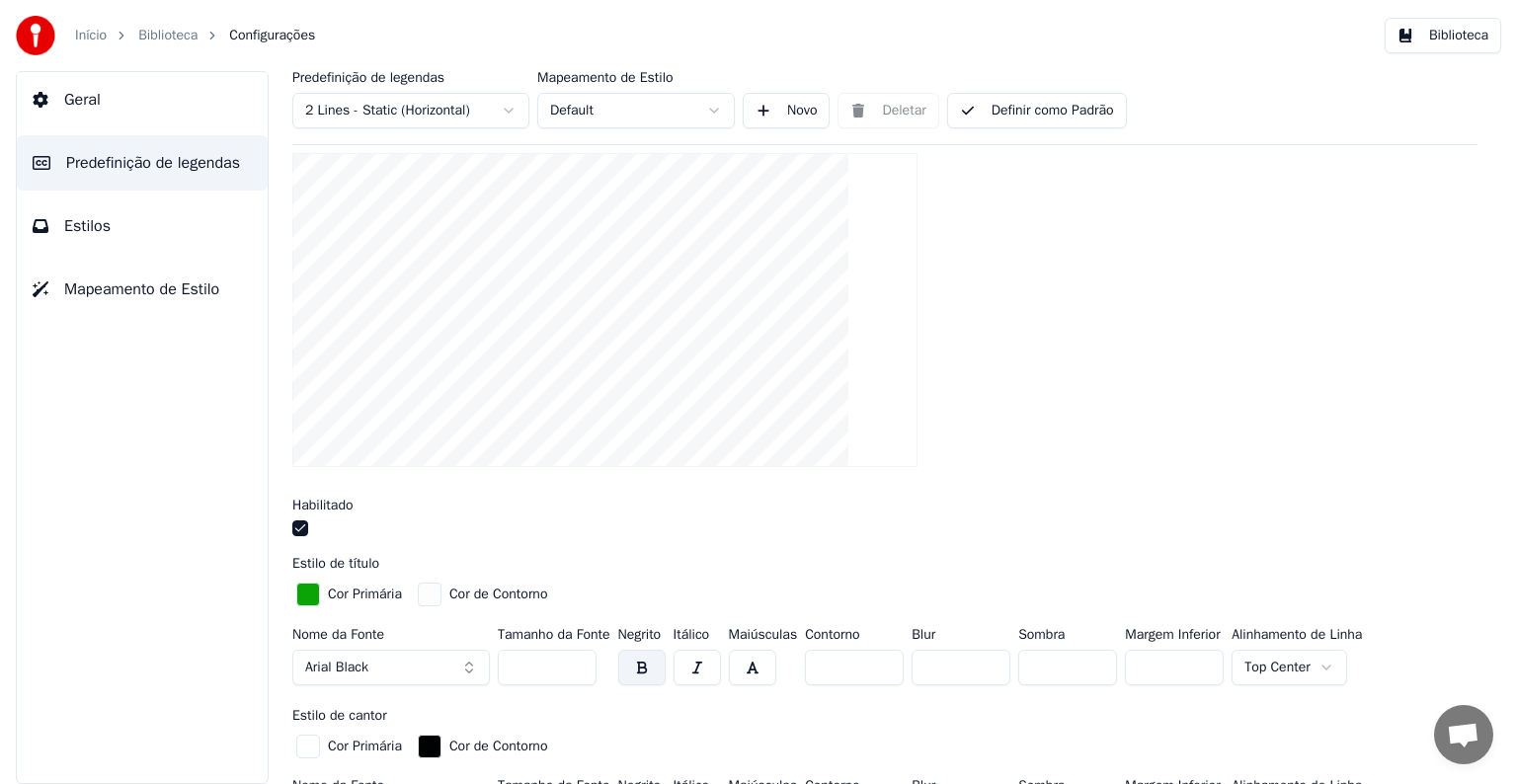 scroll, scrollTop: 197, scrollLeft: 0, axis: vertical 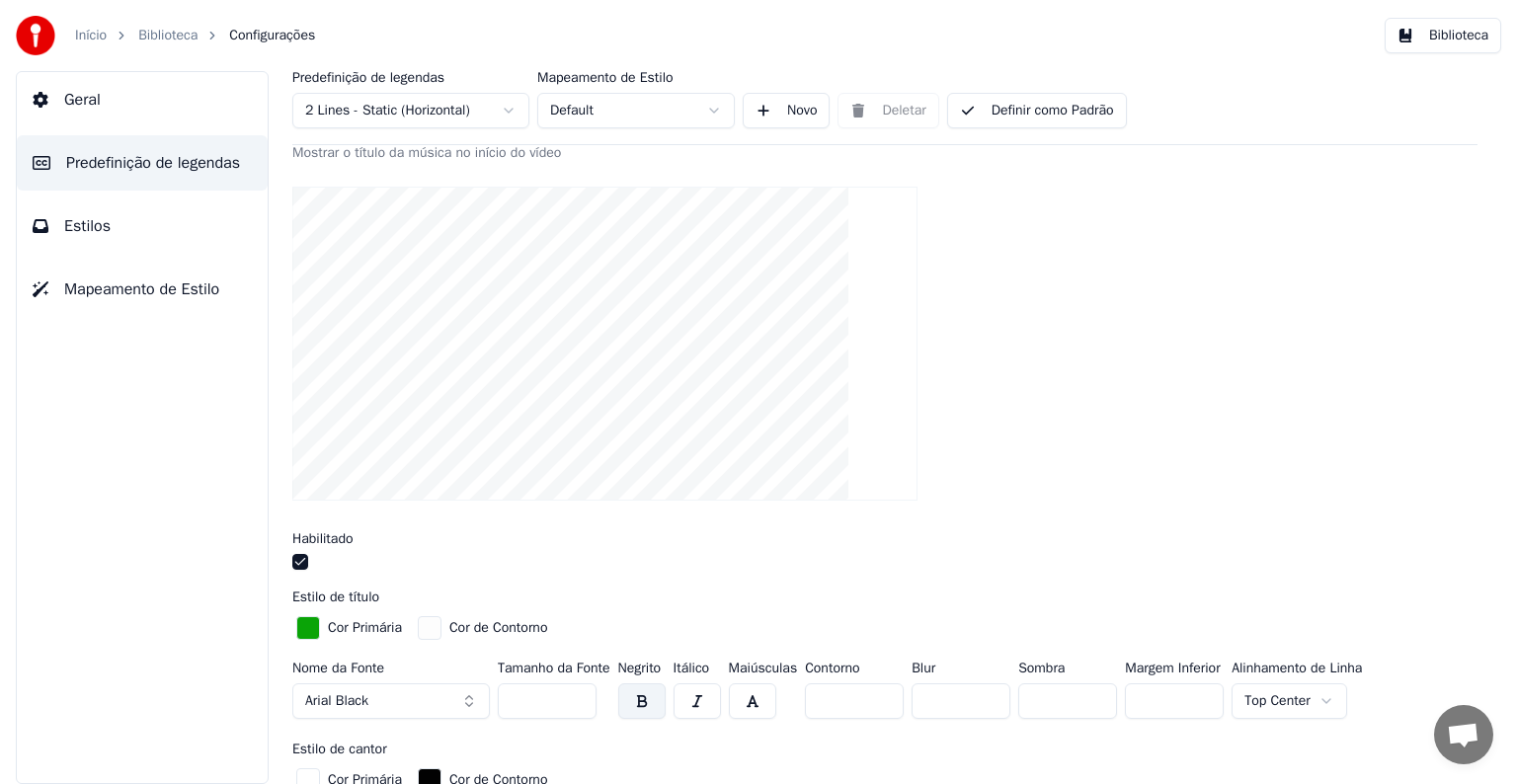 click at bounding box center (308, 628) 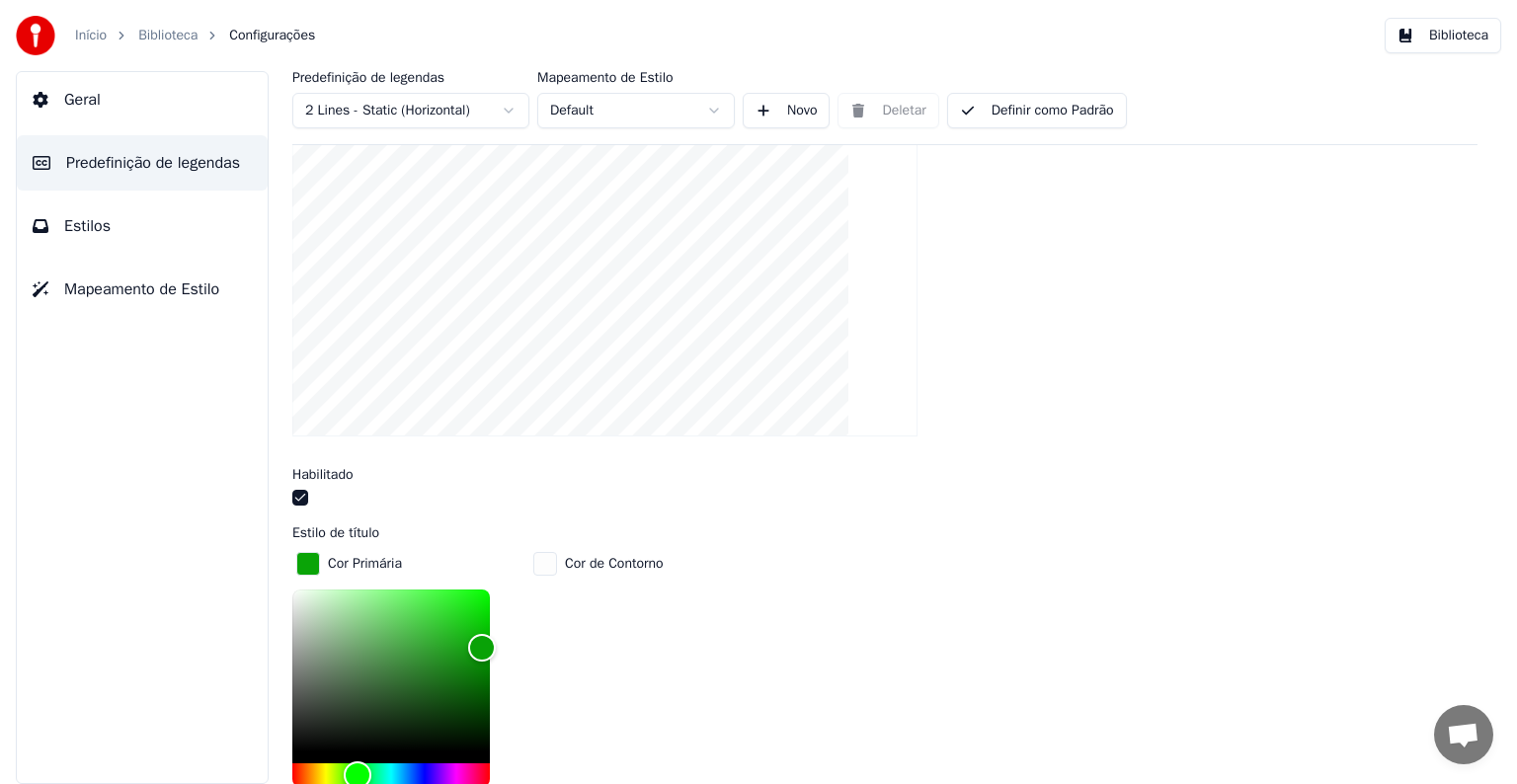 scroll, scrollTop: 395, scrollLeft: 0, axis: vertical 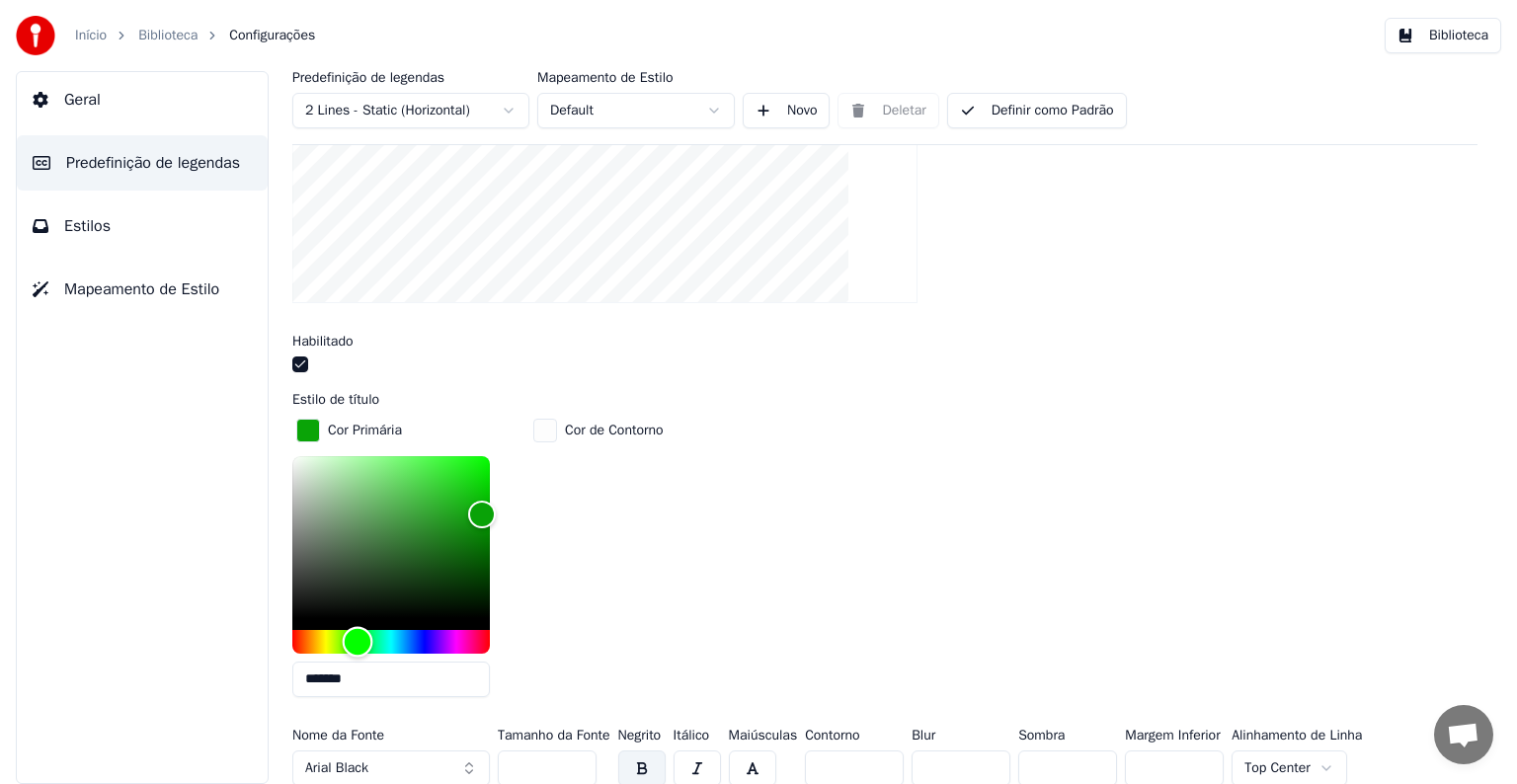 click at bounding box center [391, 642] 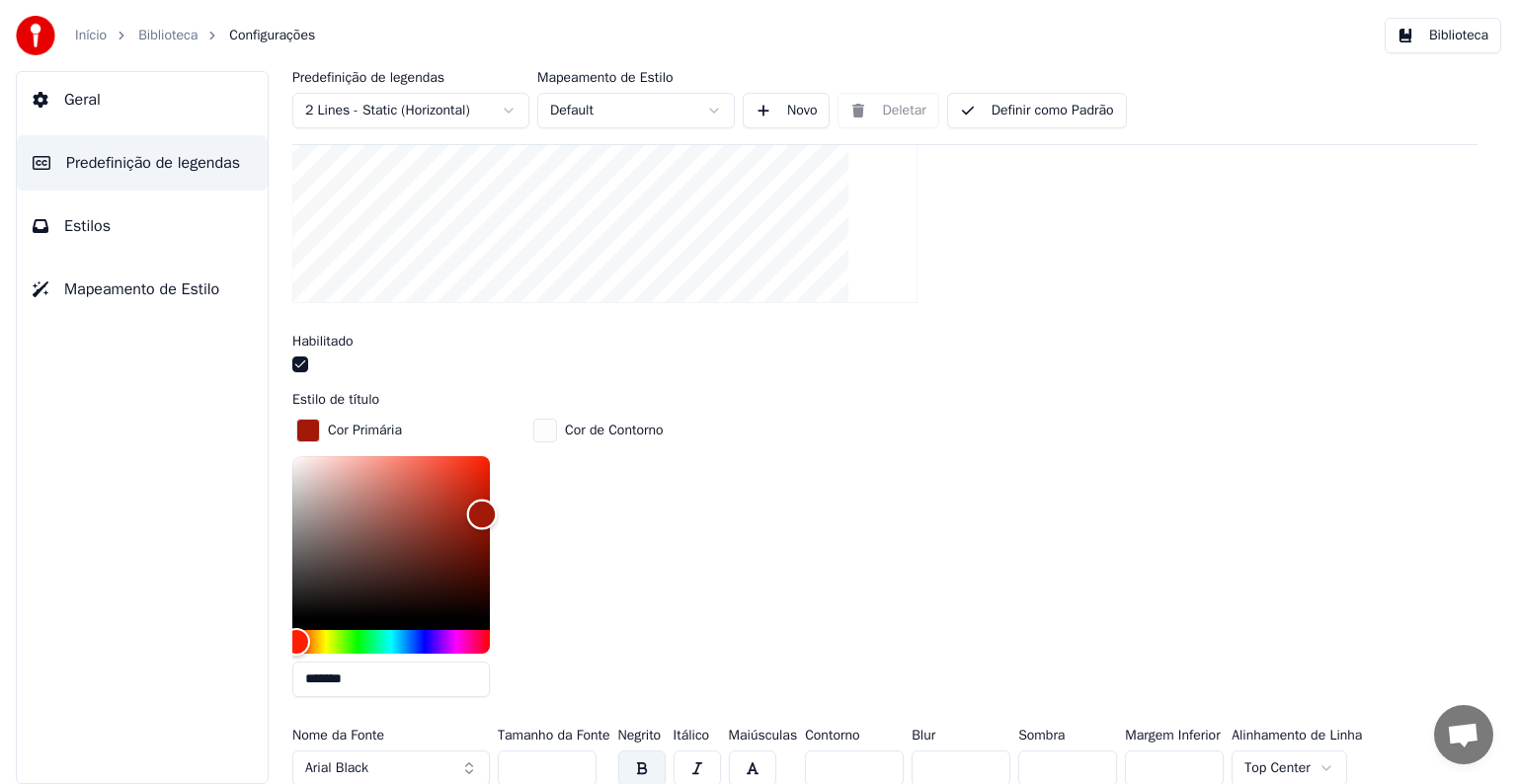 click at bounding box center [391, 537] 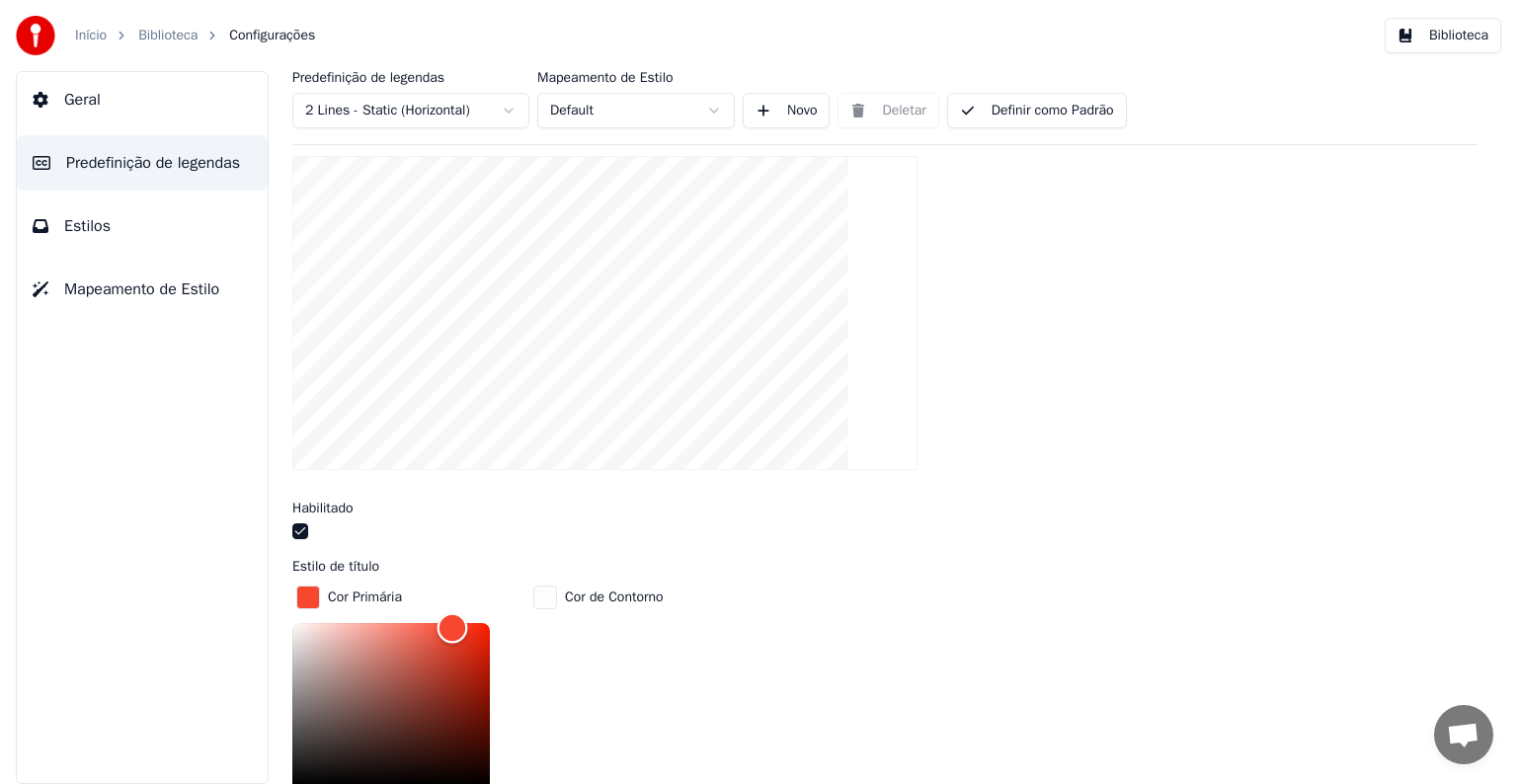 scroll, scrollTop: 197, scrollLeft: 0, axis: vertical 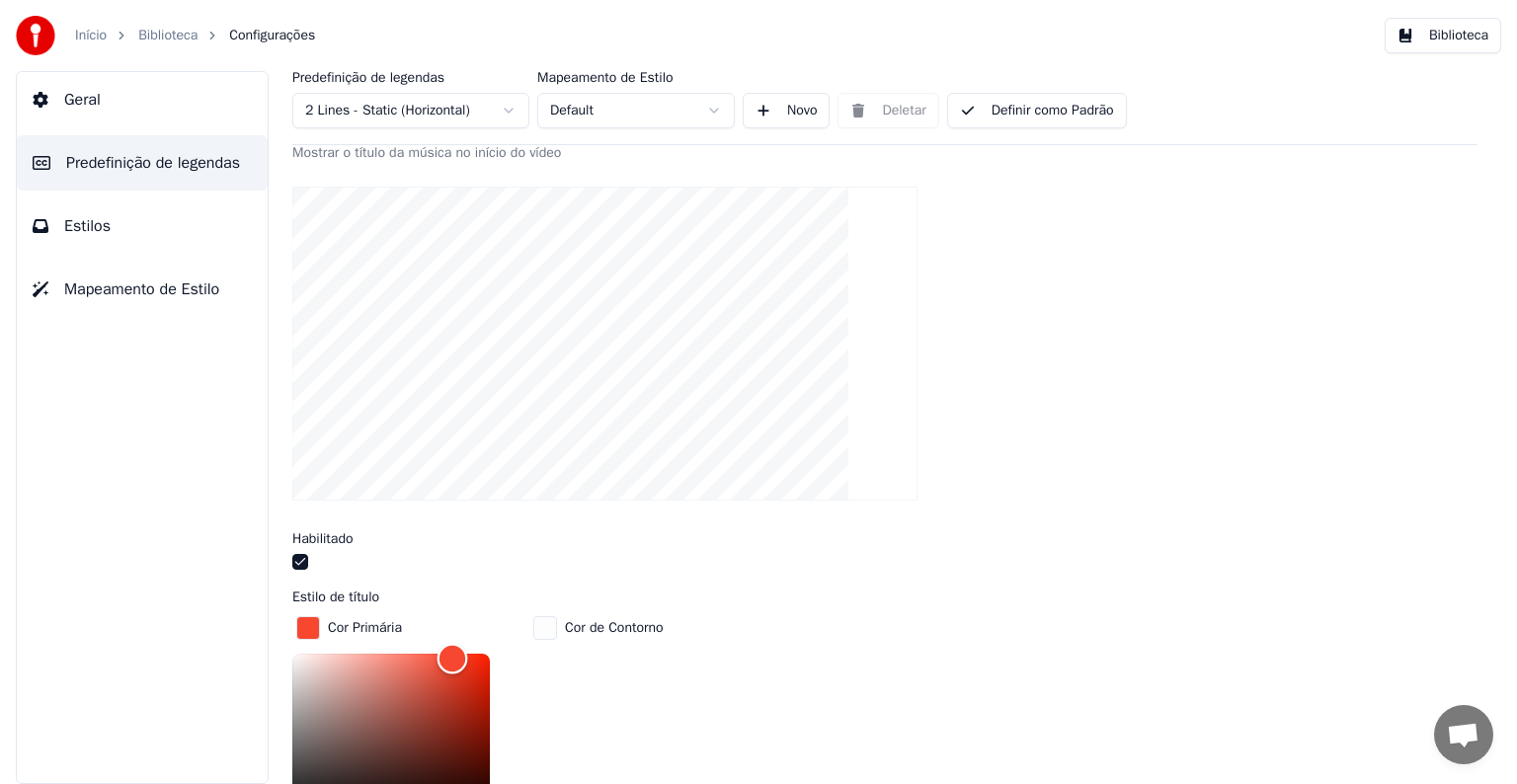 click at bounding box center [391, 735] 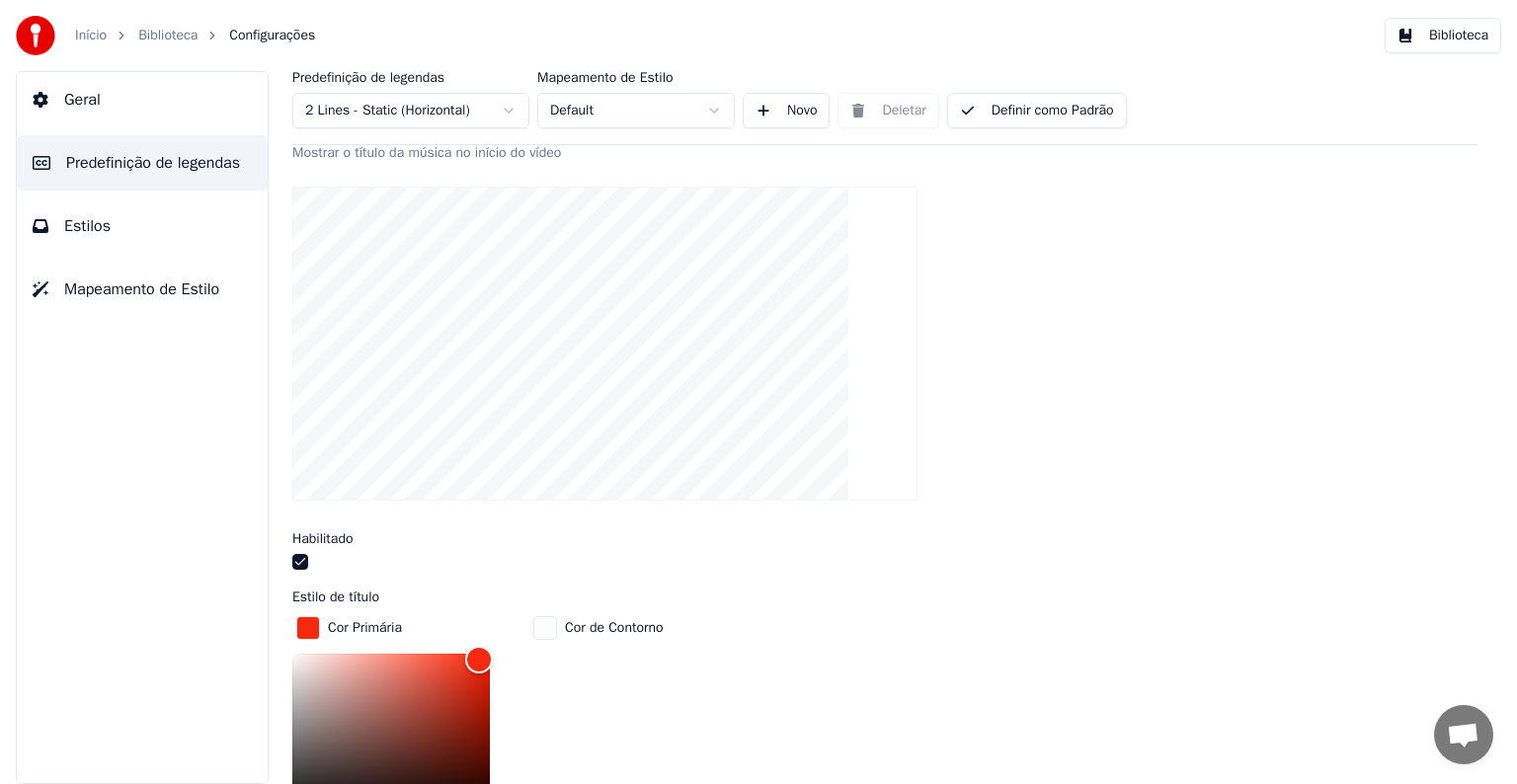 click on "Biblioteca" at bounding box center (168, 36) 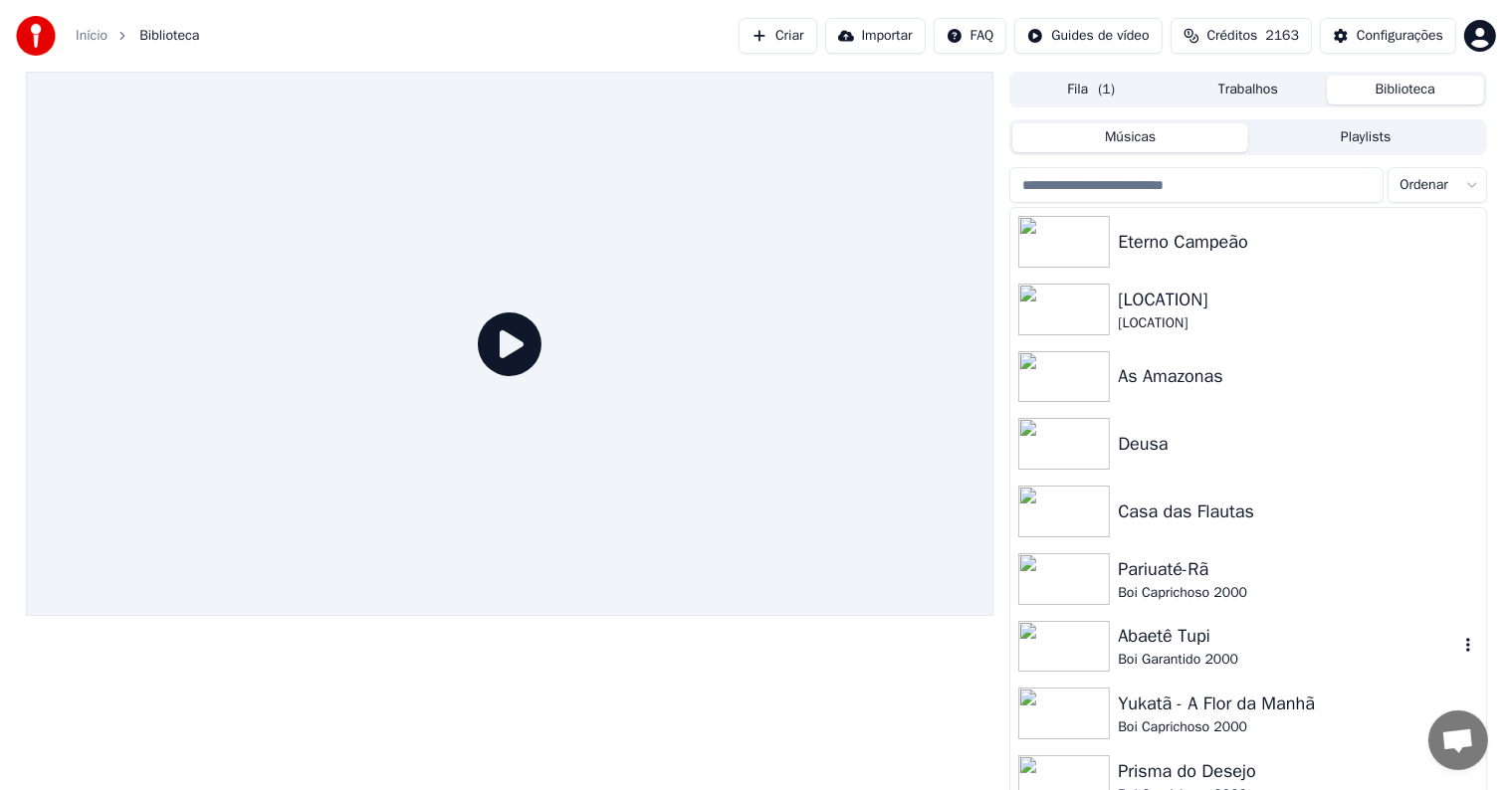 click at bounding box center [1064, 647] 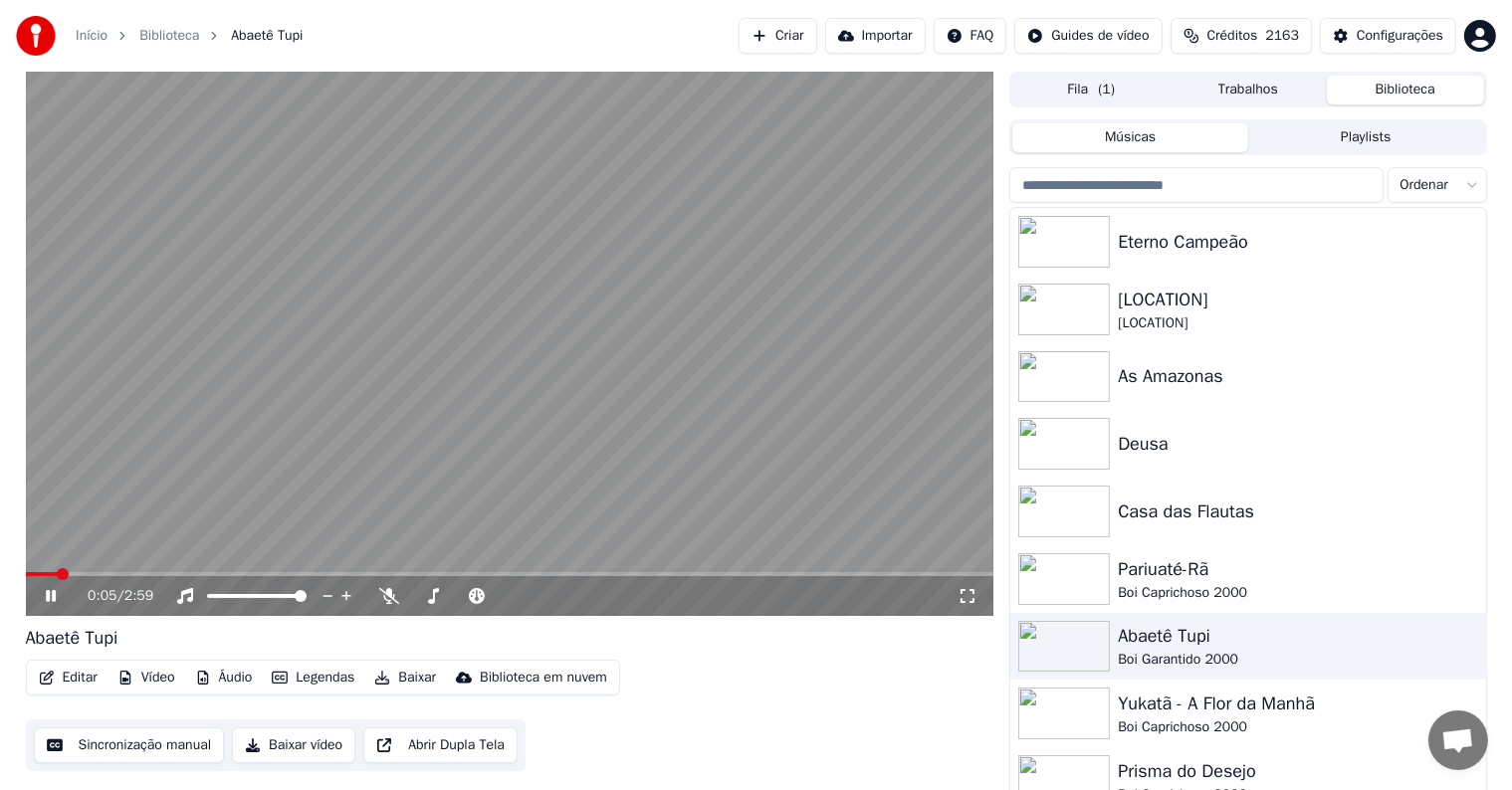 click at bounding box center (510, 343) 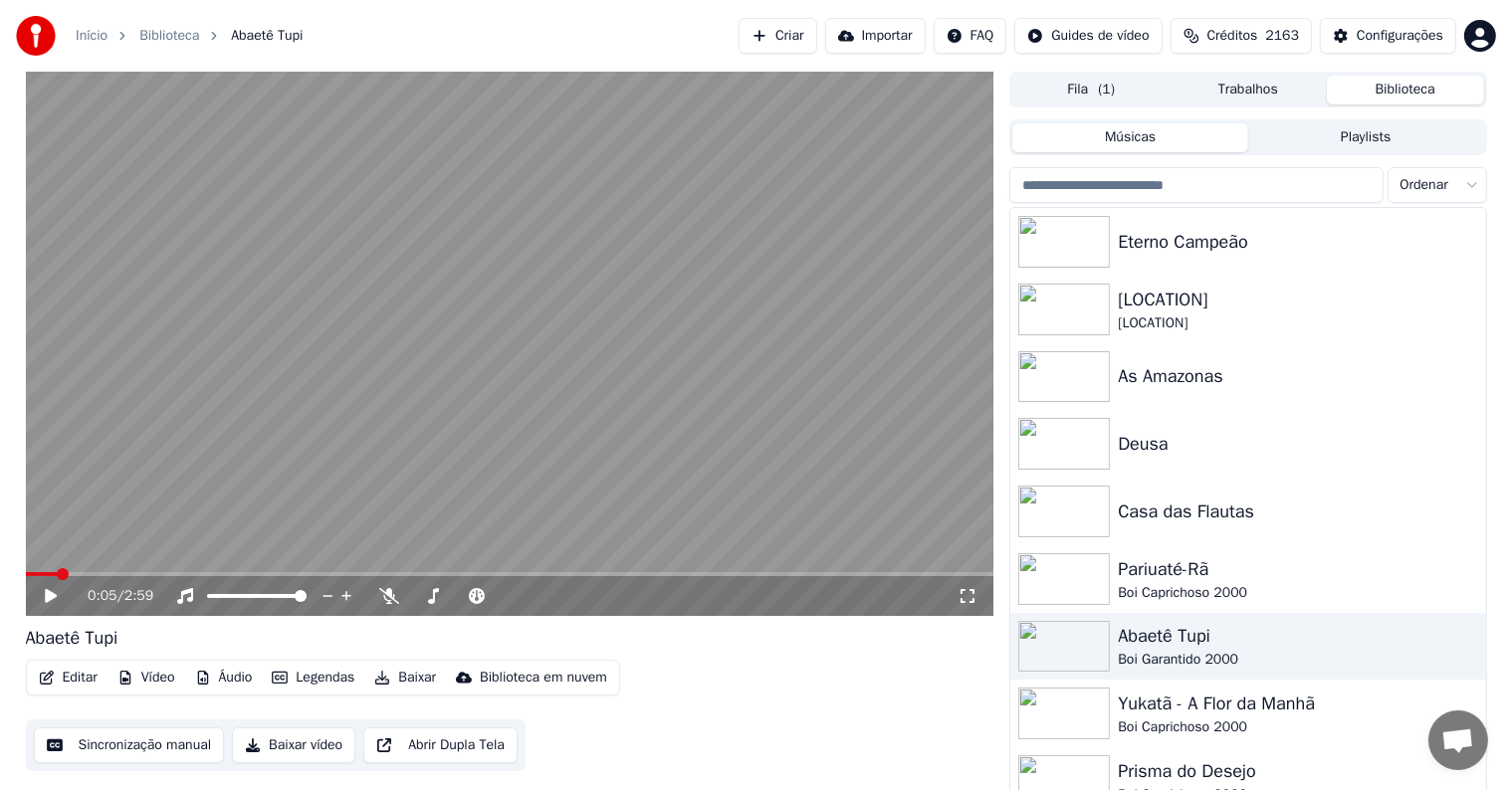 click on "Editar" at bounding box center [68, 678] 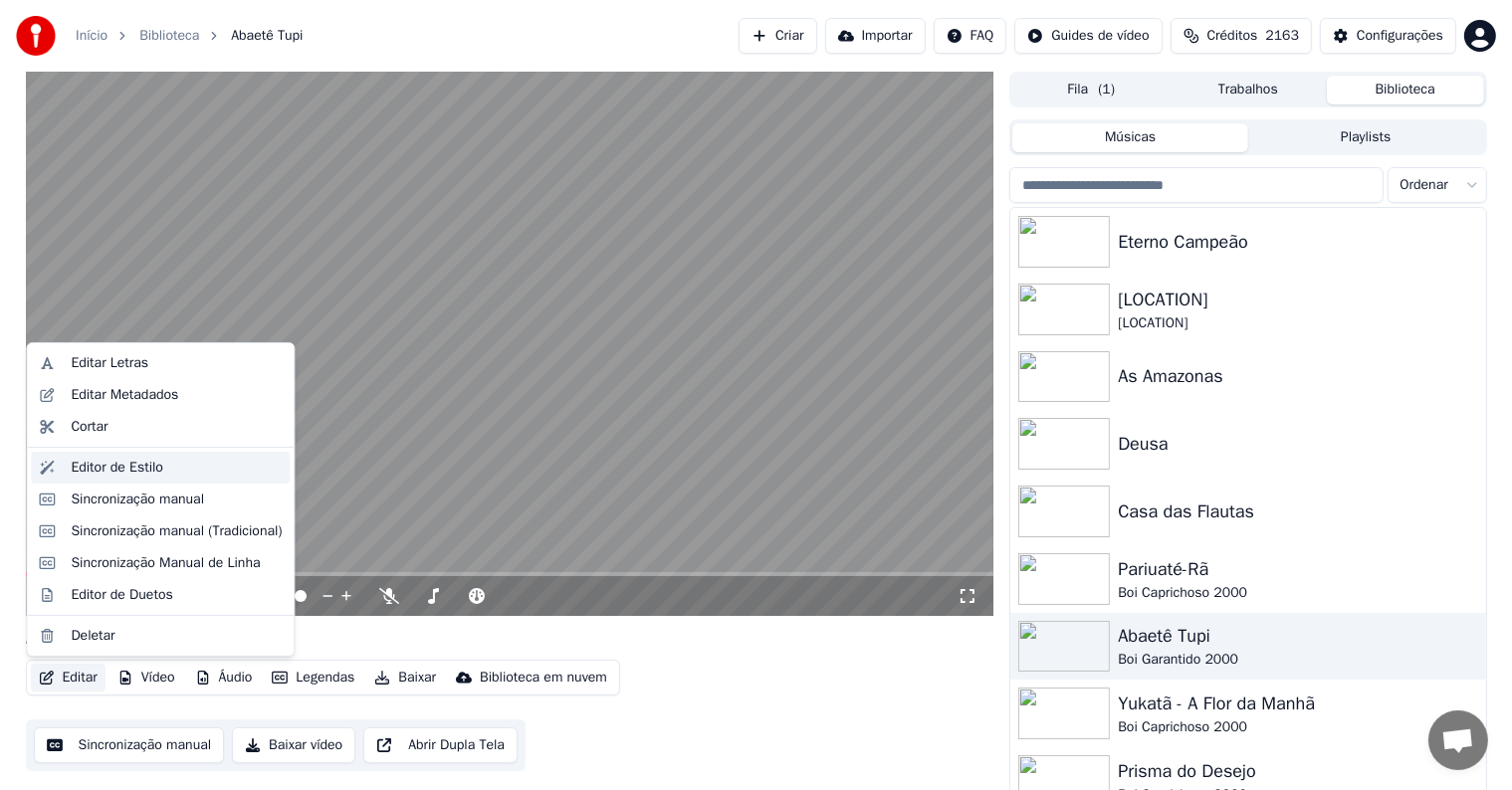 click on "Editor de Estilo" at bounding box center (116, 468) 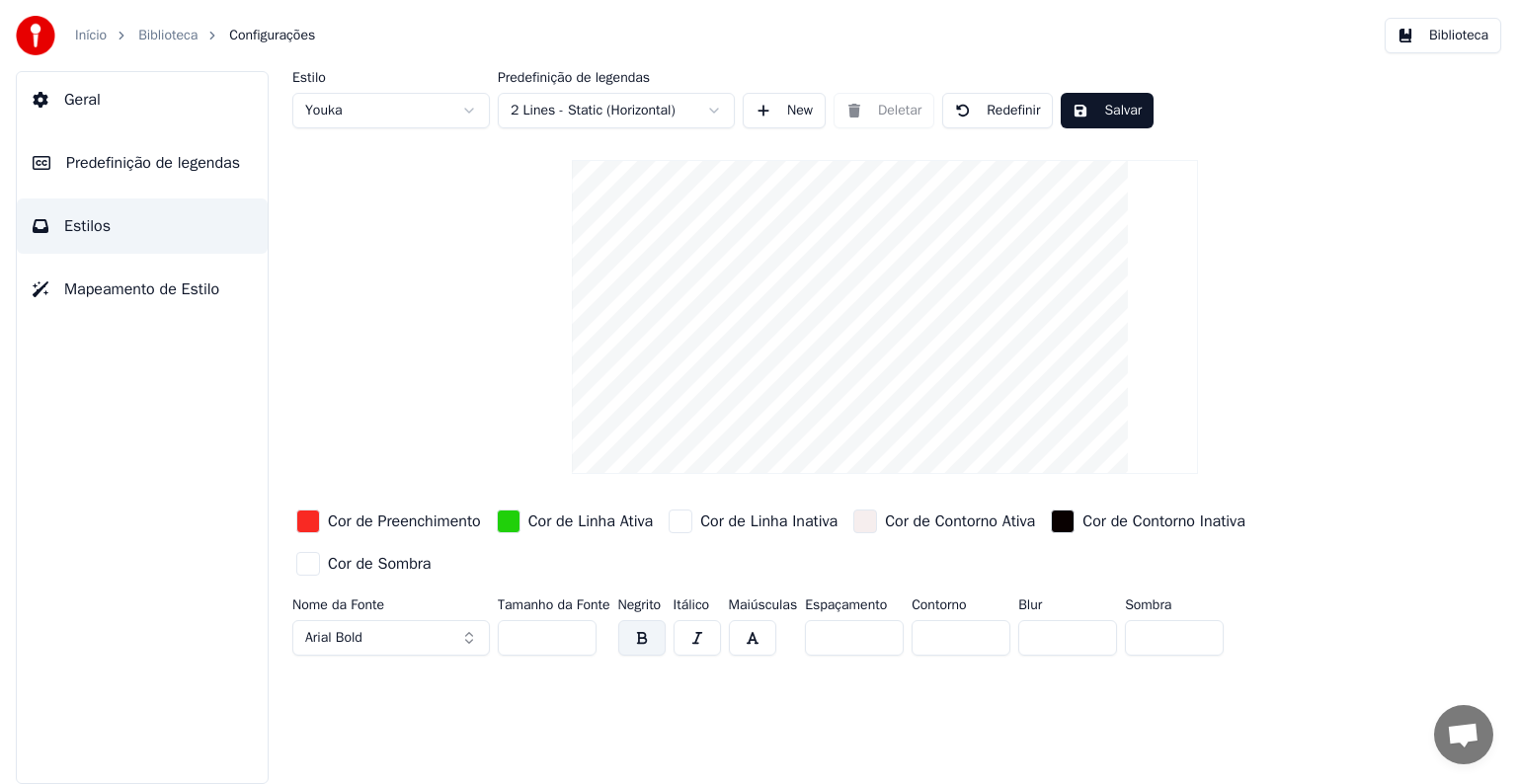 click on "Geral" at bounding box center (82, 100) 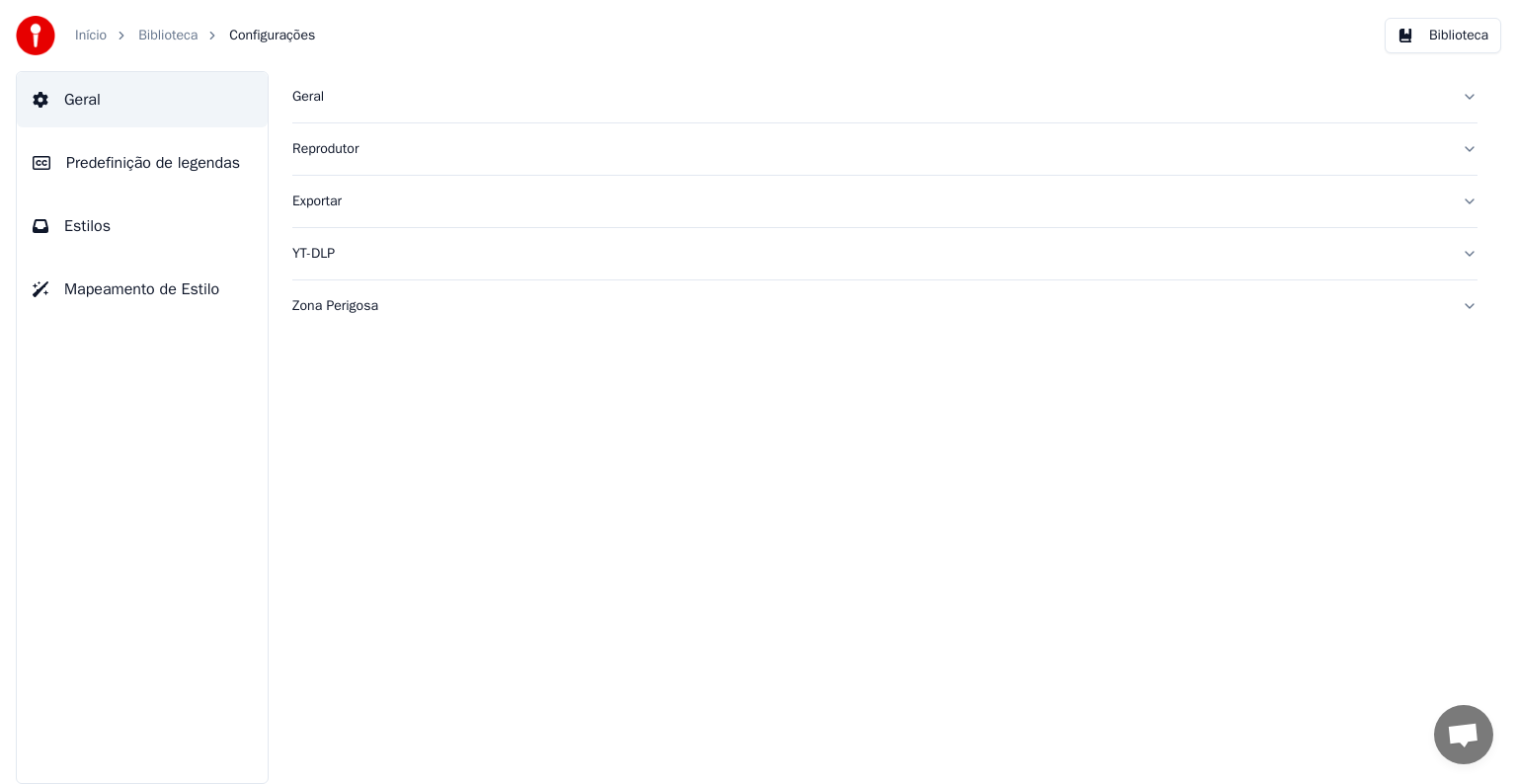 click on "Geral" at bounding box center (869, 97) 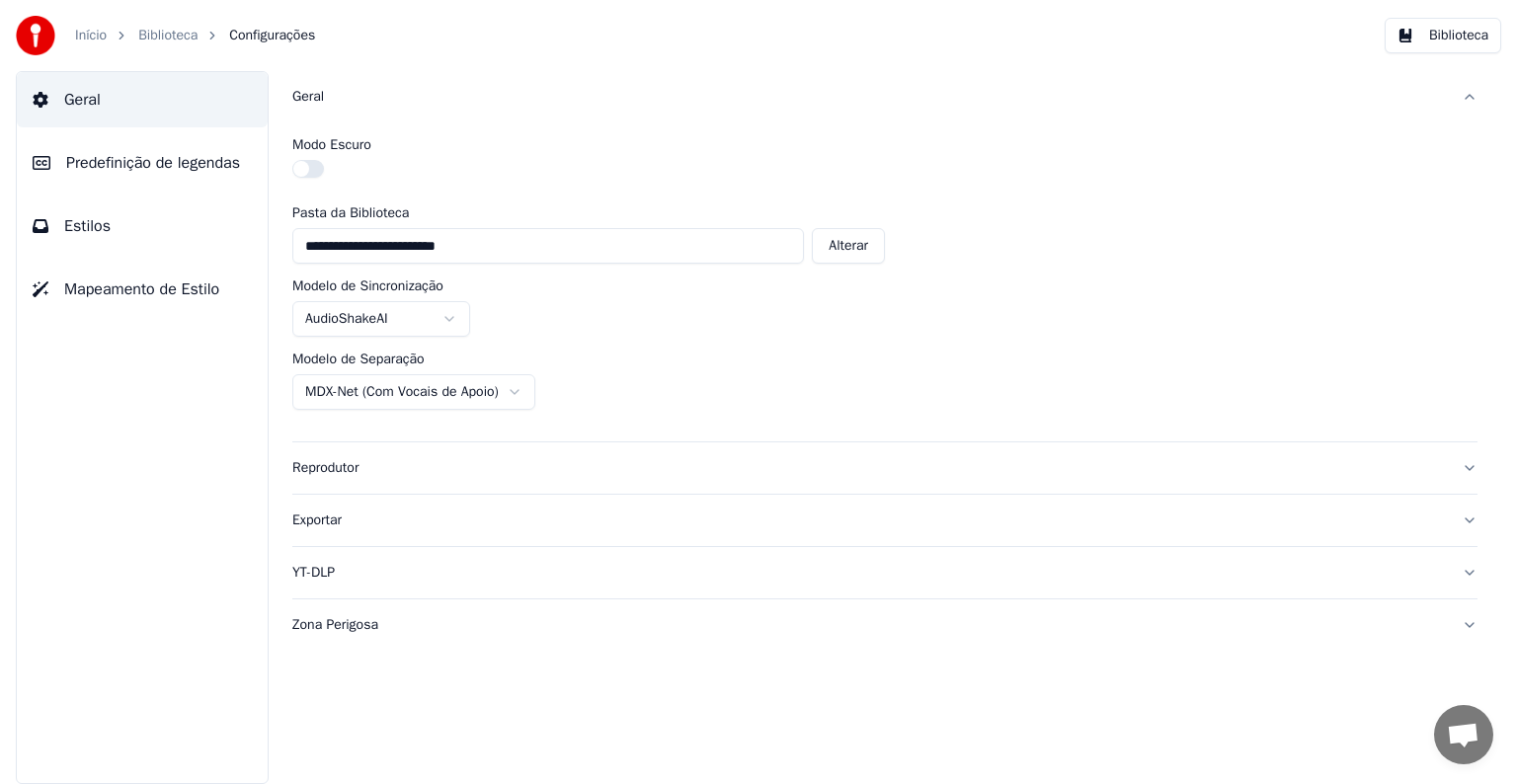 click on "Geral" at bounding box center [869, 97] 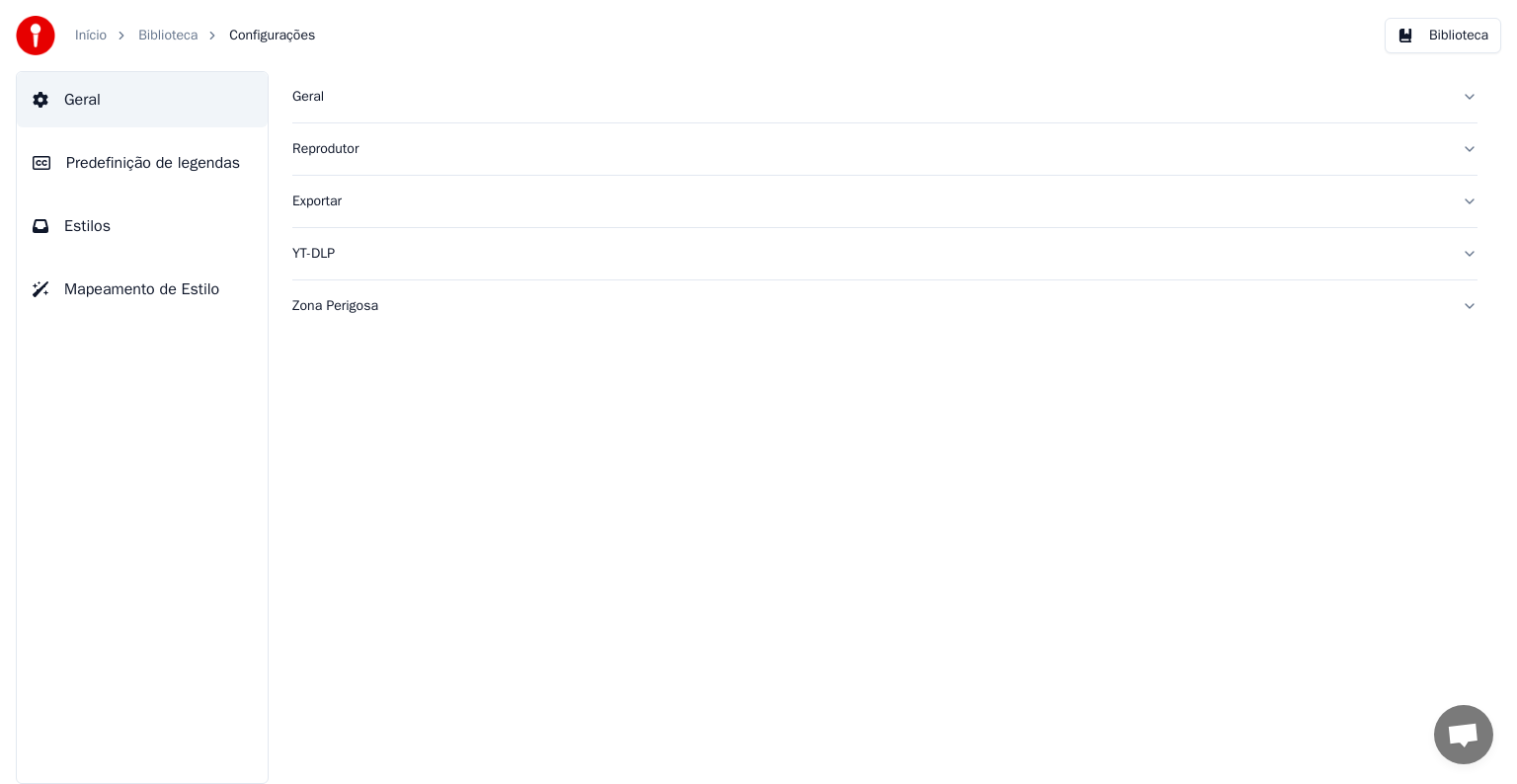 click on "Predefinição de legendas" at bounding box center [153, 163] 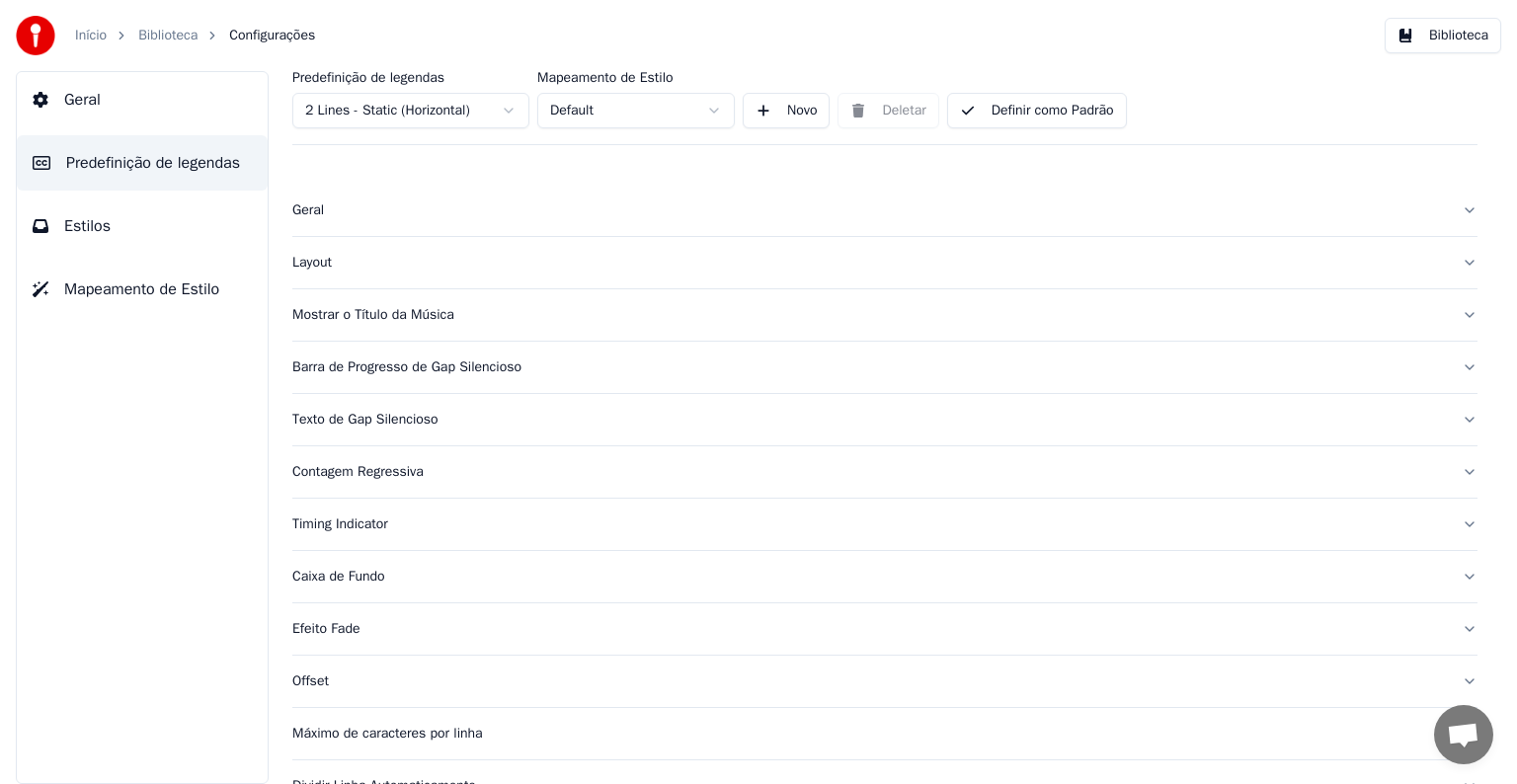 click on "Geral" at bounding box center [869, 210] 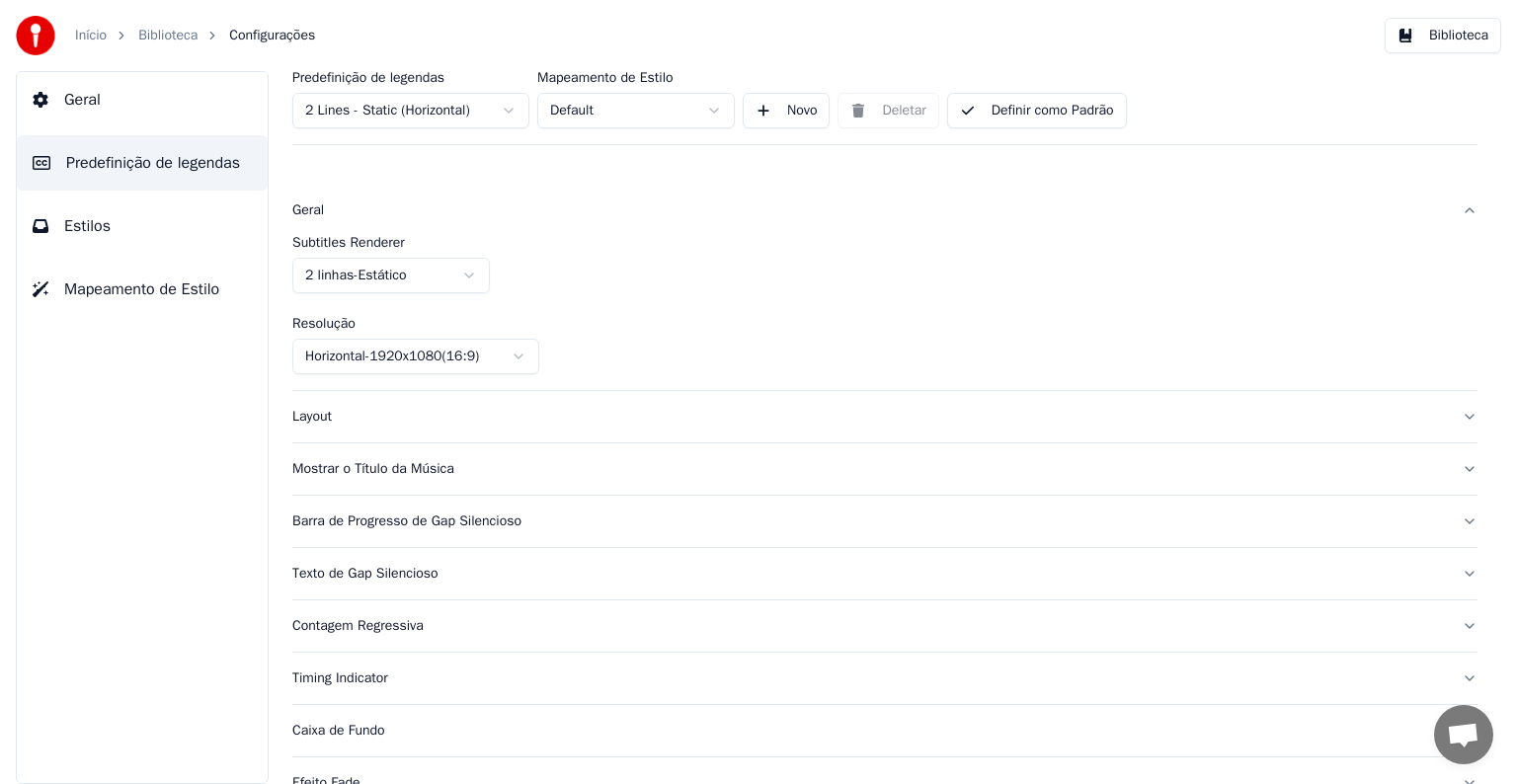 click on "Geral" at bounding box center (869, 210) 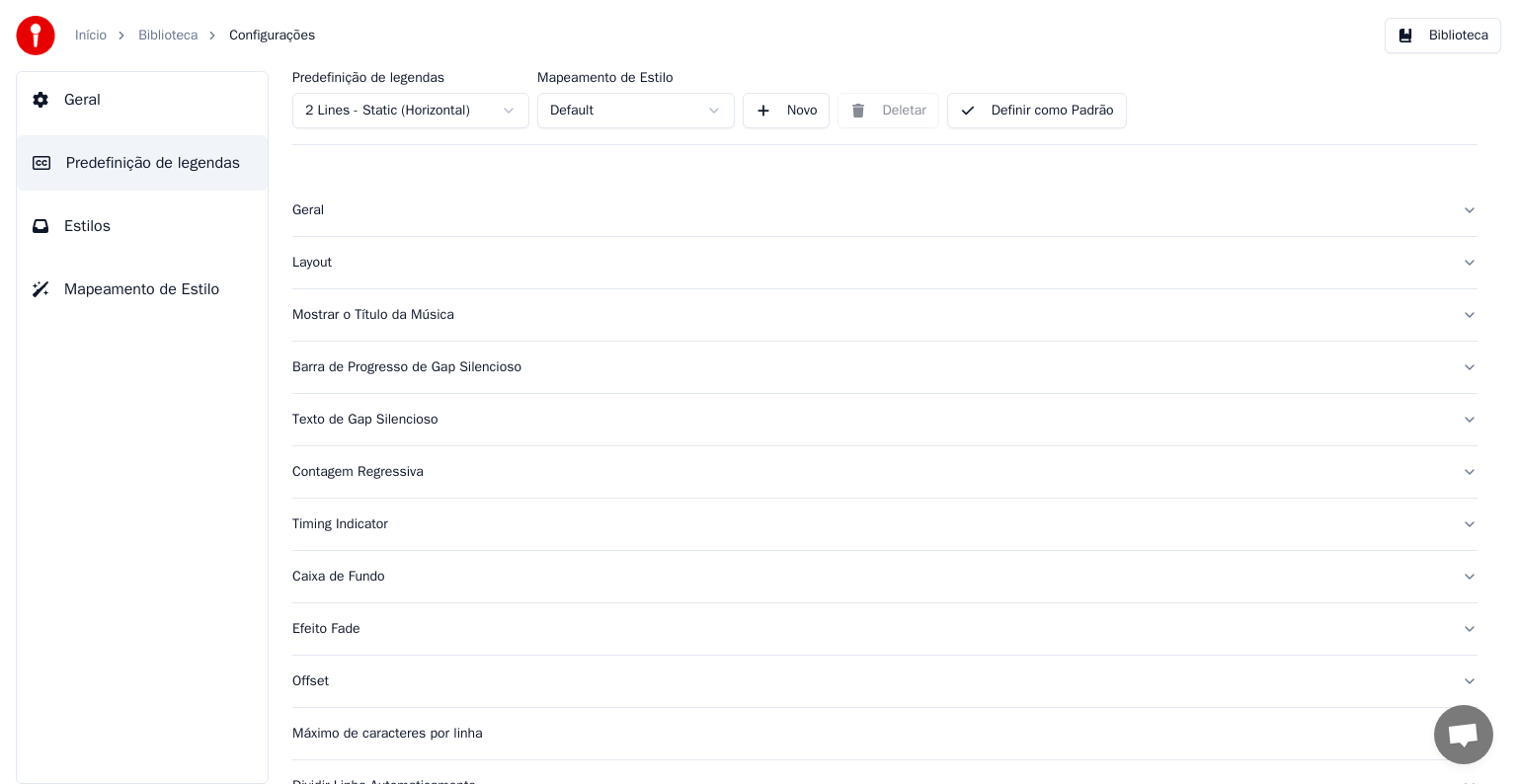 click on "Geral" at bounding box center [869, 210] 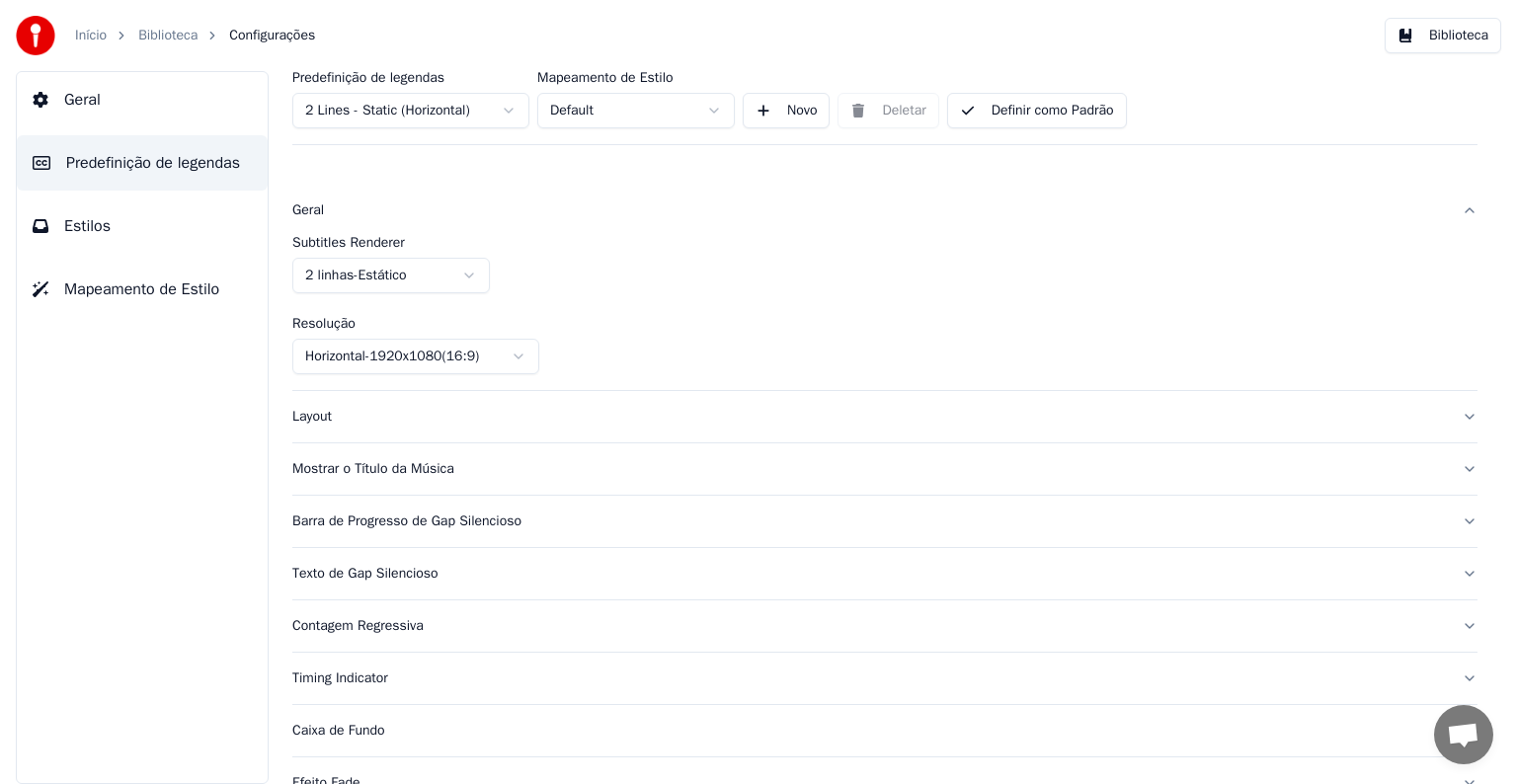 click on "Geral" at bounding box center (869, 210) 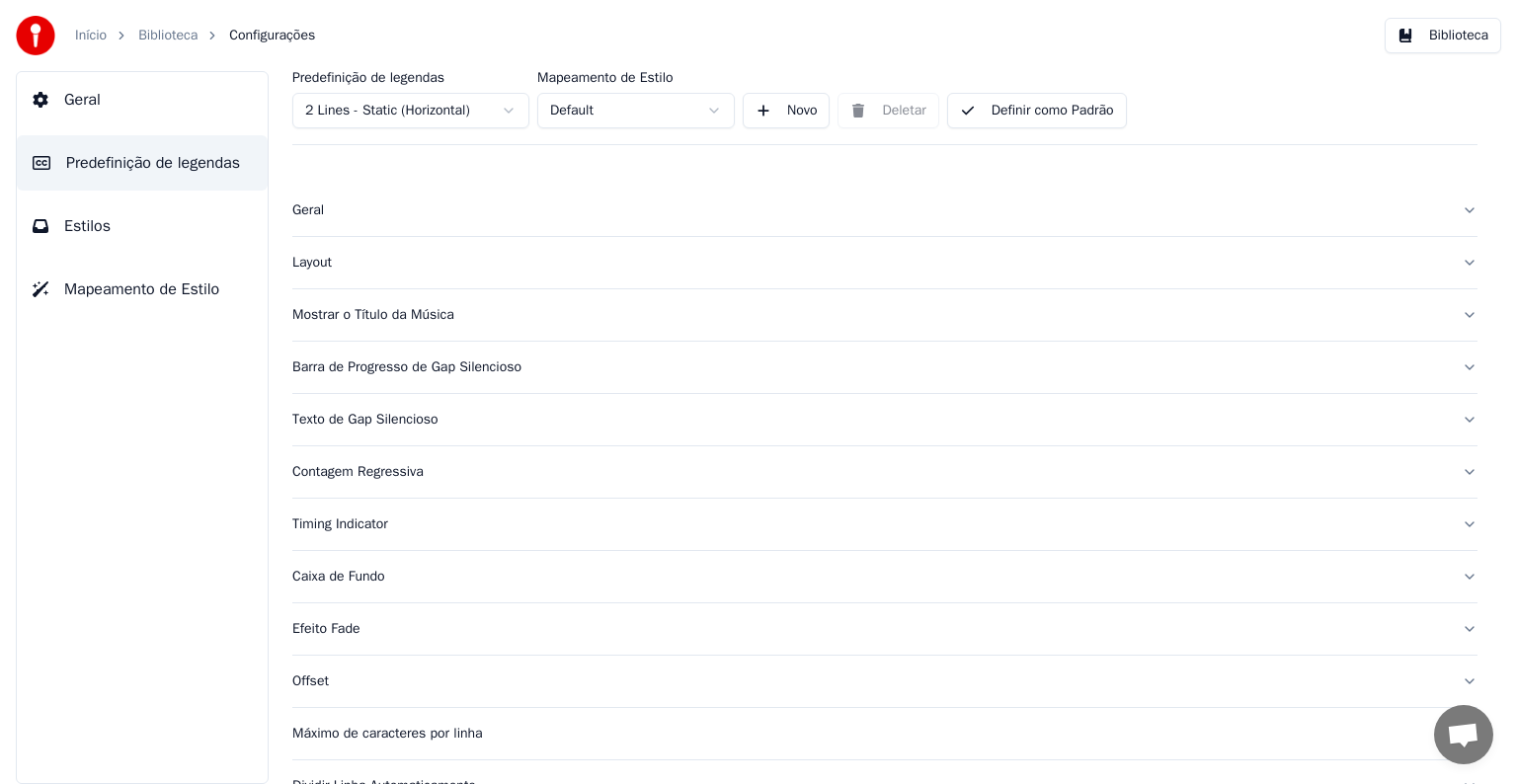 click on "Mostrar o Título da Música" at bounding box center [869, 315] 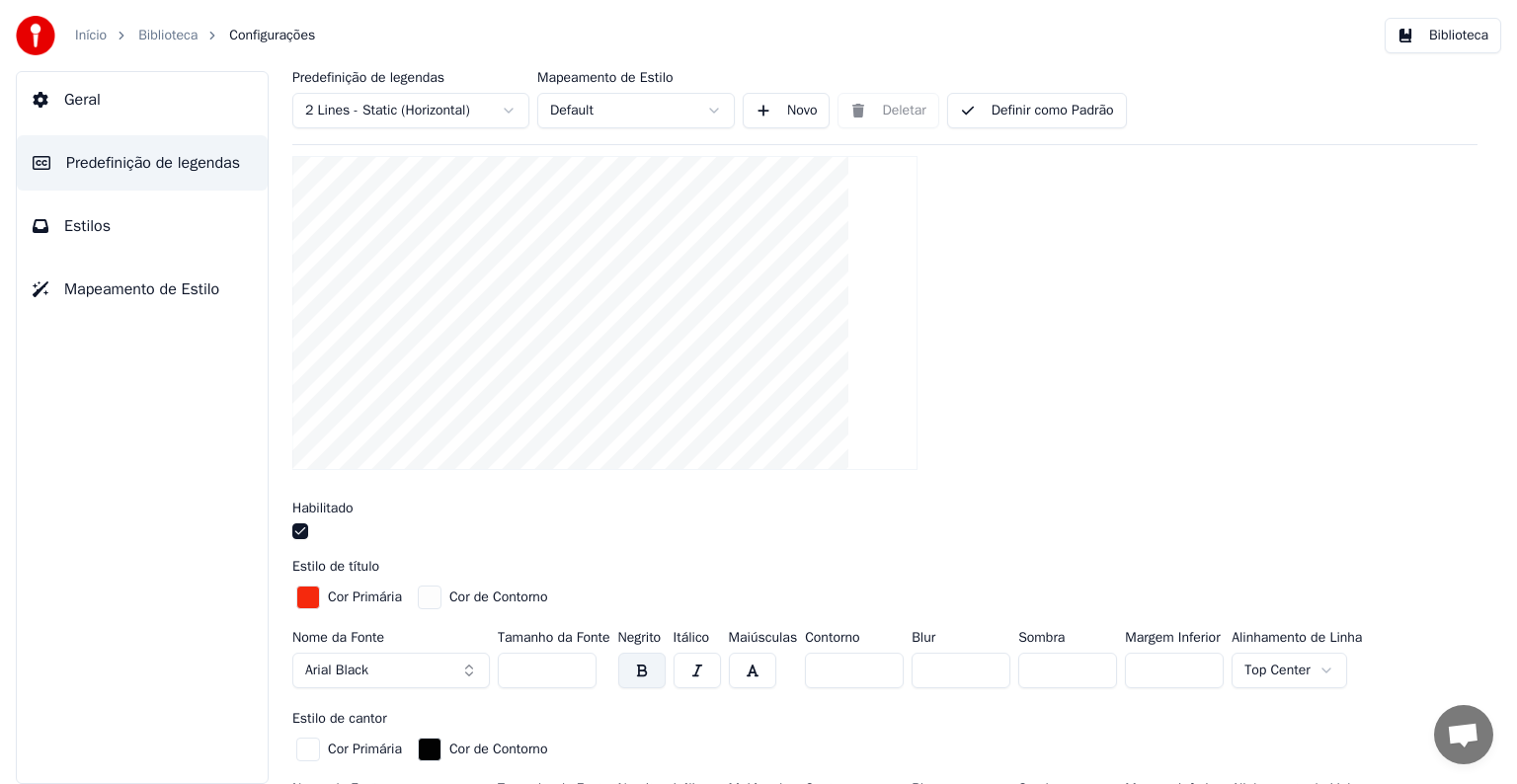 scroll, scrollTop: 296, scrollLeft: 0, axis: vertical 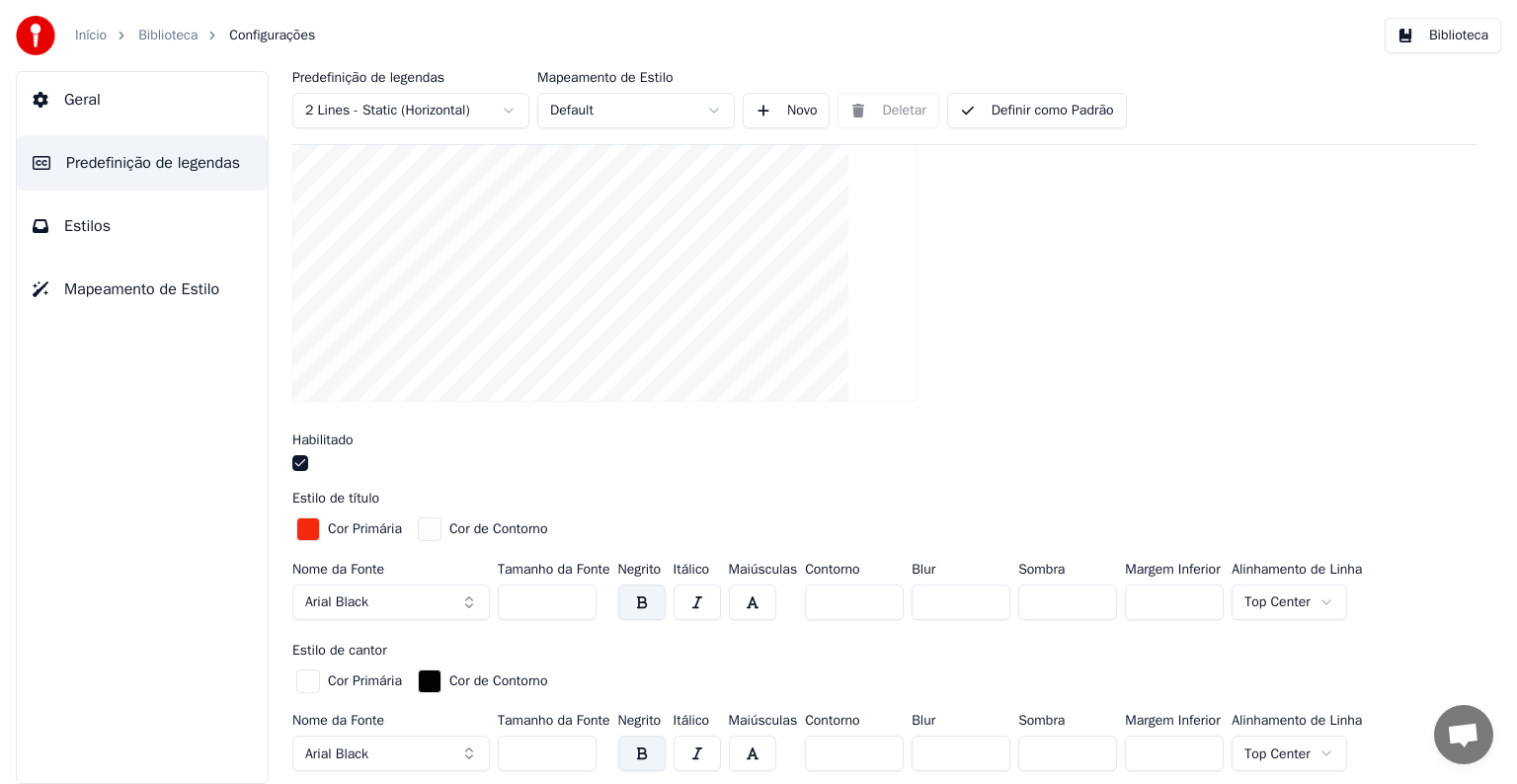 click at bounding box center [308, 529] 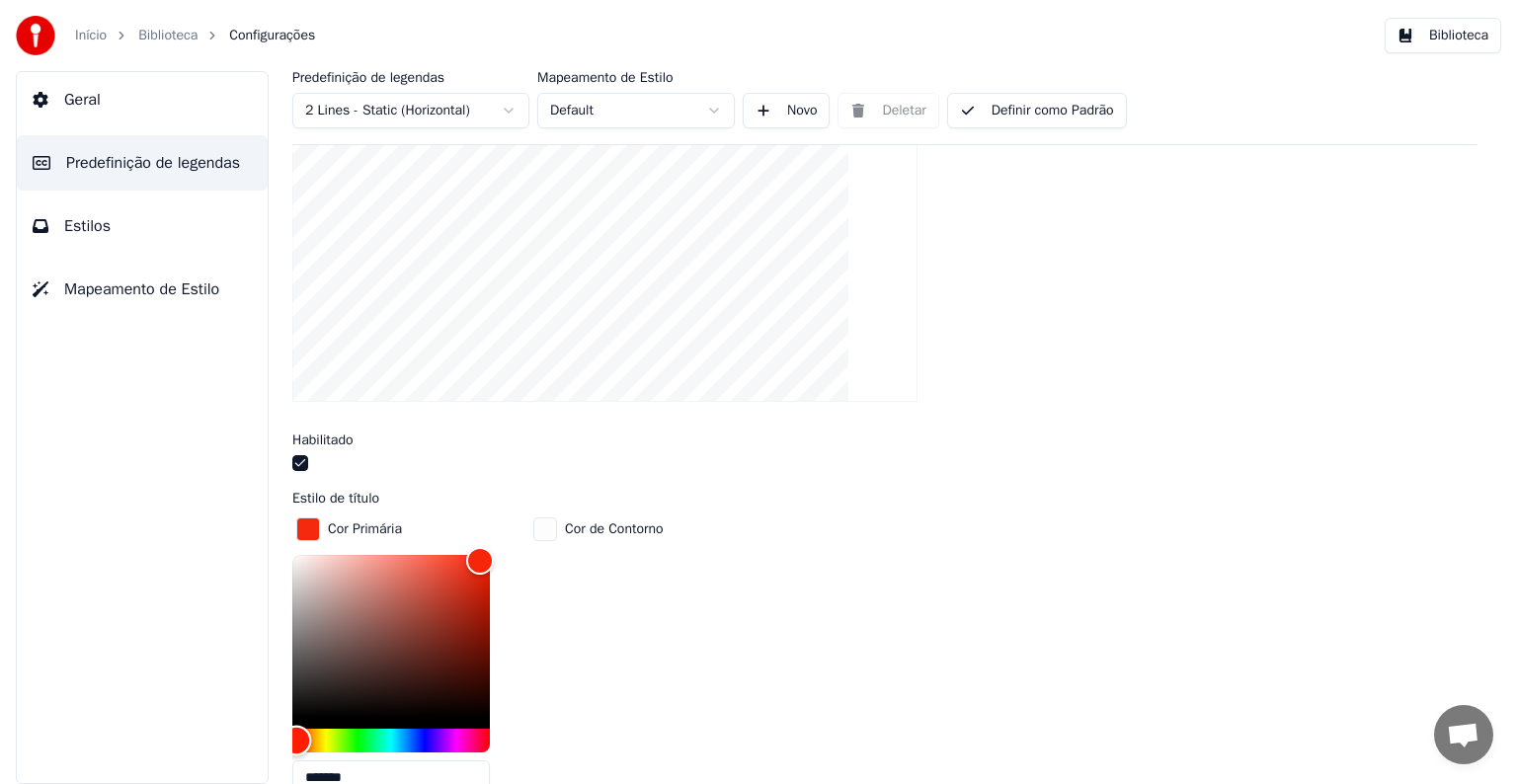 click at bounding box center (391, 741) 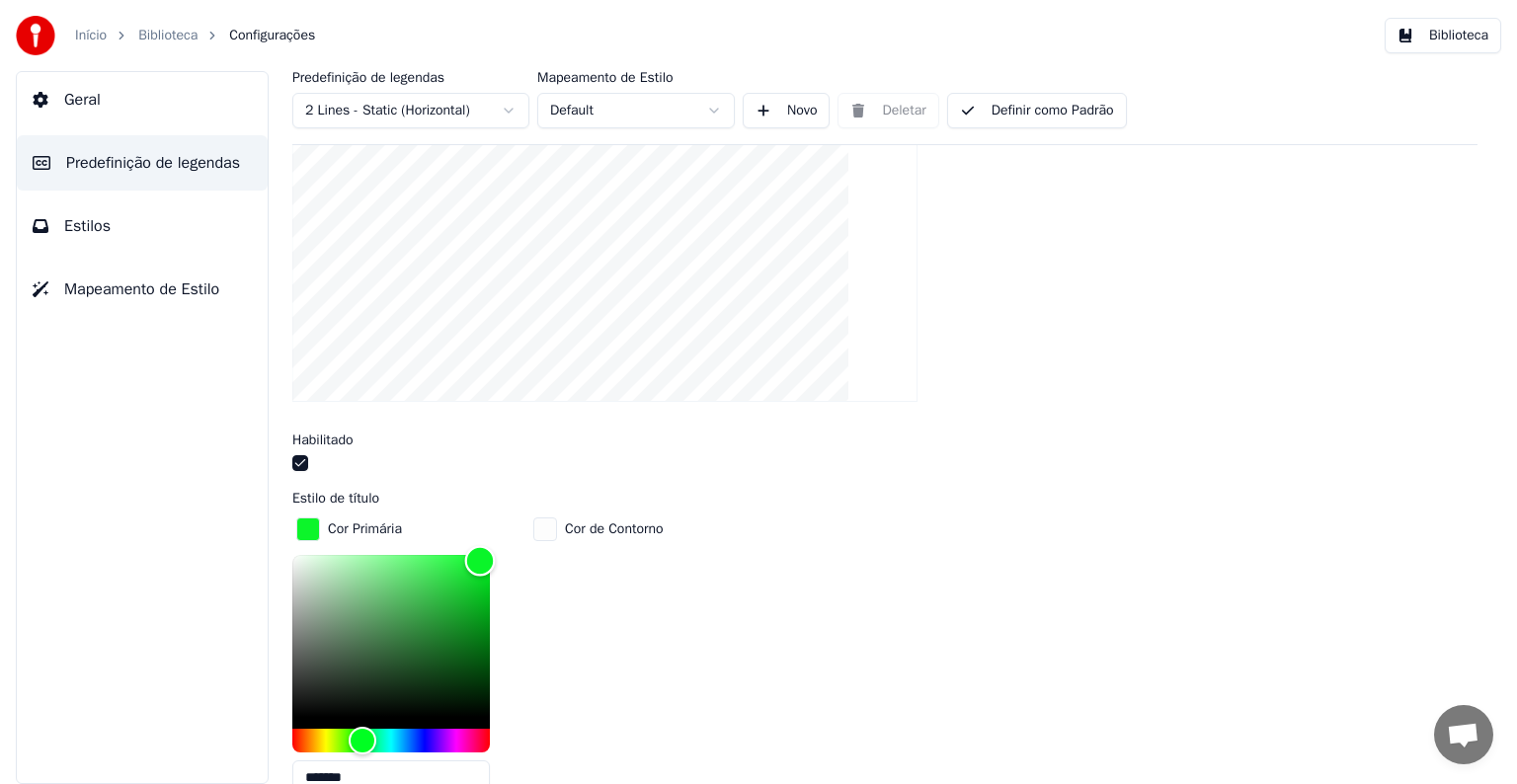 click at bounding box center (391, 636) 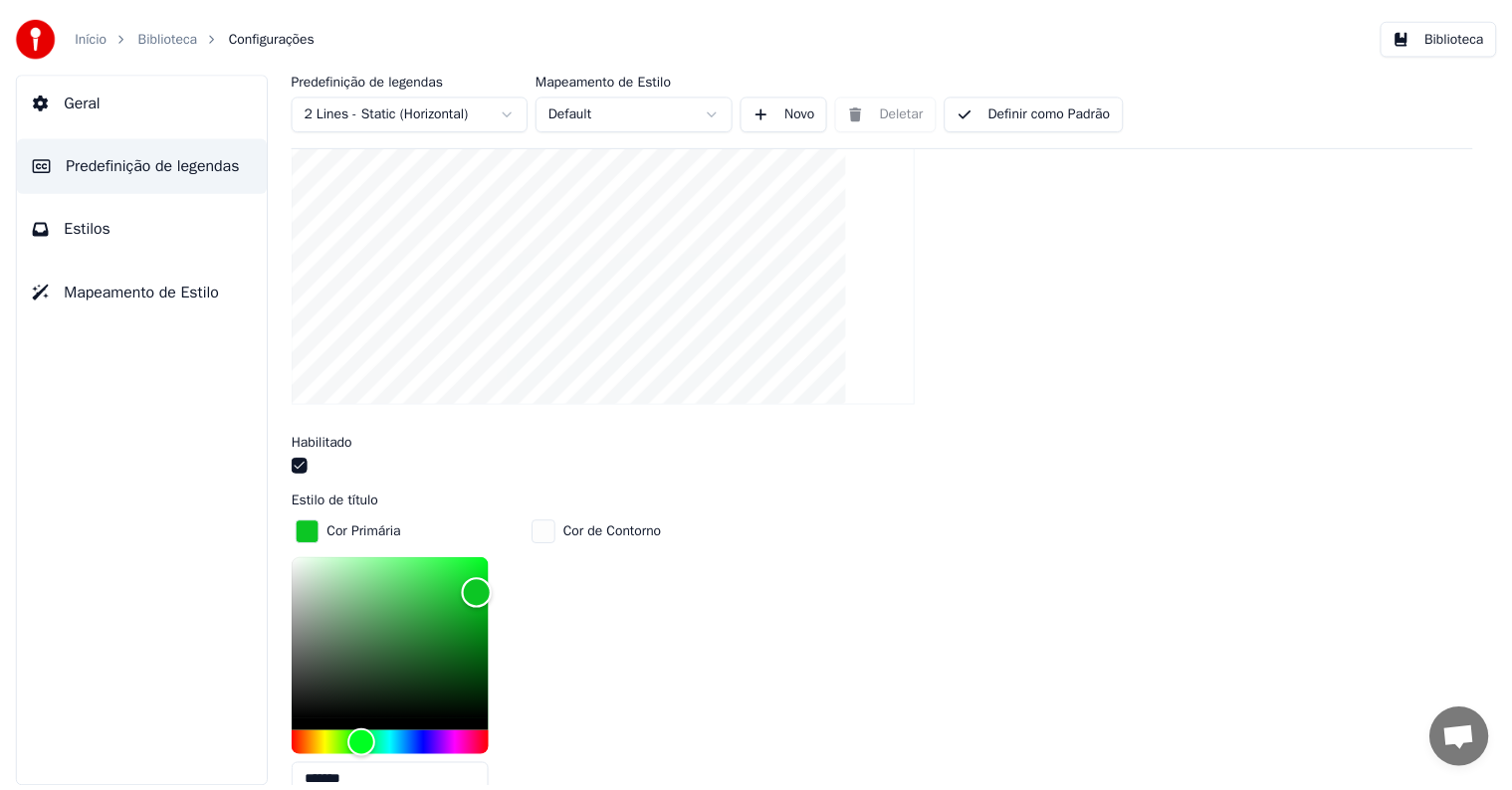 scroll, scrollTop: 199, scrollLeft: 0, axis: vertical 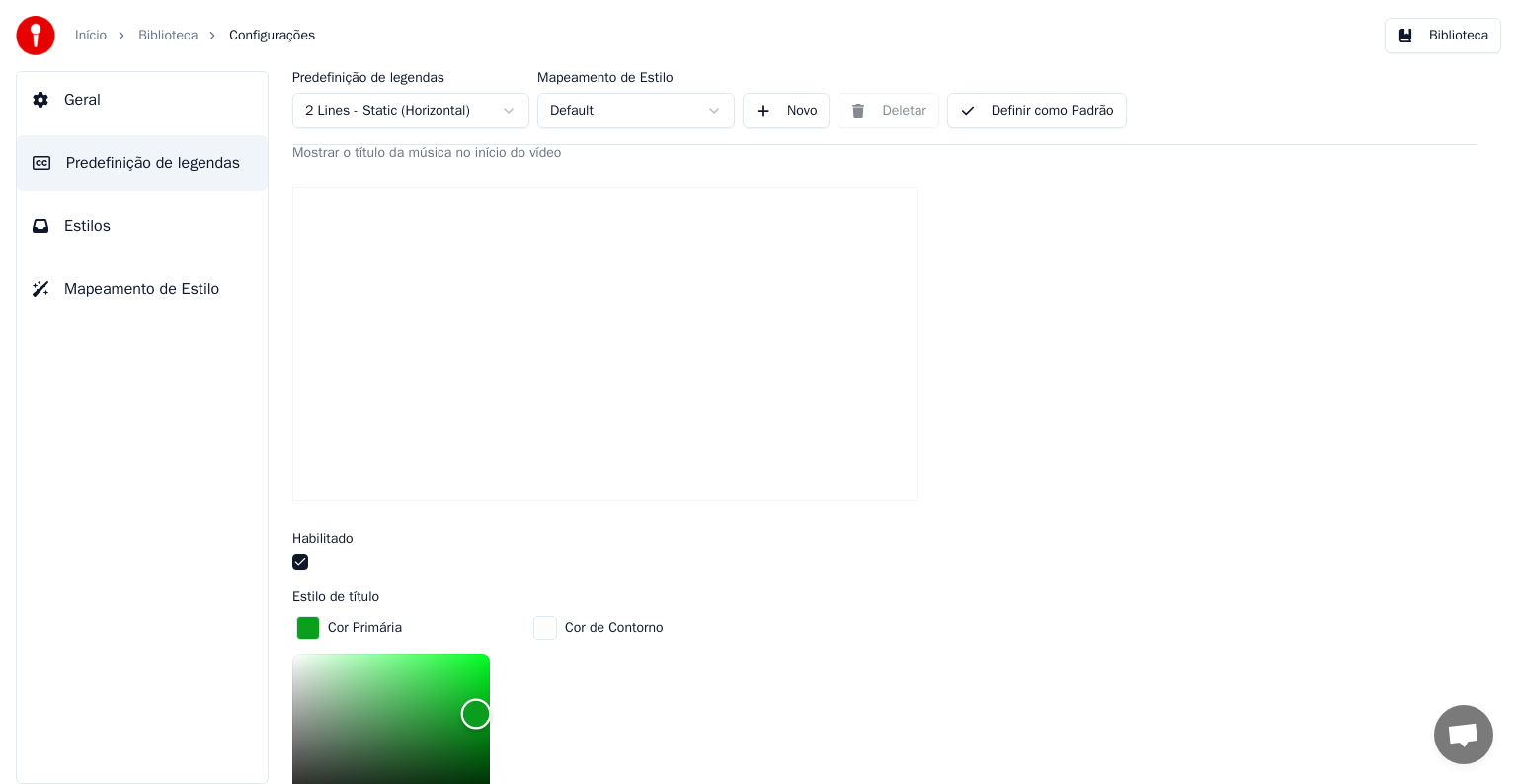 click at bounding box center (391, 735) 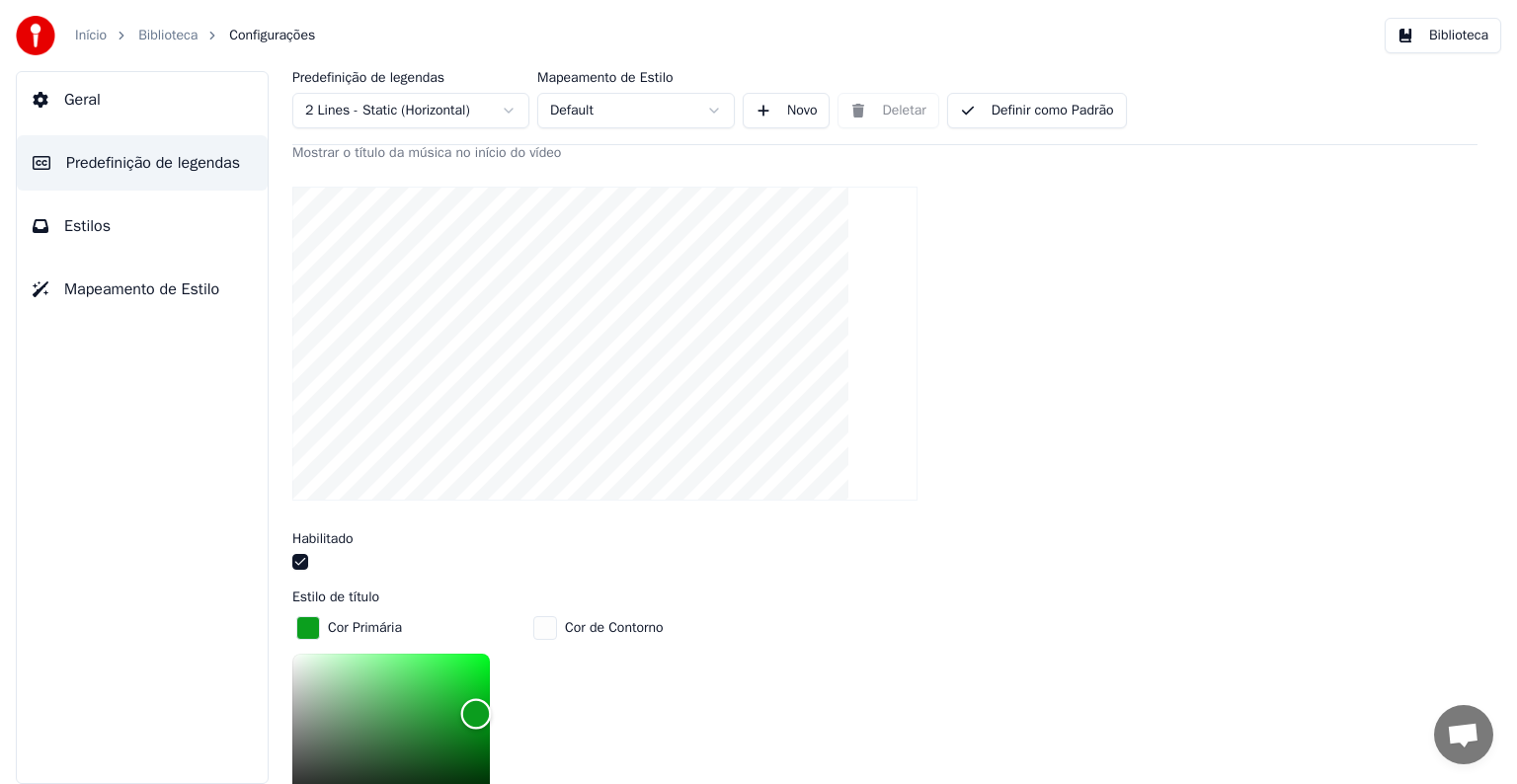 click at bounding box center (391, 735) 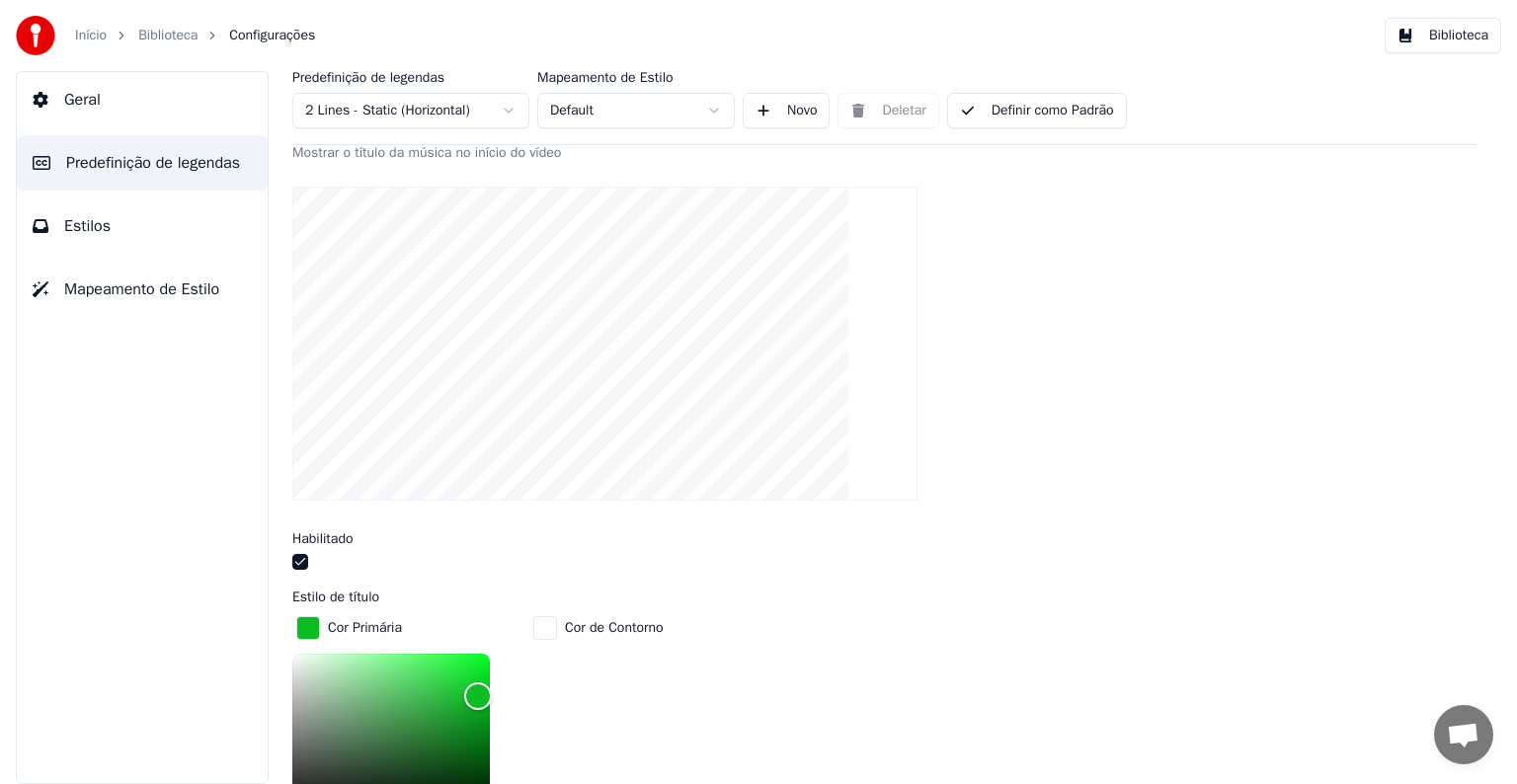 click on "Biblioteca" at bounding box center (168, 36) 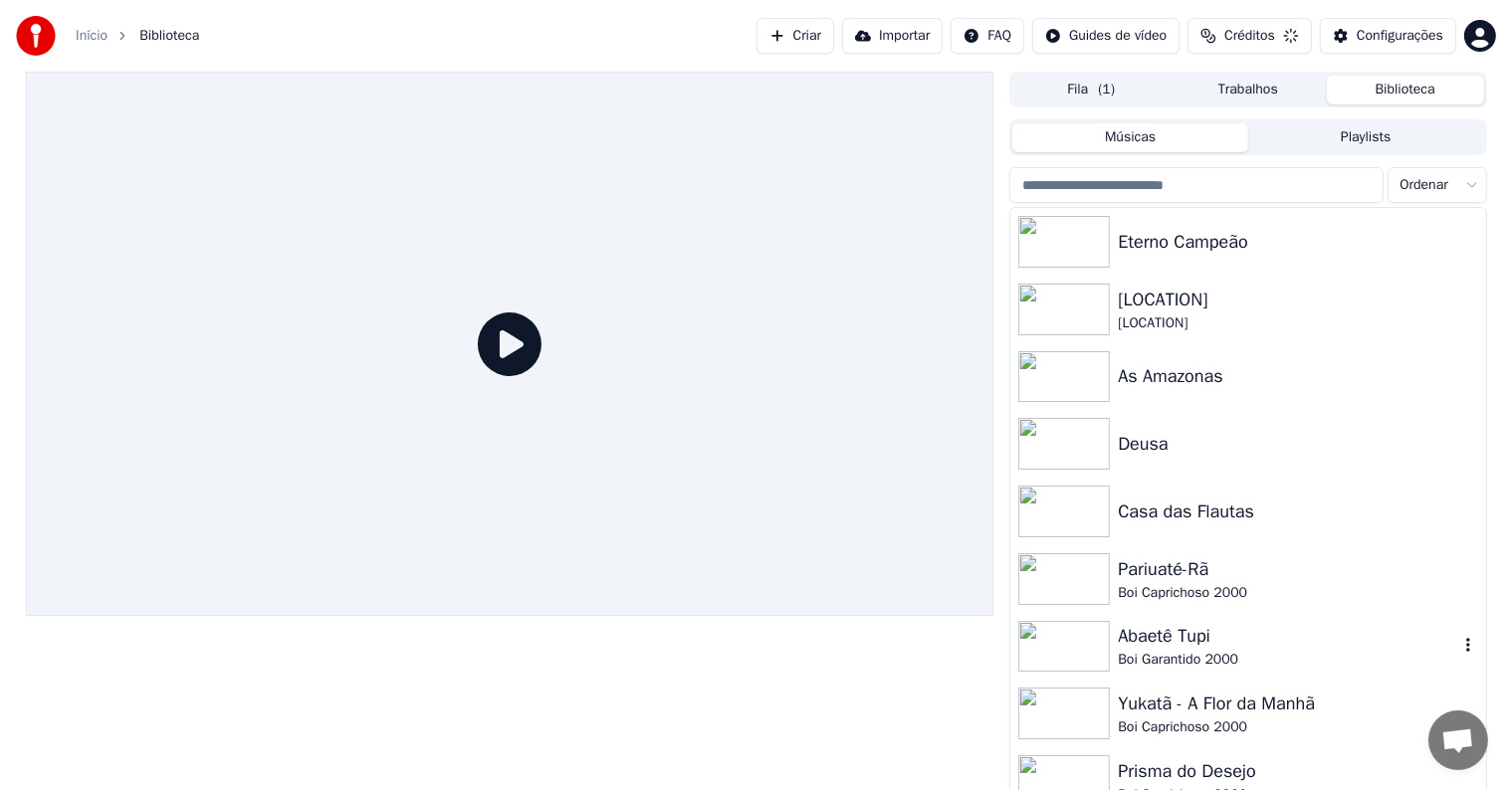 click at bounding box center [1064, 647] 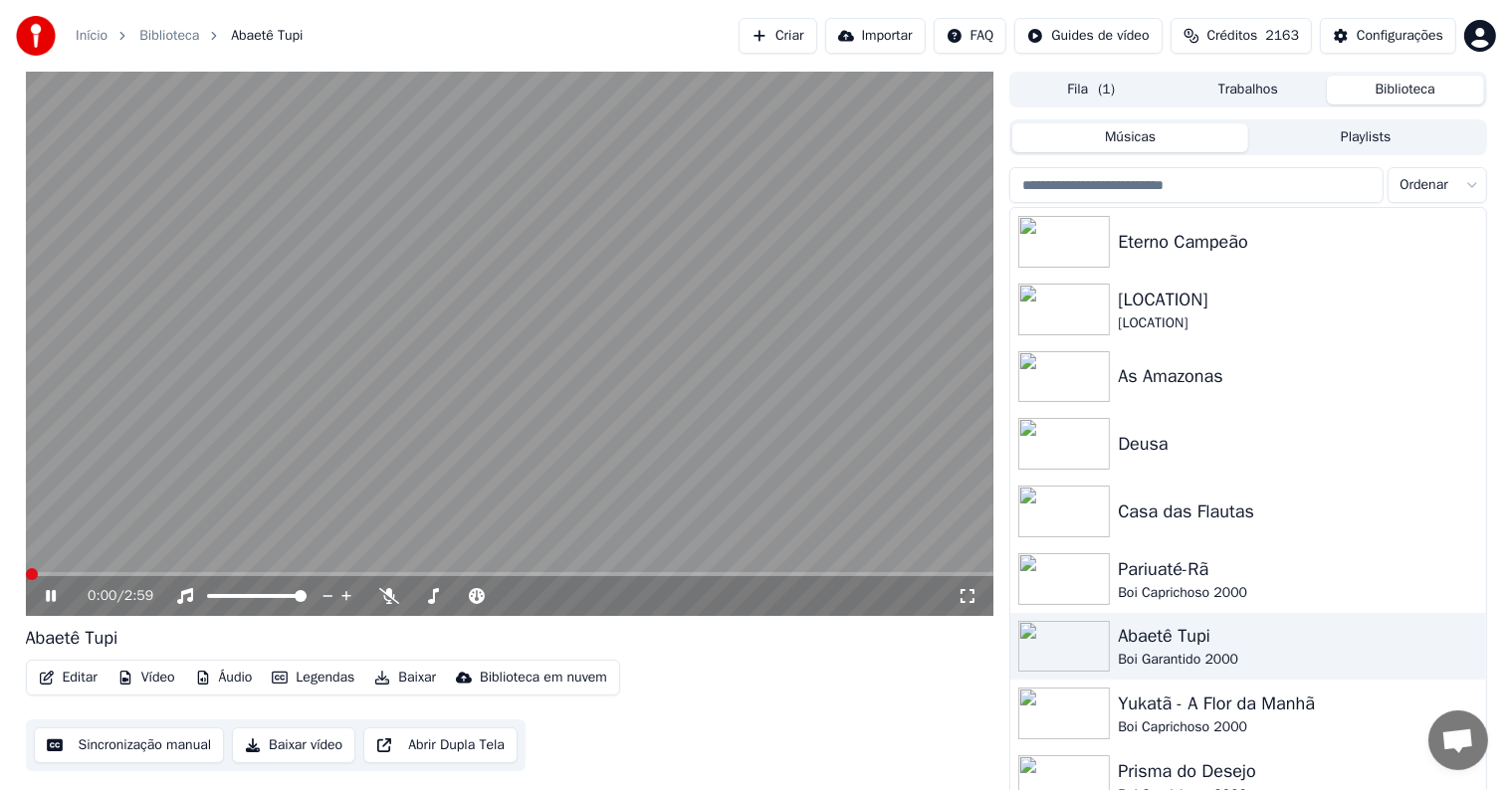 click at bounding box center [32, 574] 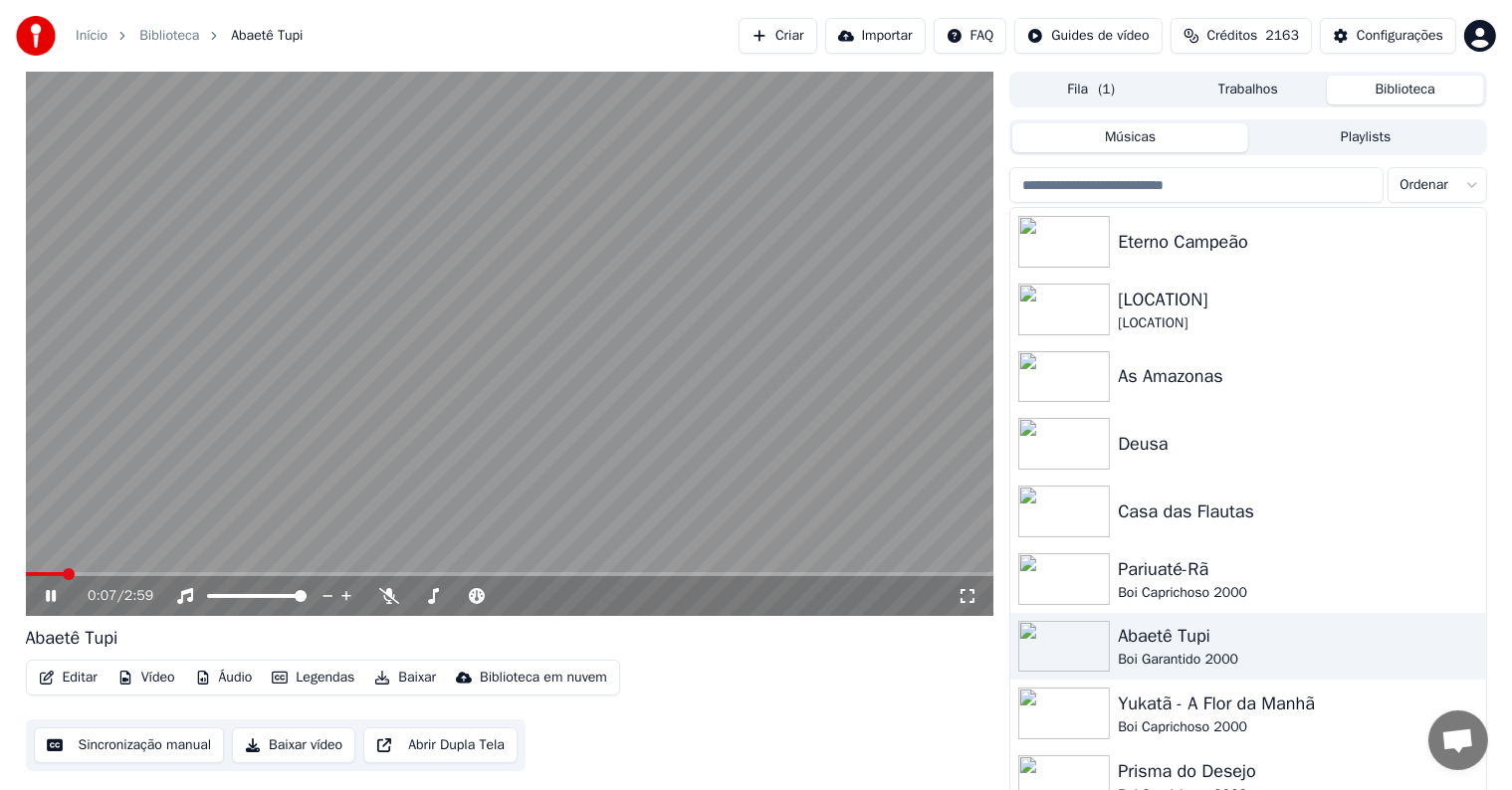 click at bounding box center (510, 343) 